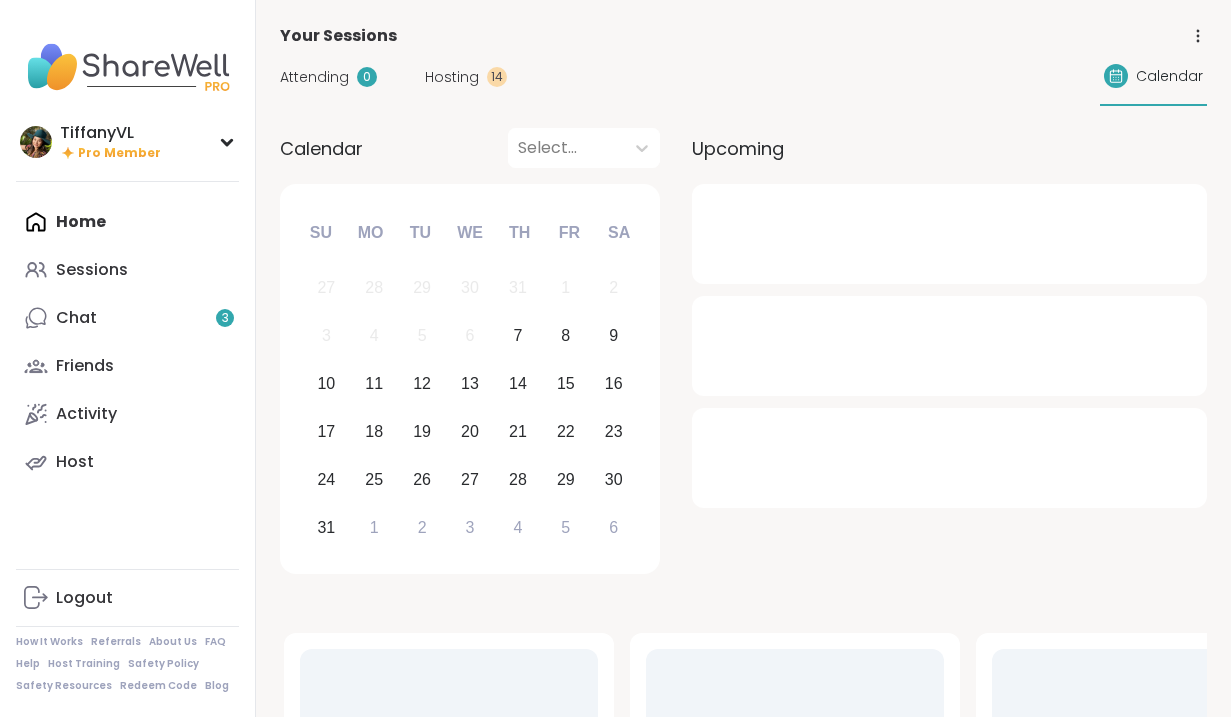 scroll, scrollTop: 0, scrollLeft: 0, axis: both 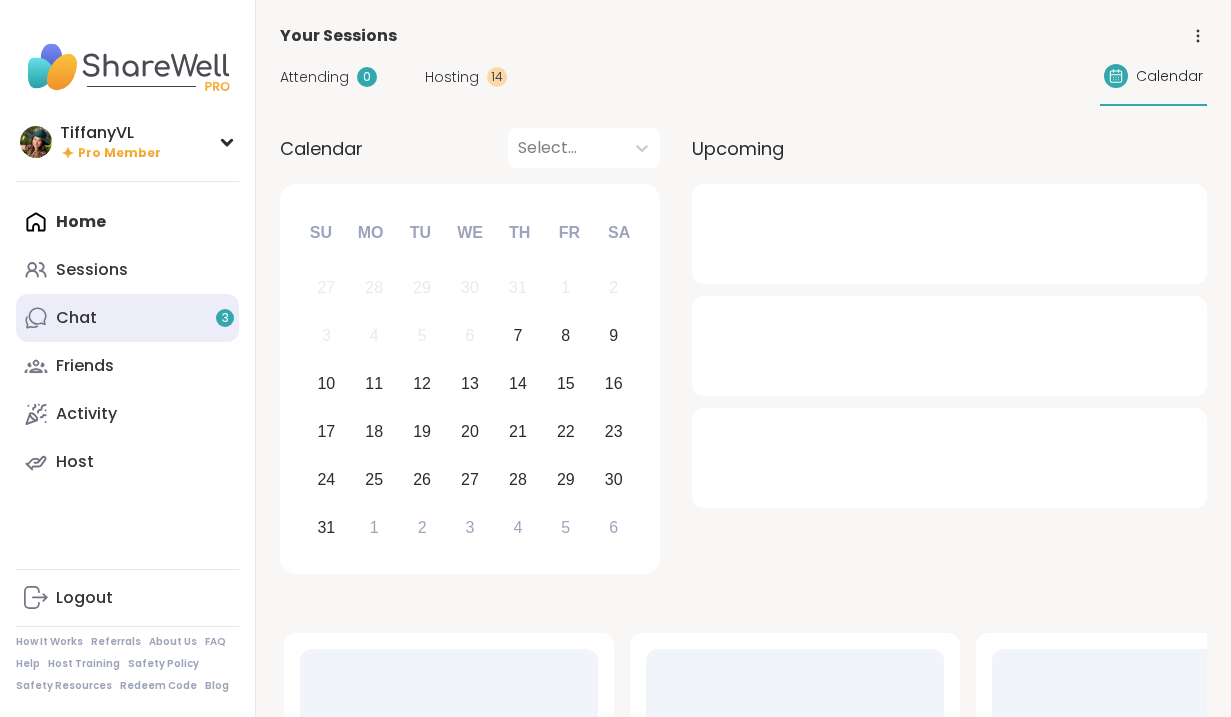 click on "Chat 3" at bounding box center (127, 318) 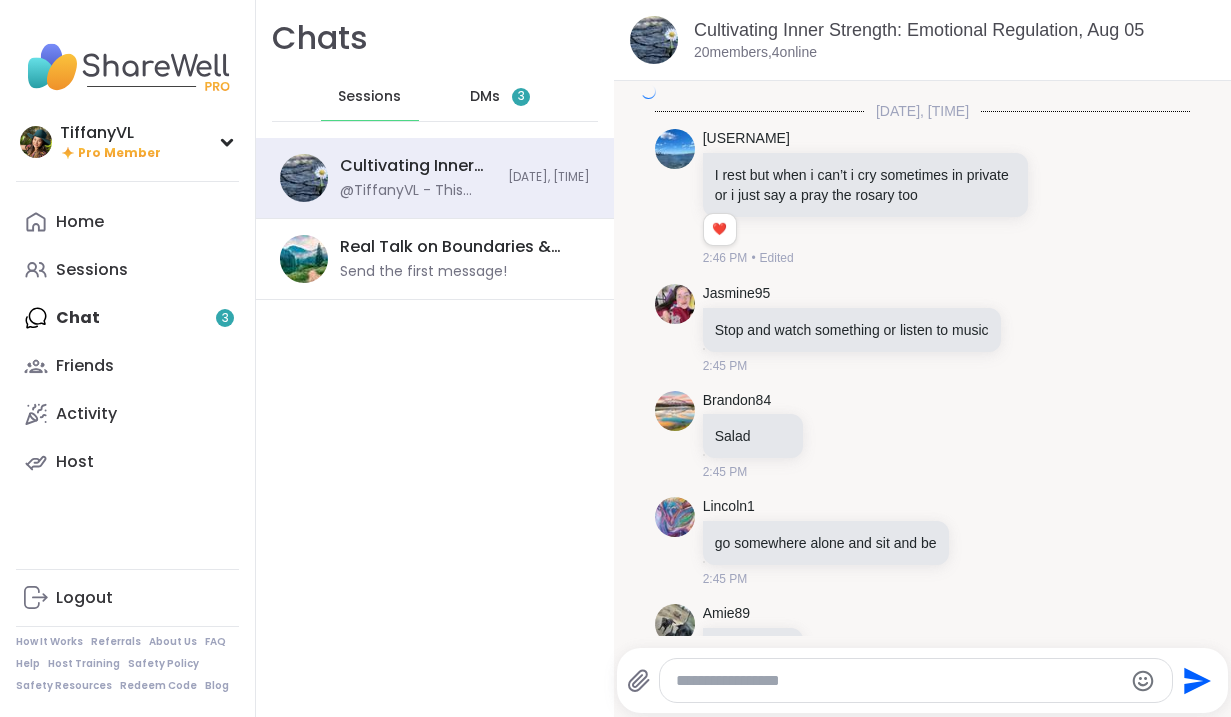 scroll, scrollTop: 3719, scrollLeft: 0, axis: vertical 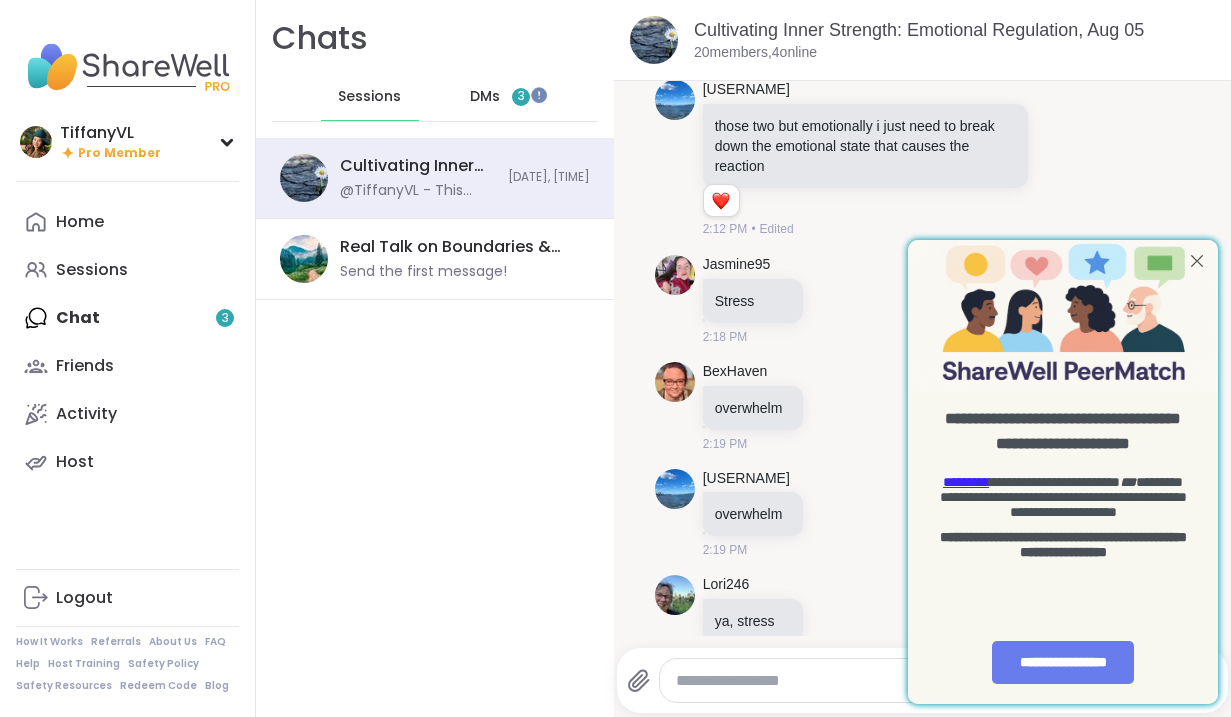 click on "DMs" at bounding box center [485, 97] 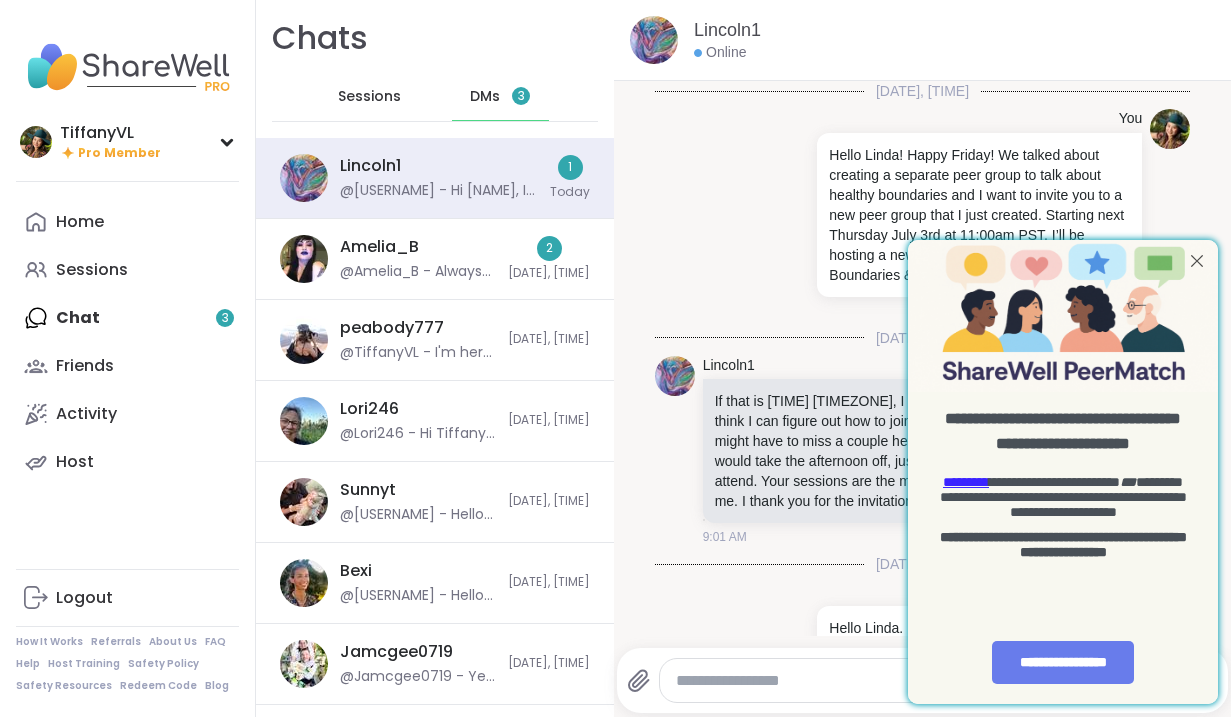 scroll, scrollTop: 2216, scrollLeft: 0, axis: vertical 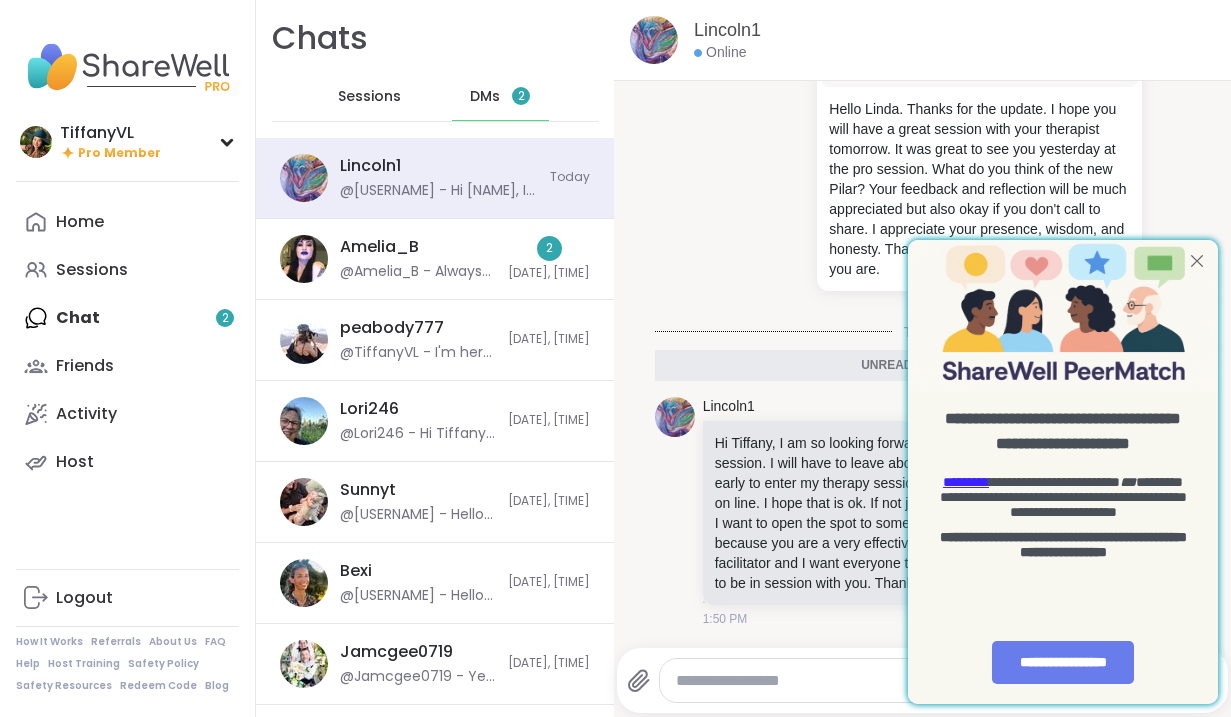 click at bounding box center (1197, 261) 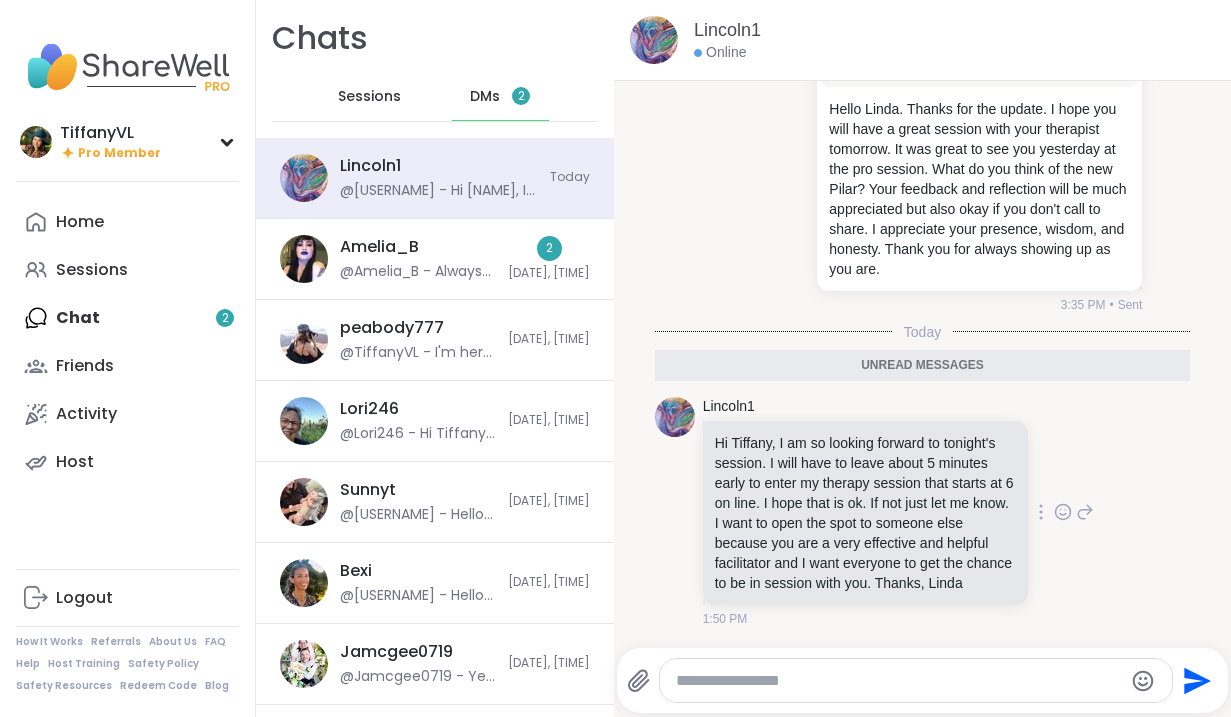 click 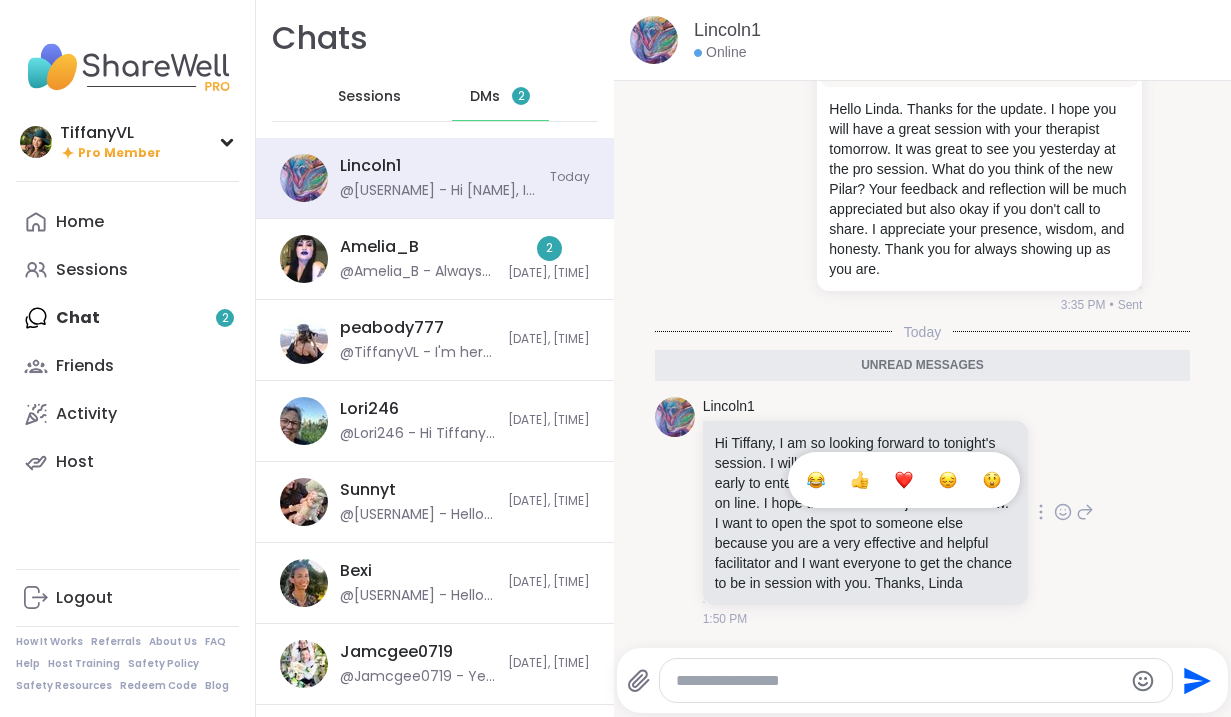 click at bounding box center [860, 480] 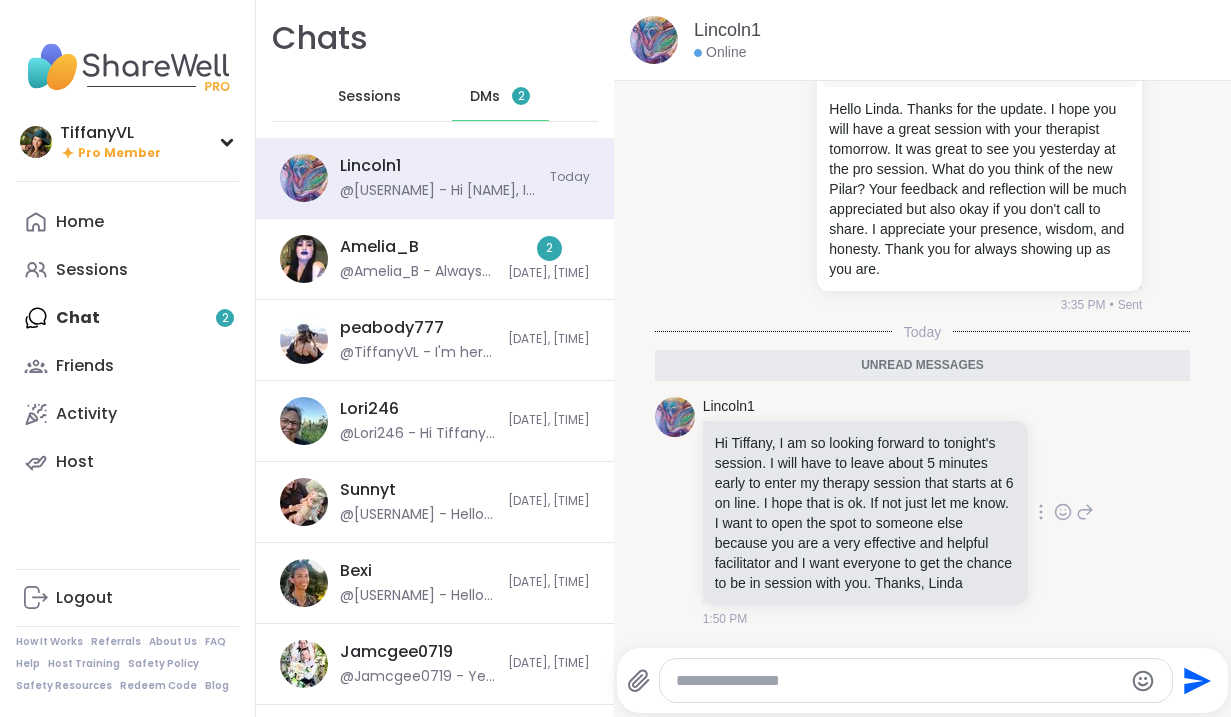 scroll, scrollTop: 2244, scrollLeft: 0, axis: vertical 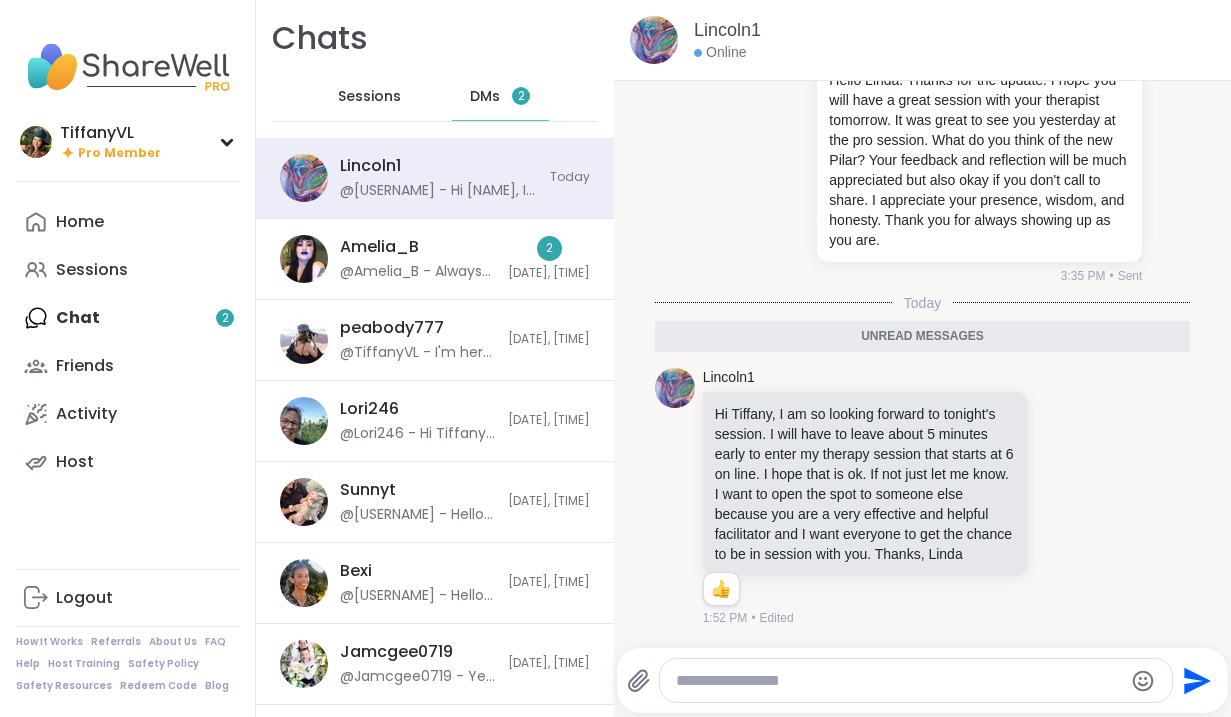 click 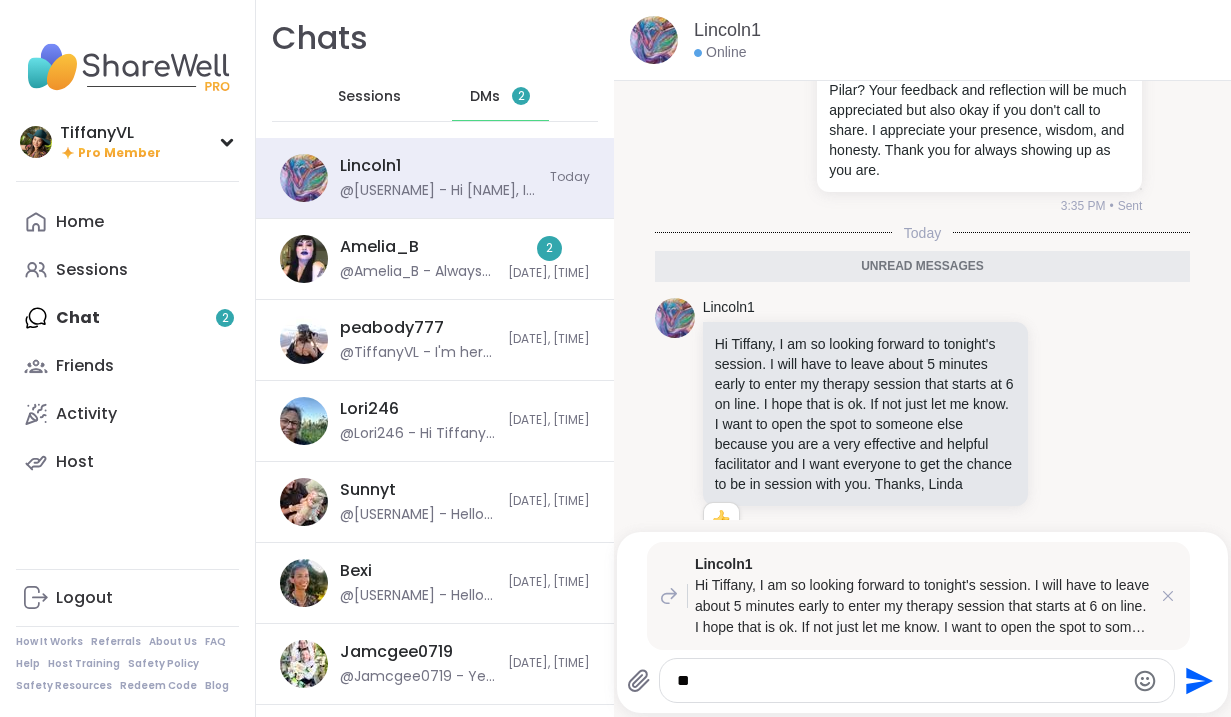 type on "*" 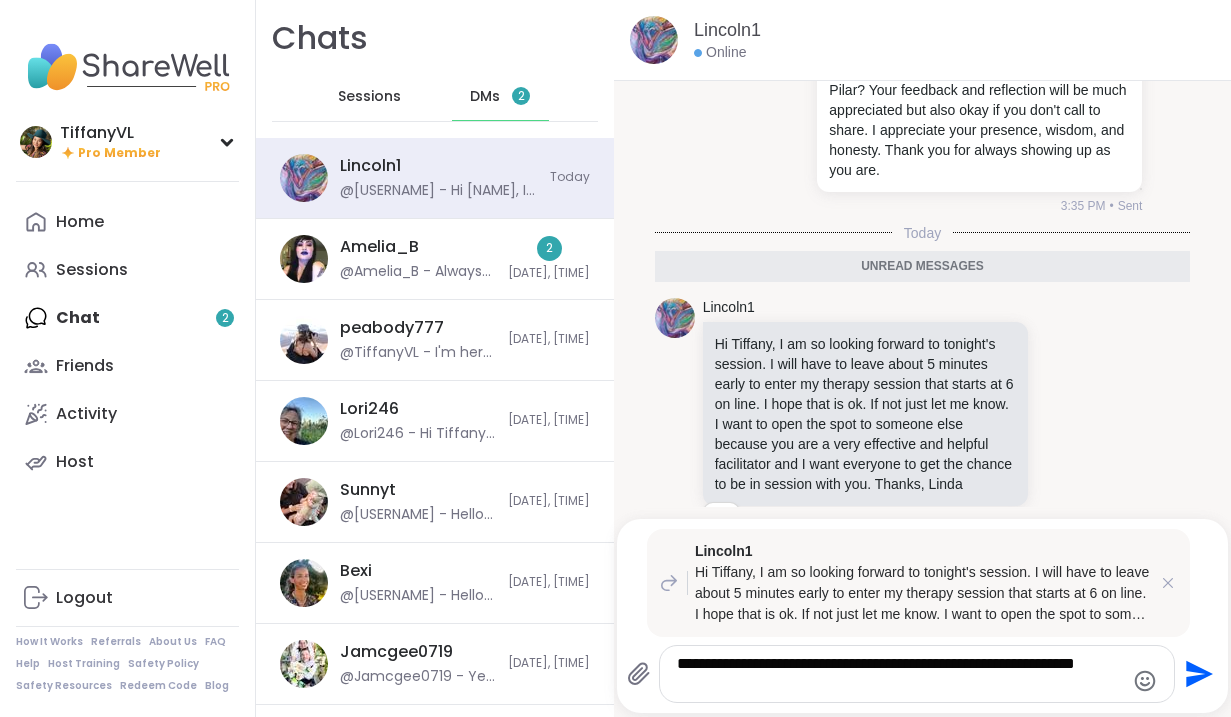 type on "**********" 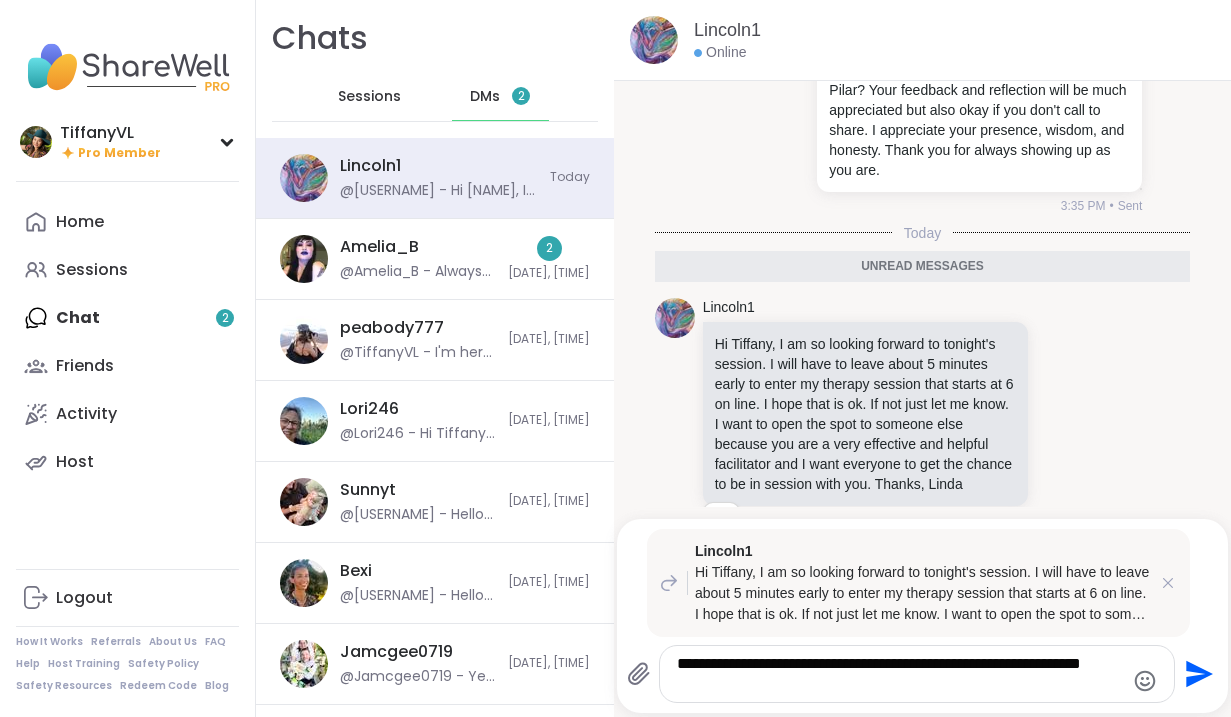 type 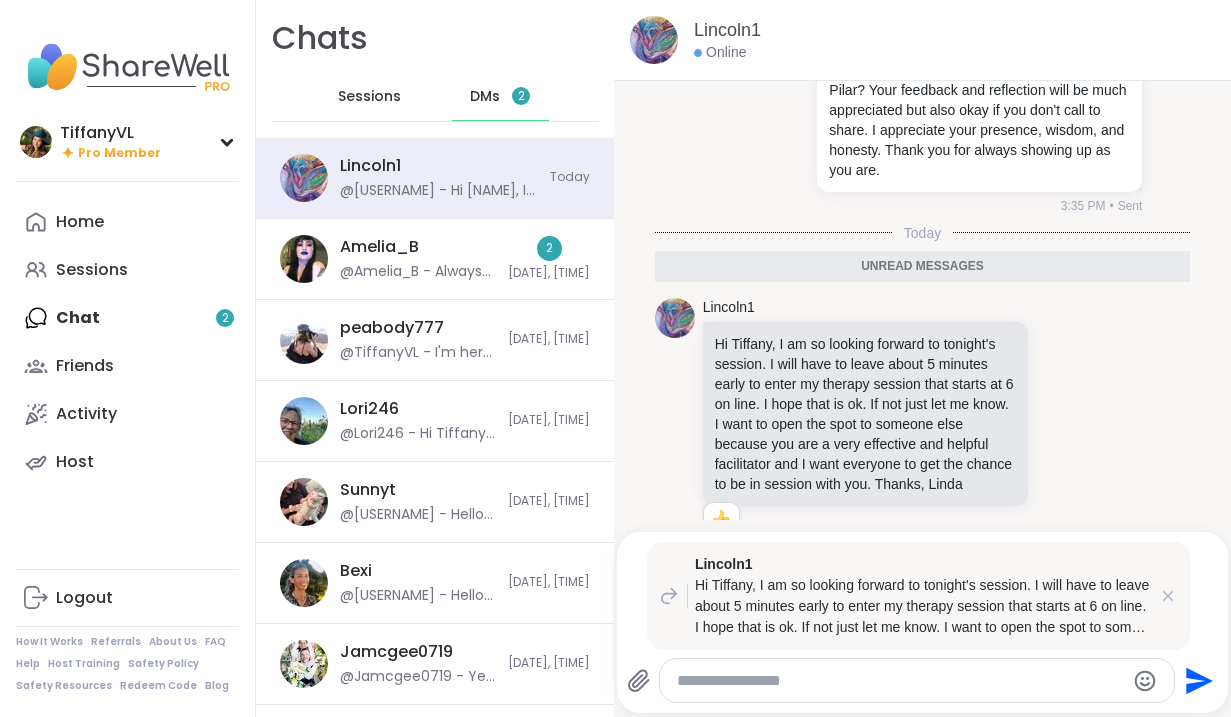 scroll, scrollTop: 2439, scrollLeft: 0, axis: vertical 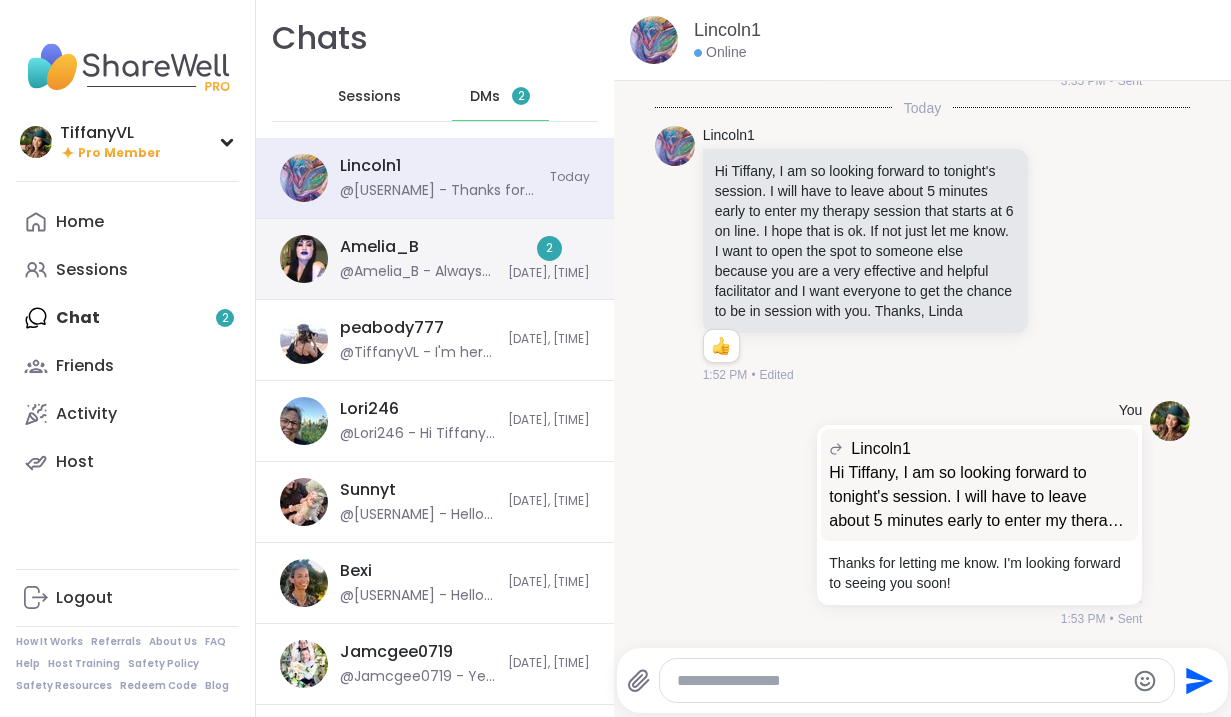 click on "2 8/6/2025, 4:10 PM" at bounding box center [549, 259] 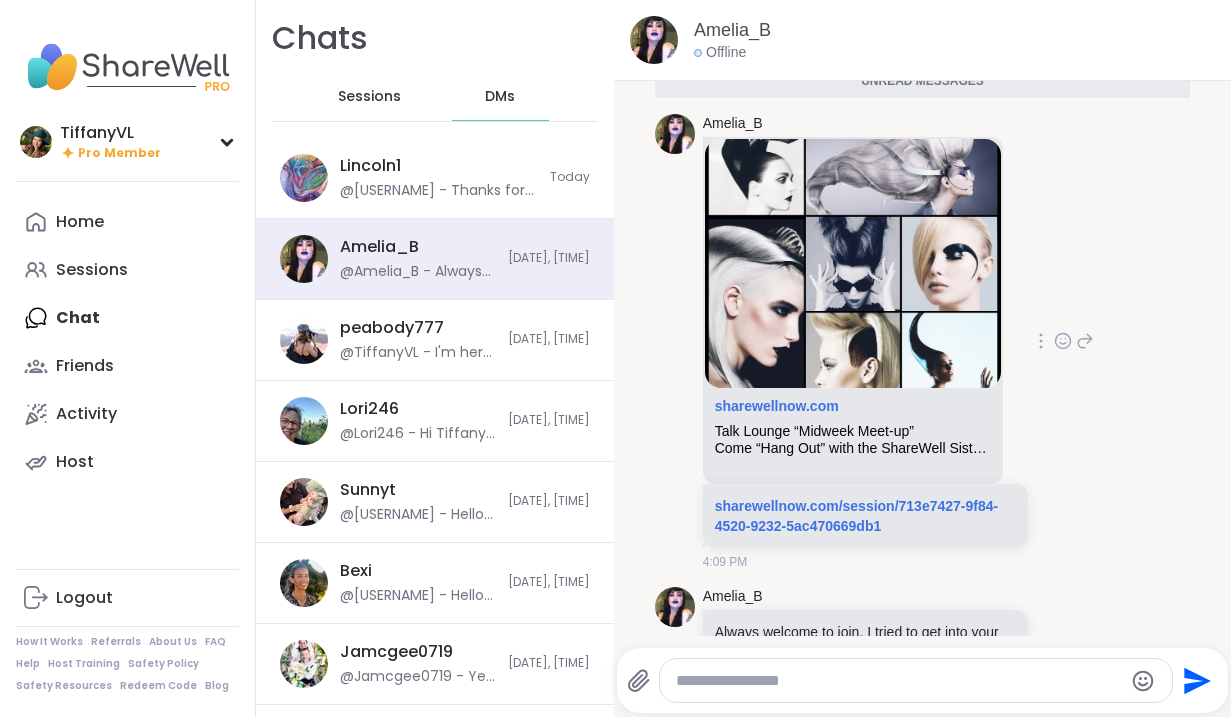 scroll, scrollTop: 6673, scrollLeft: 0, axis: vertical 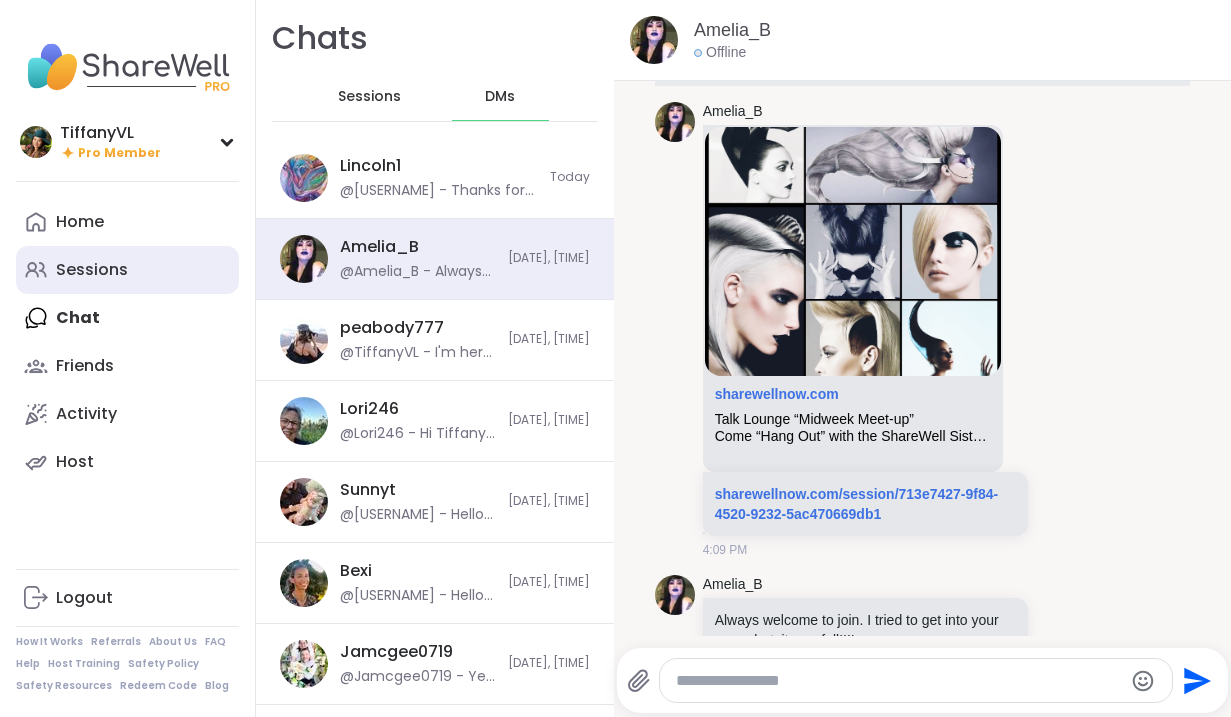 click on "Sessions" at bounding box center (127, 270) 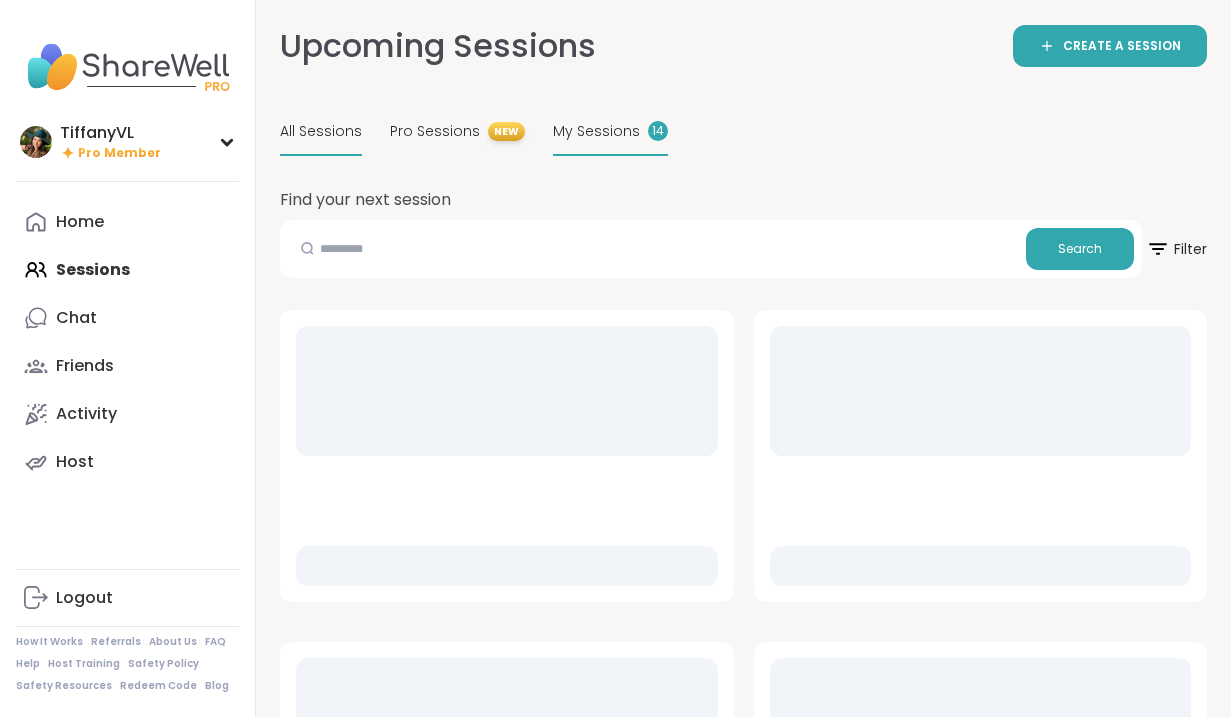 click on "My Sessions" at bounding box center [596, 131] 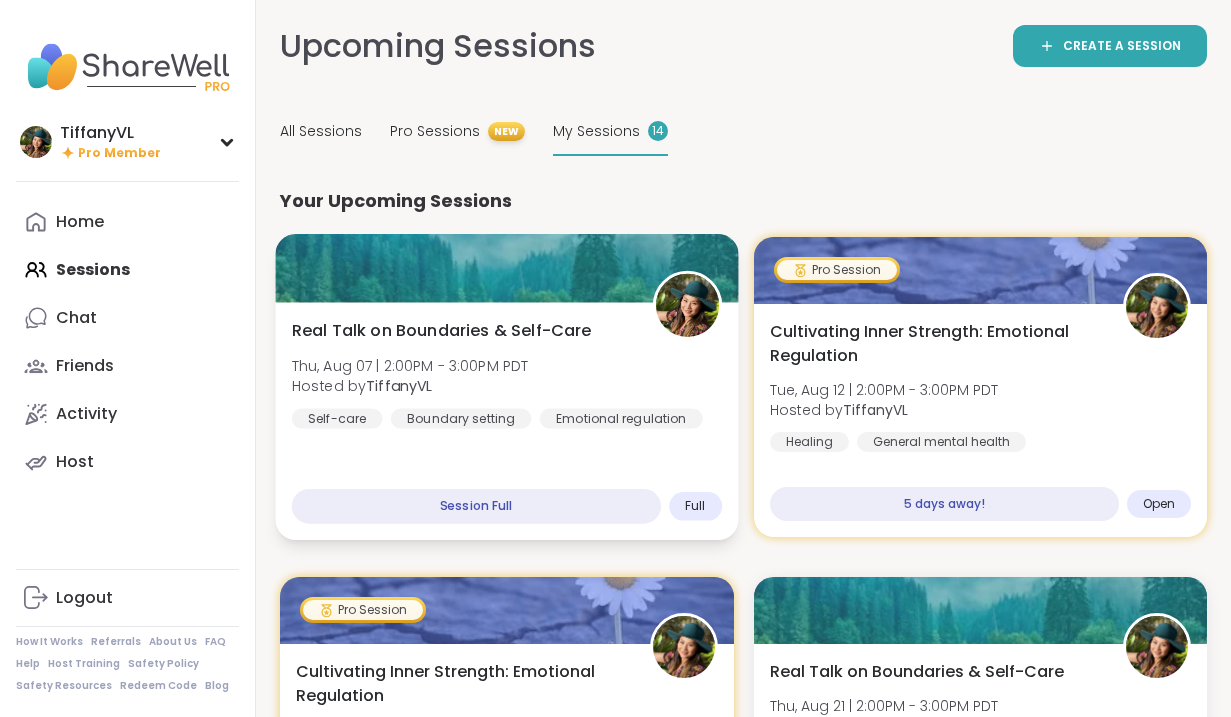 click at bounding box center [686, 305] 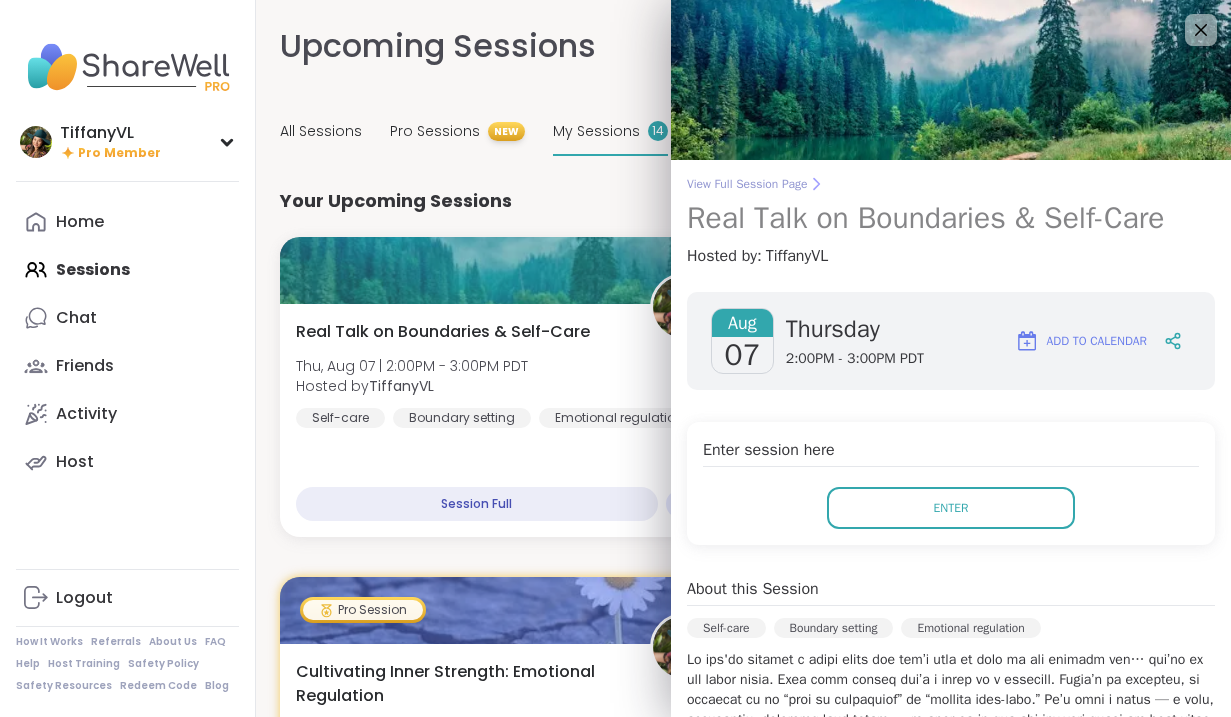 scroll, scrollTop: 0, scrollLeft: 0, axis: both 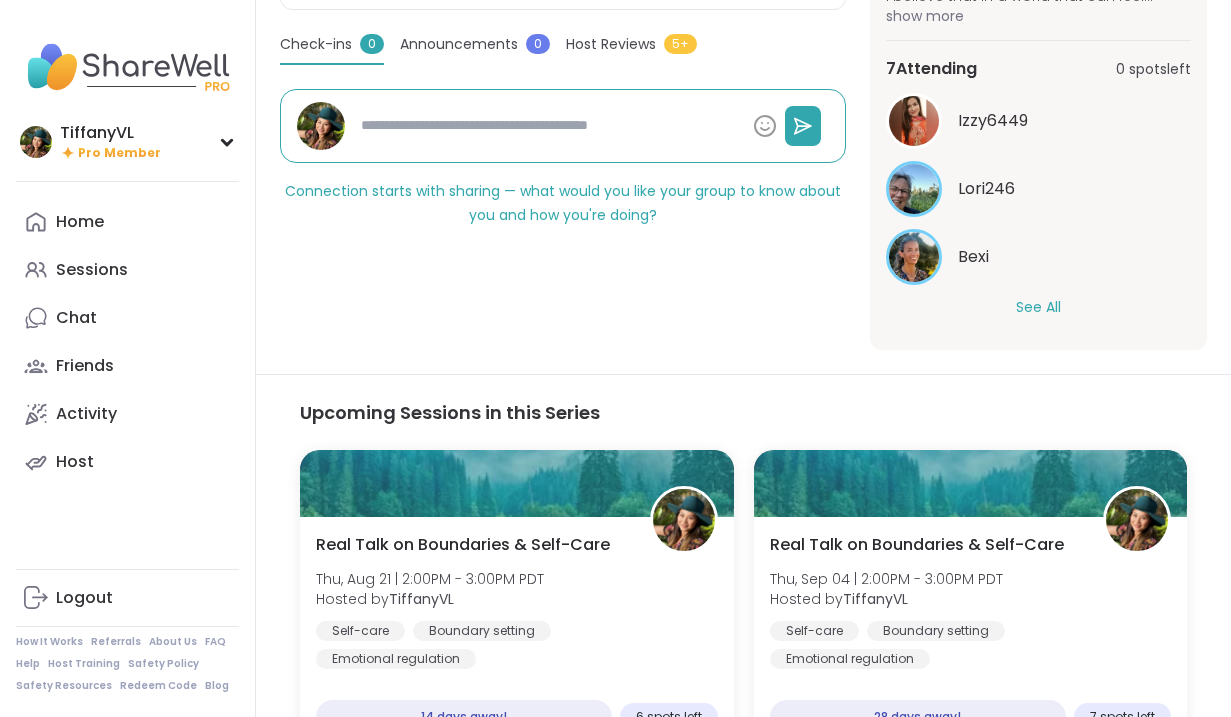 click on "See All" at bounding box center (1038, 307) 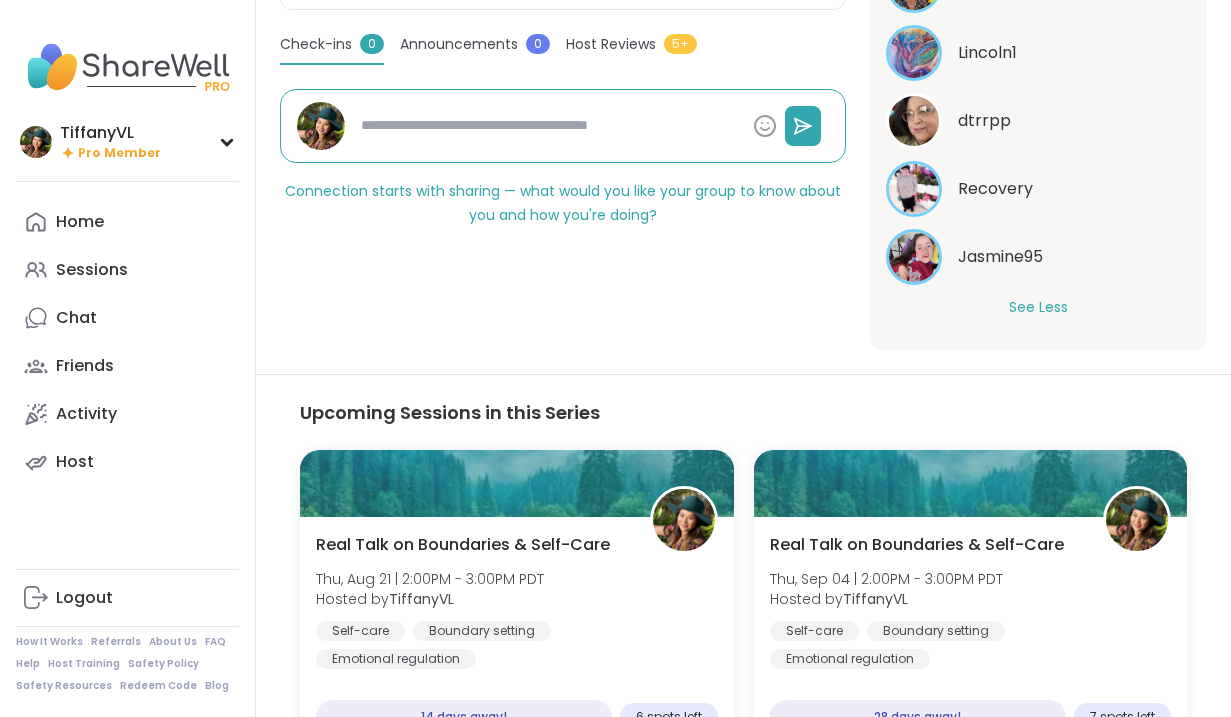 scroll, scrollTop: 404, scrollLeft: 0, axis: vertical 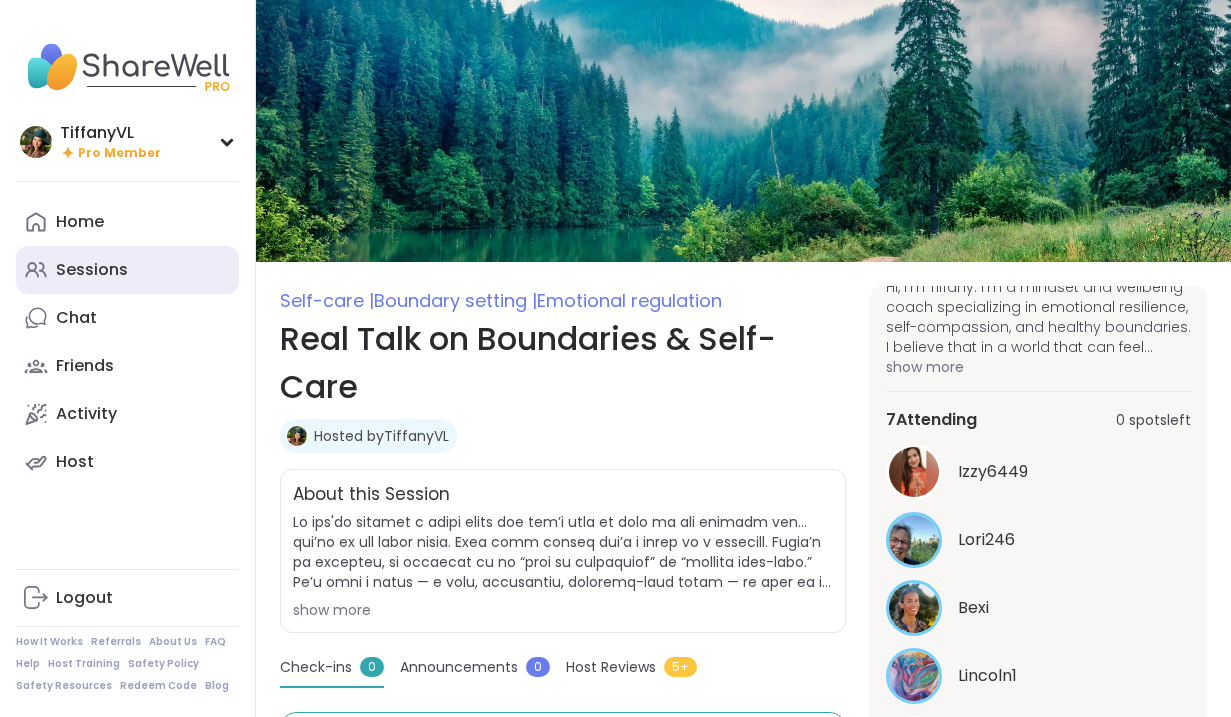 click on "Sessions" at bounding box center (92, 270) 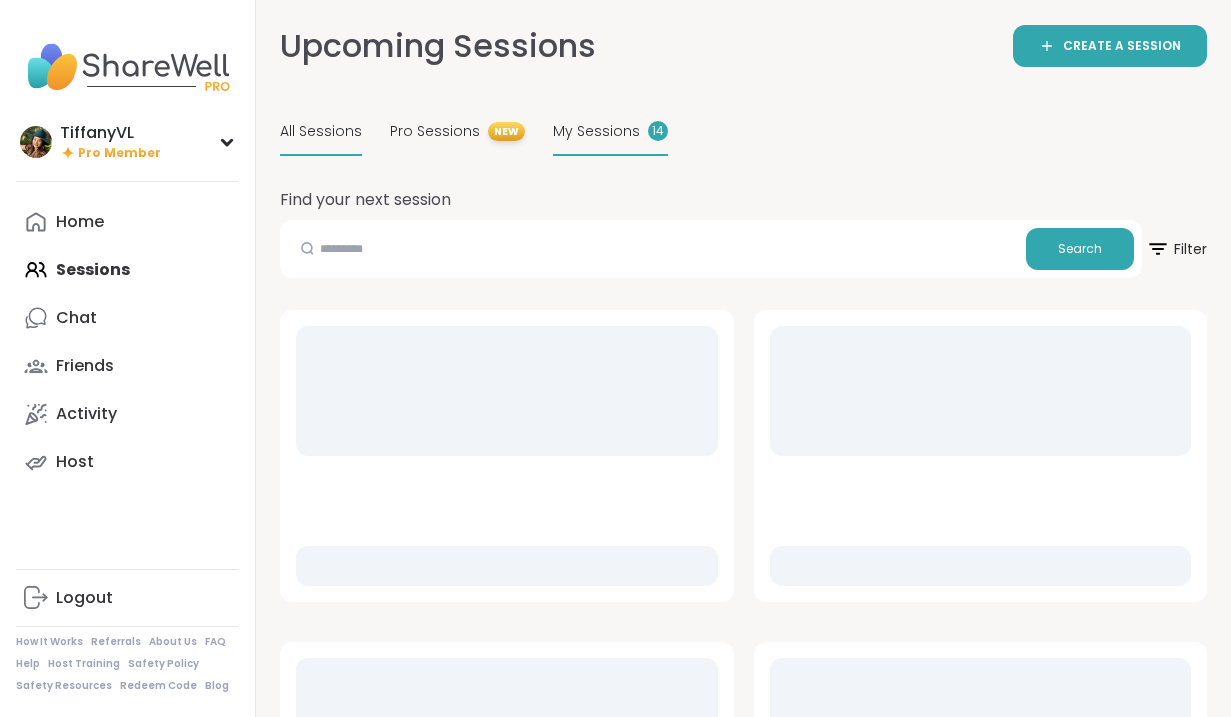click on "My Sessions" at bounding box center [596, 131] 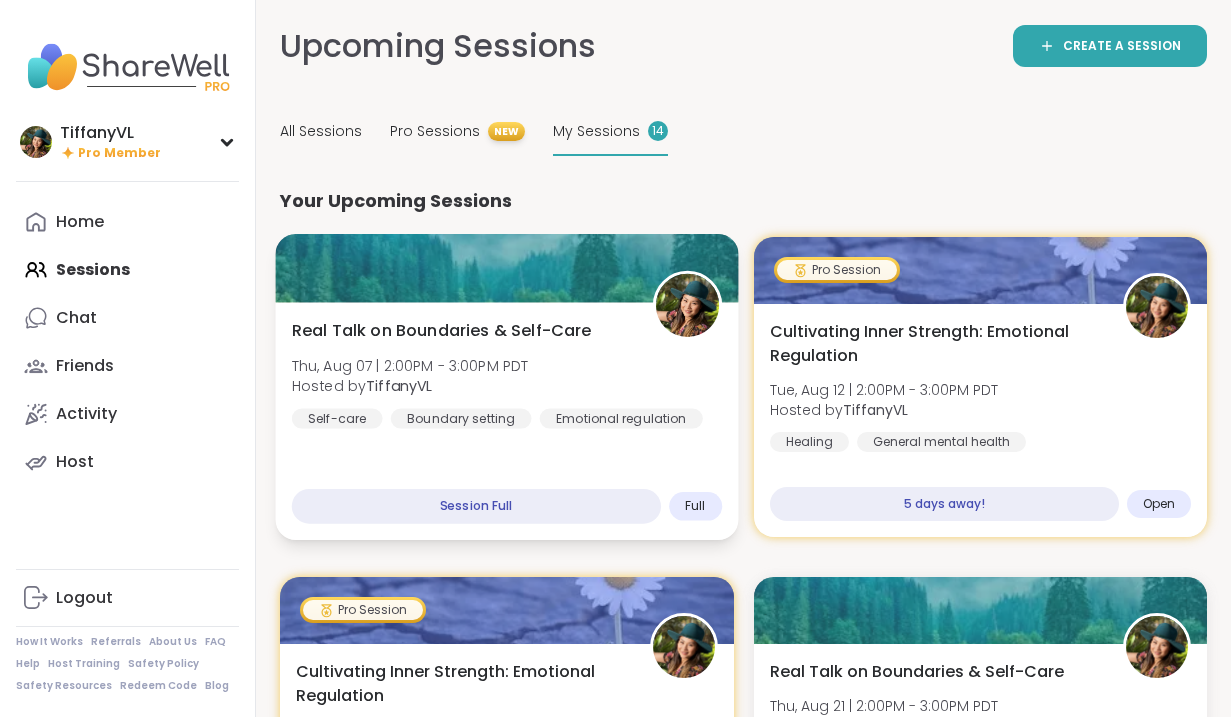 click at bounding box center [686, 305] 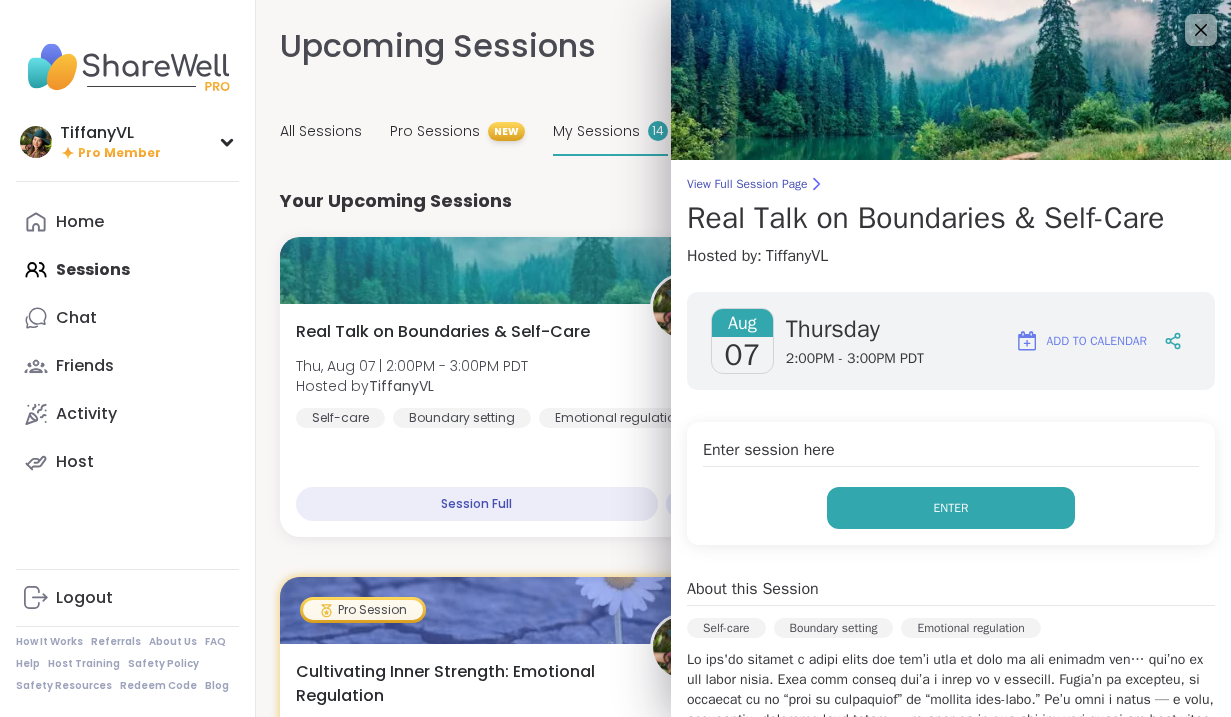 click on "Enter" at bounding box center [951, 508] 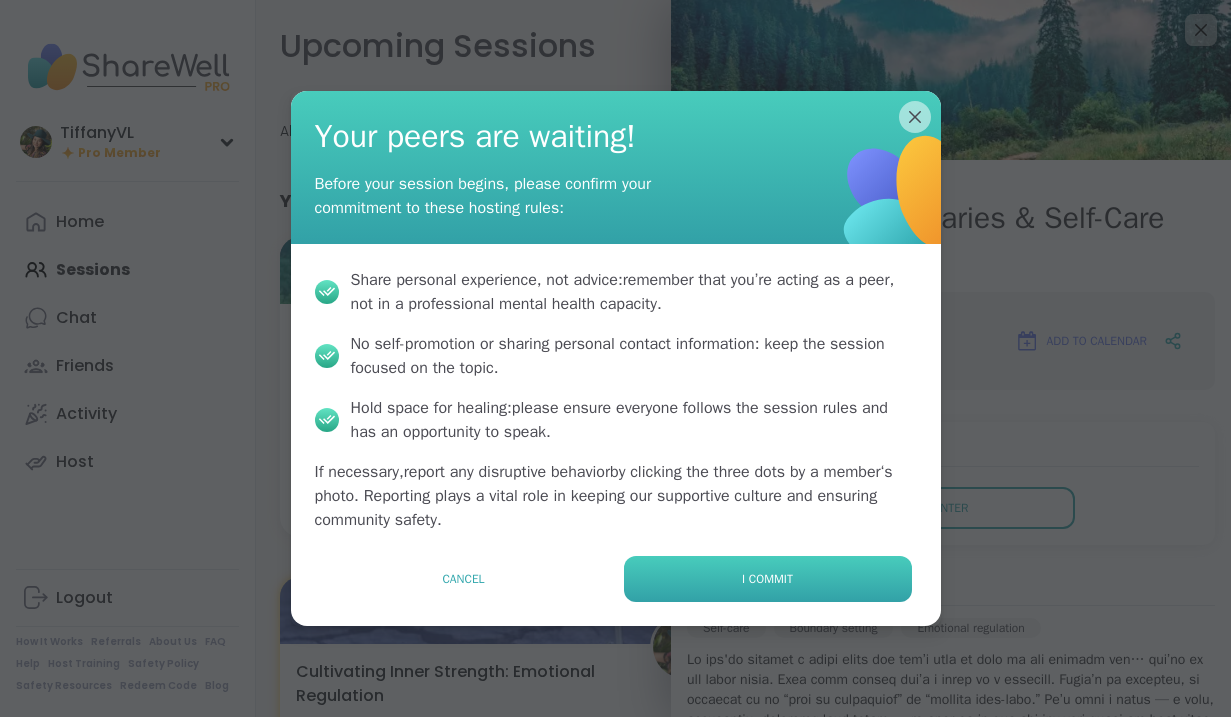 click on "I commit" at bounding box center (767, 579) 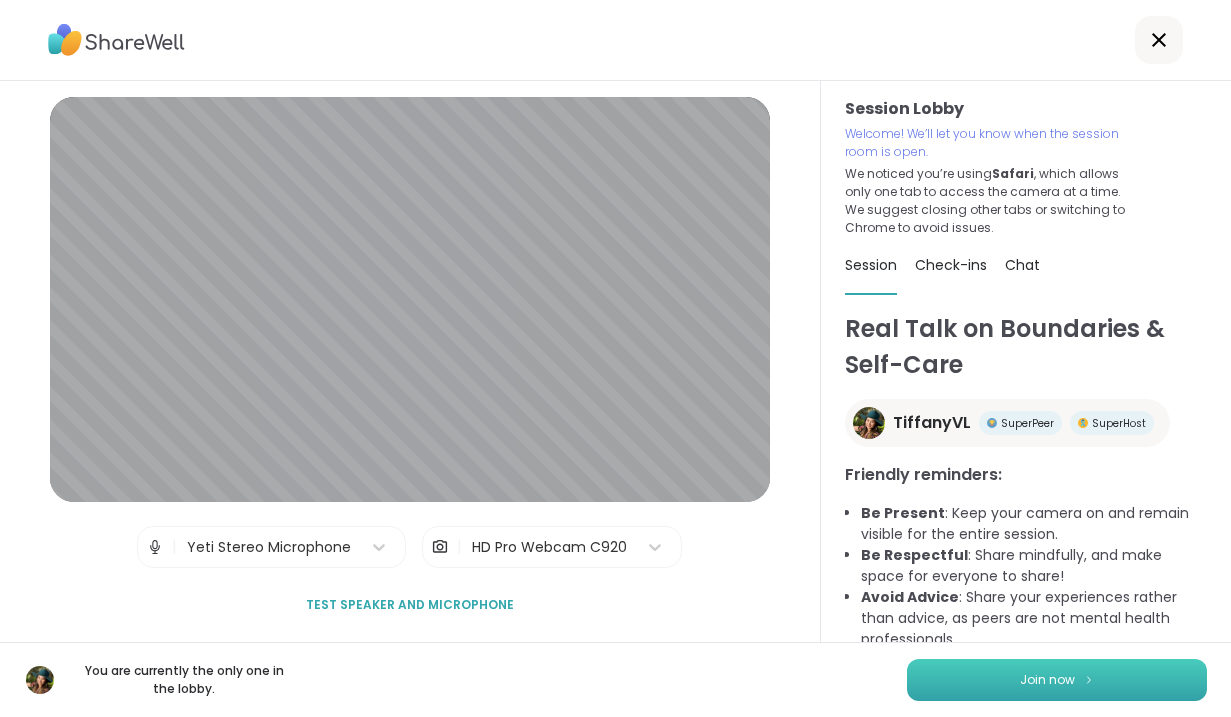 click on "Join now" at bounding box center [1047, 680] 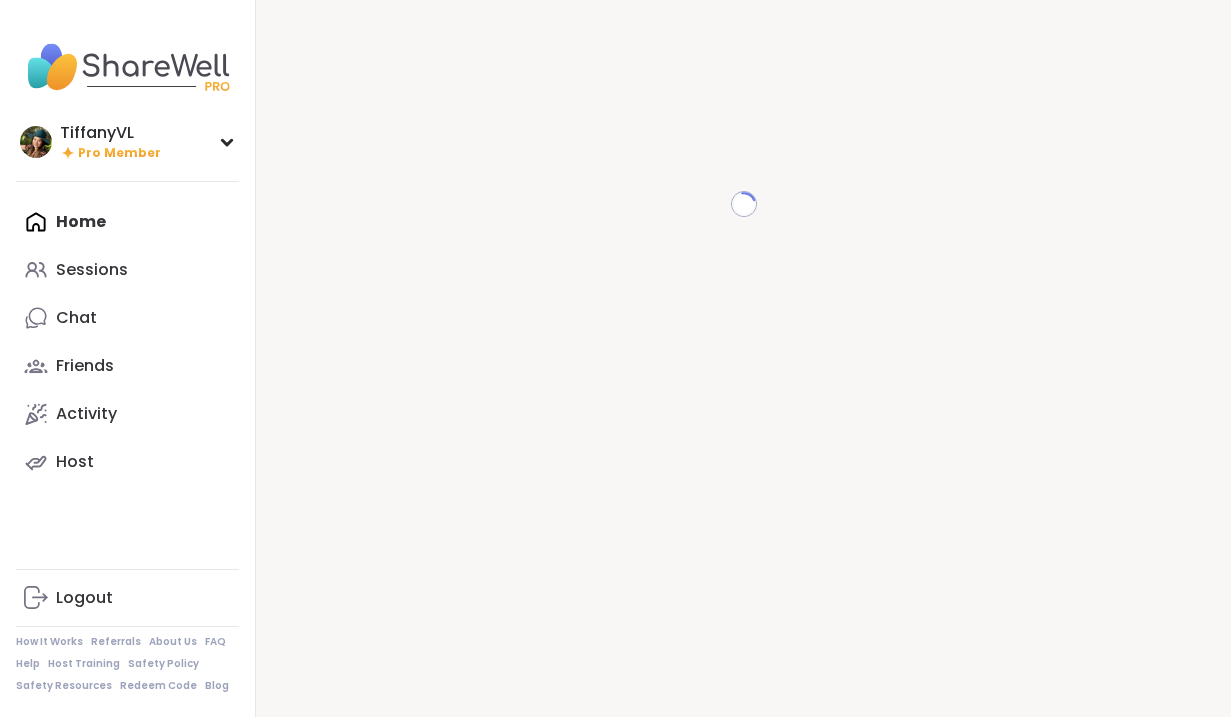 scroll, scrollTop: 0, scrollLeft: 0, axis: both 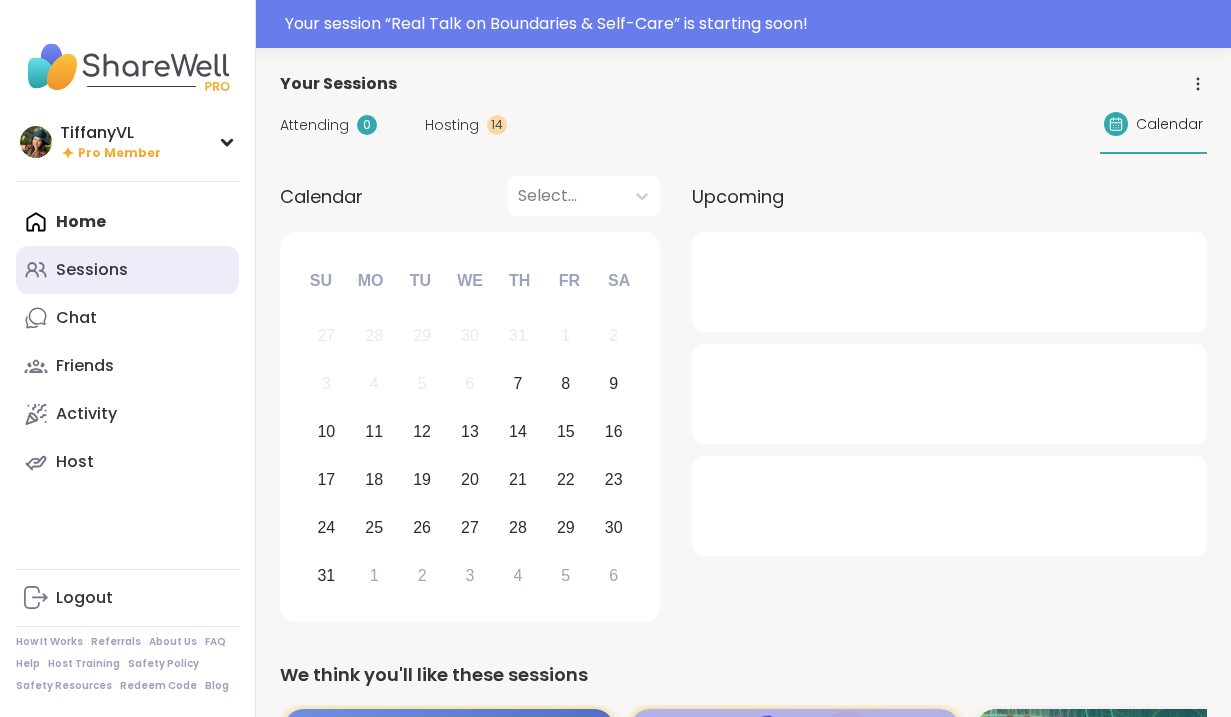 click on "Sessions" at bounding box center (127, 270) 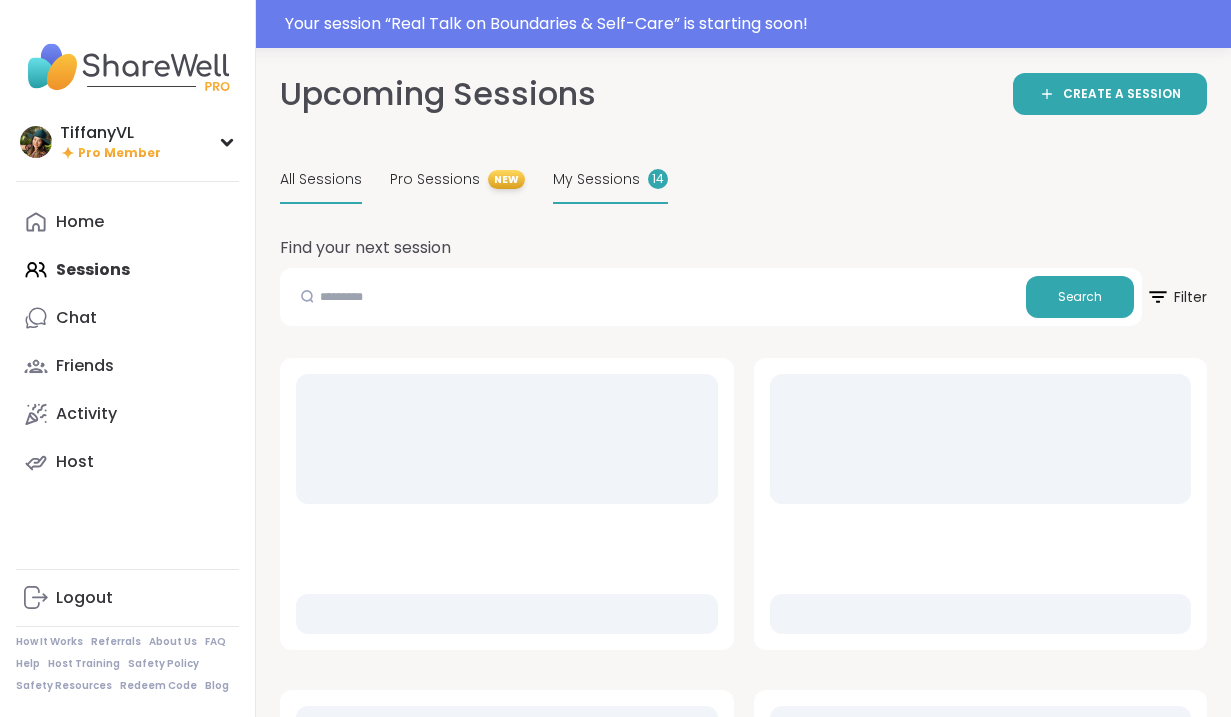 click on "My Sessions" at bounding box center (596, 179) 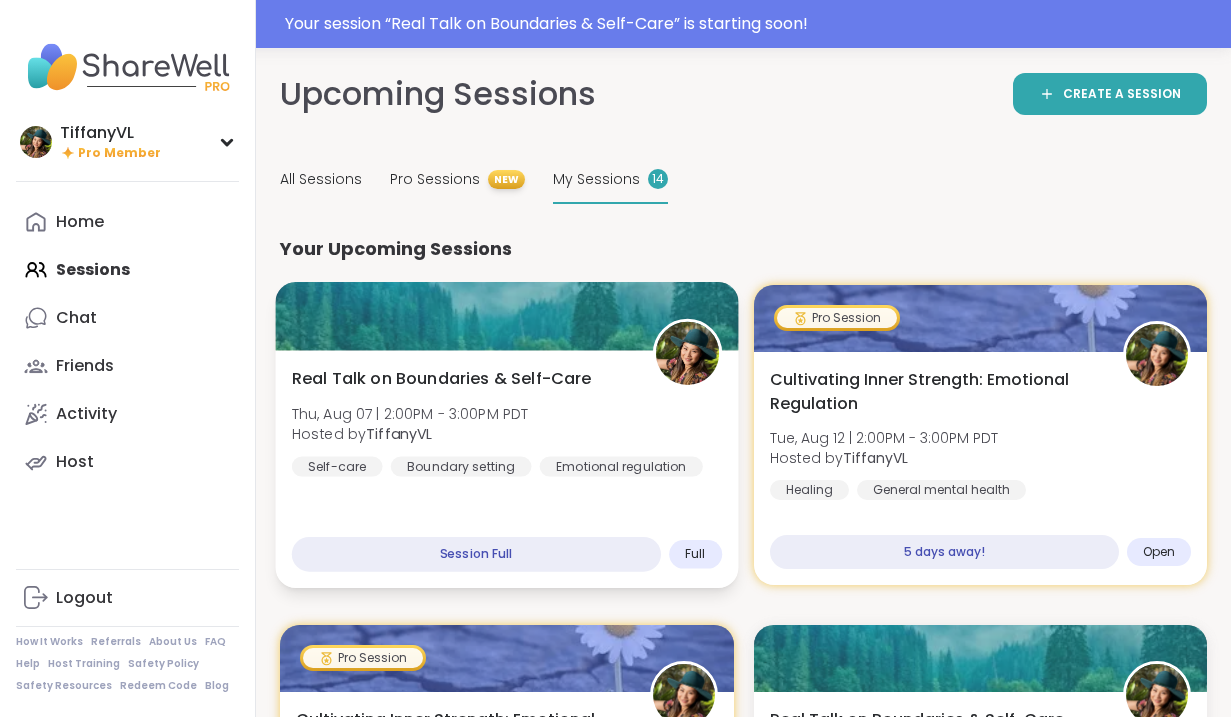 click at bounding box center (686, 353) 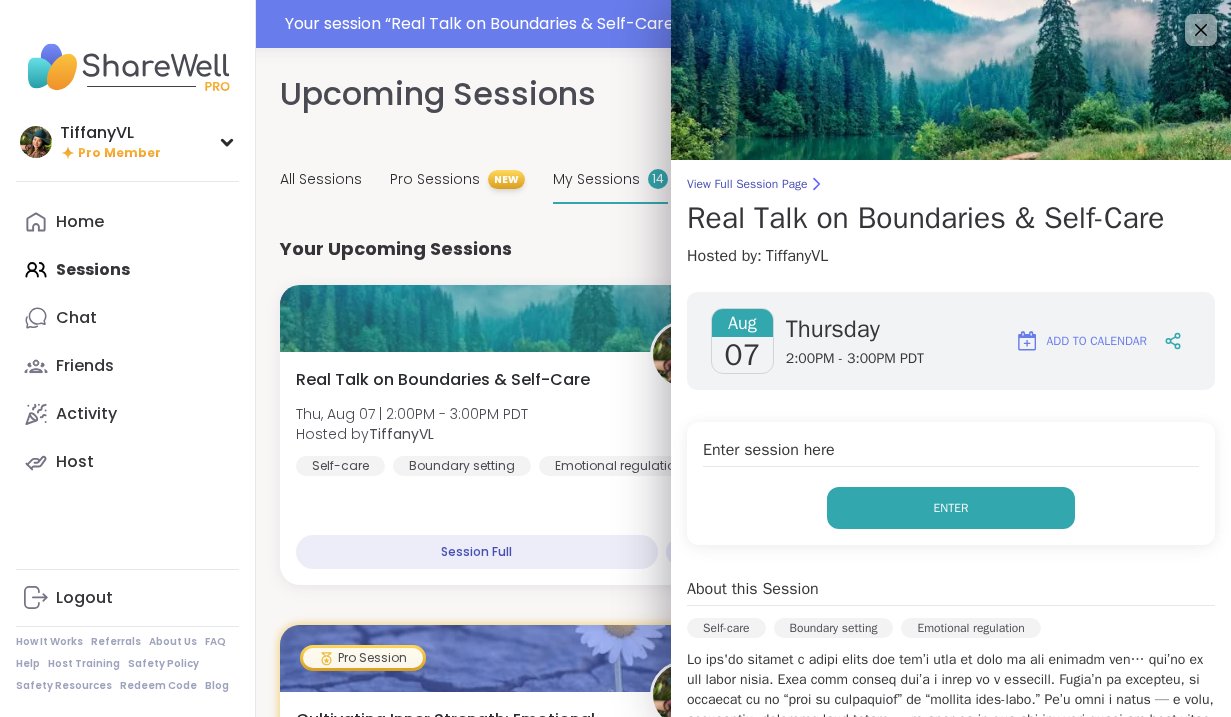 click on "Enter" at bounding box center [951, 508] 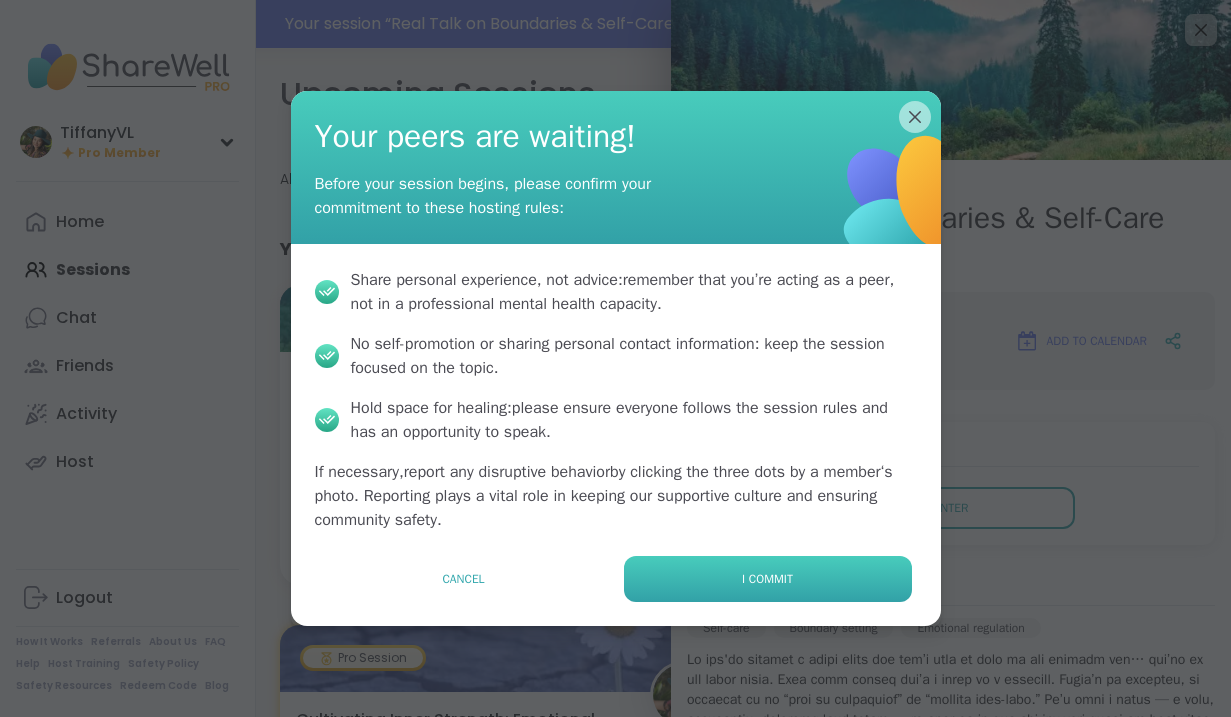 click on "I commit" at bounding box center [768, 579] 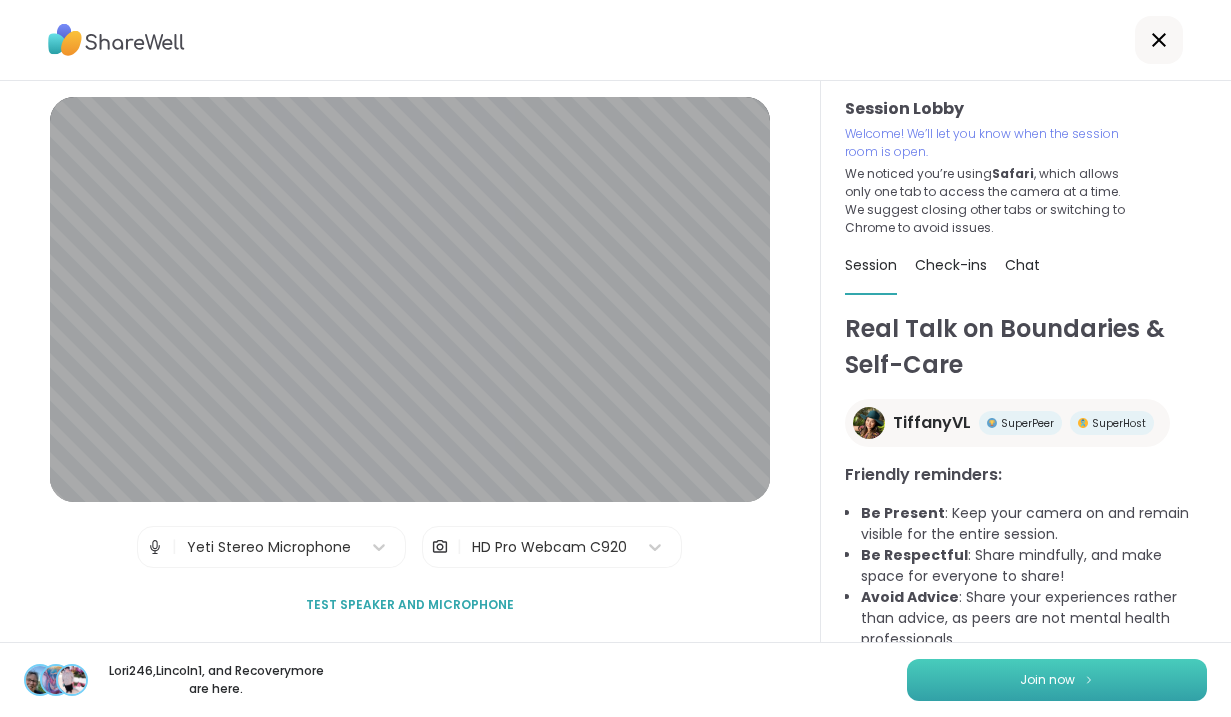 click on "Join now" at bounding box center [1047, 680] 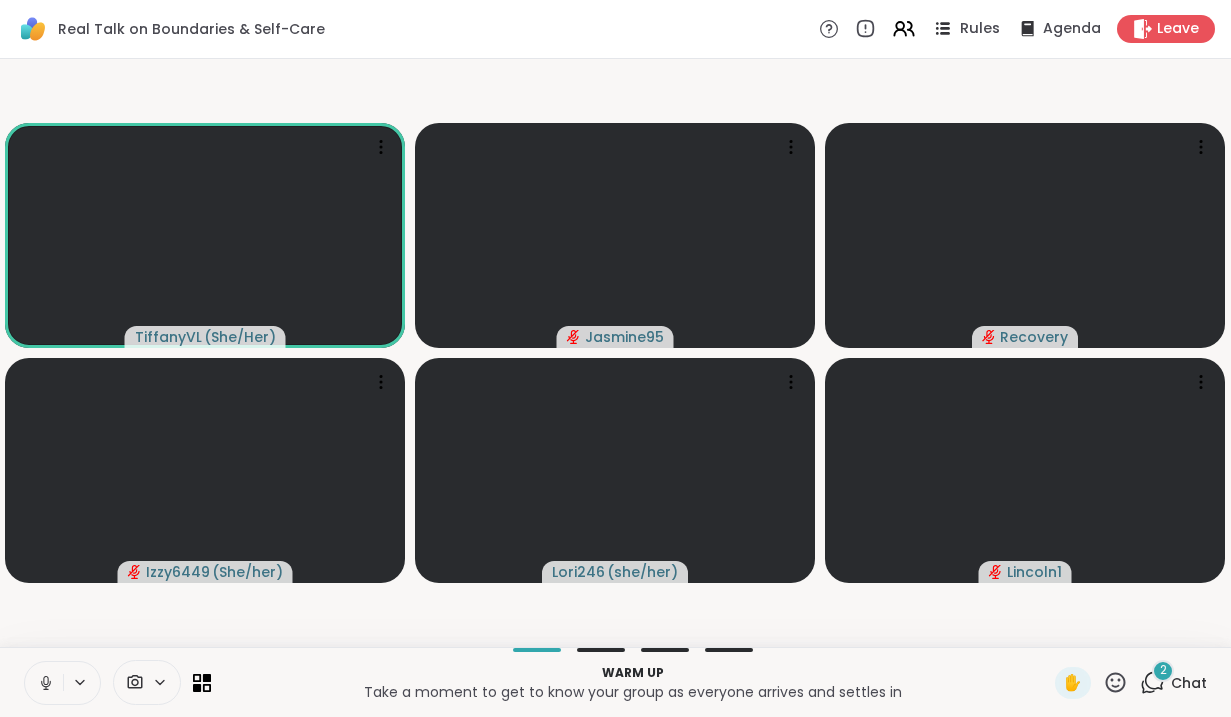 click on "Rules" at bounding box center (980, 29) 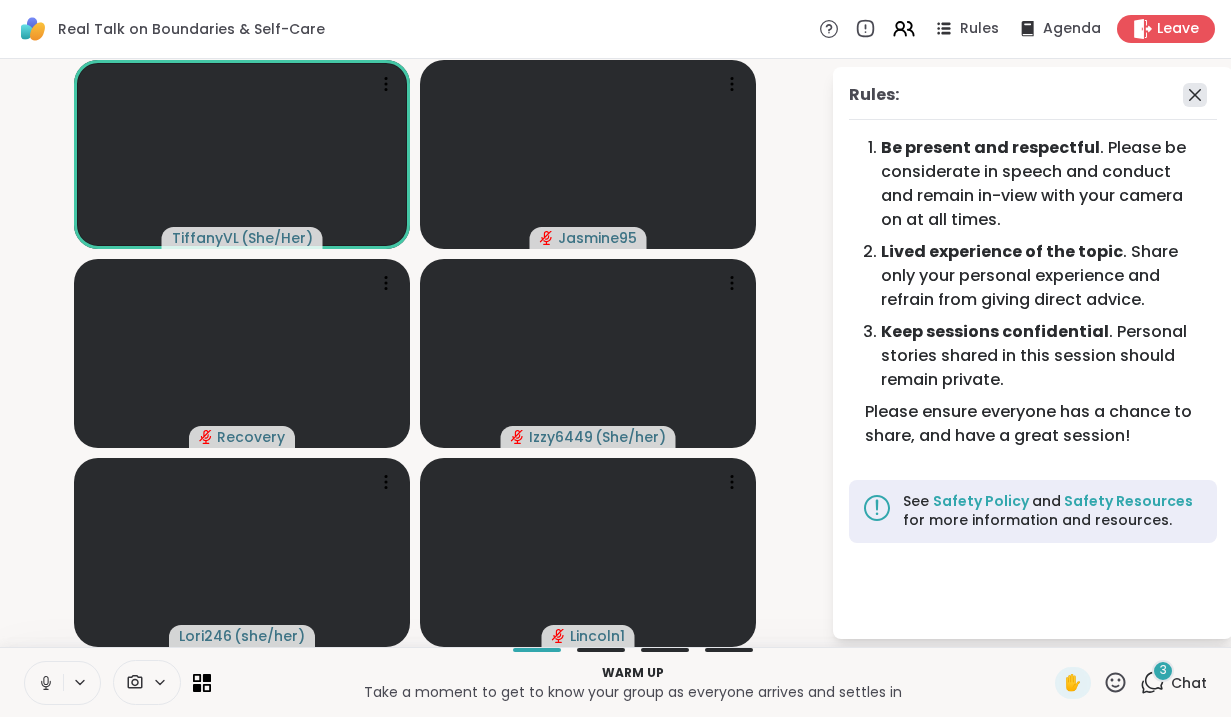 click 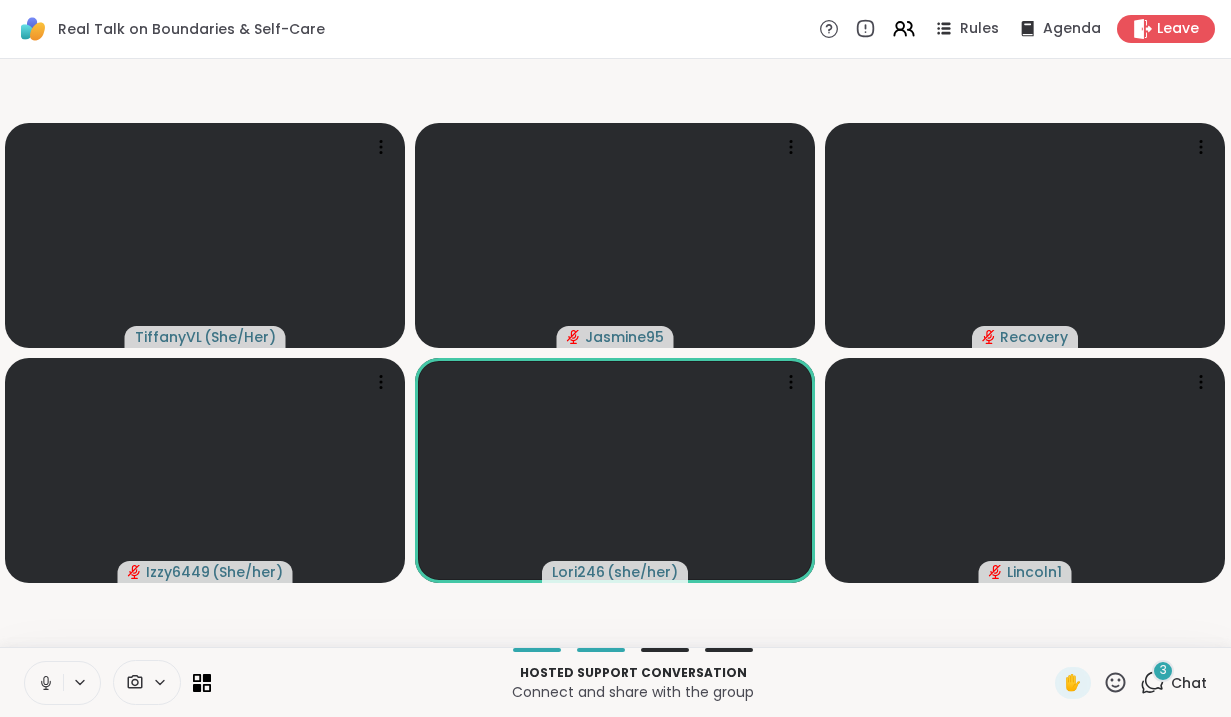 click at bounding box center (44, 683) 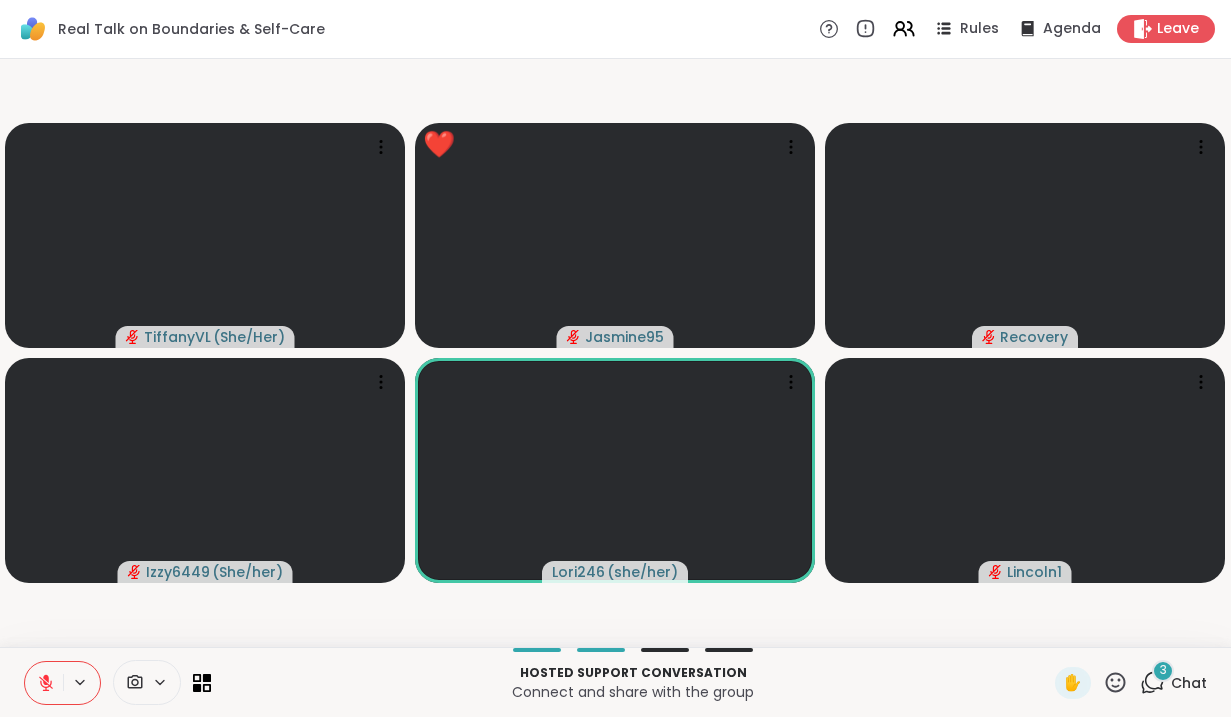 click 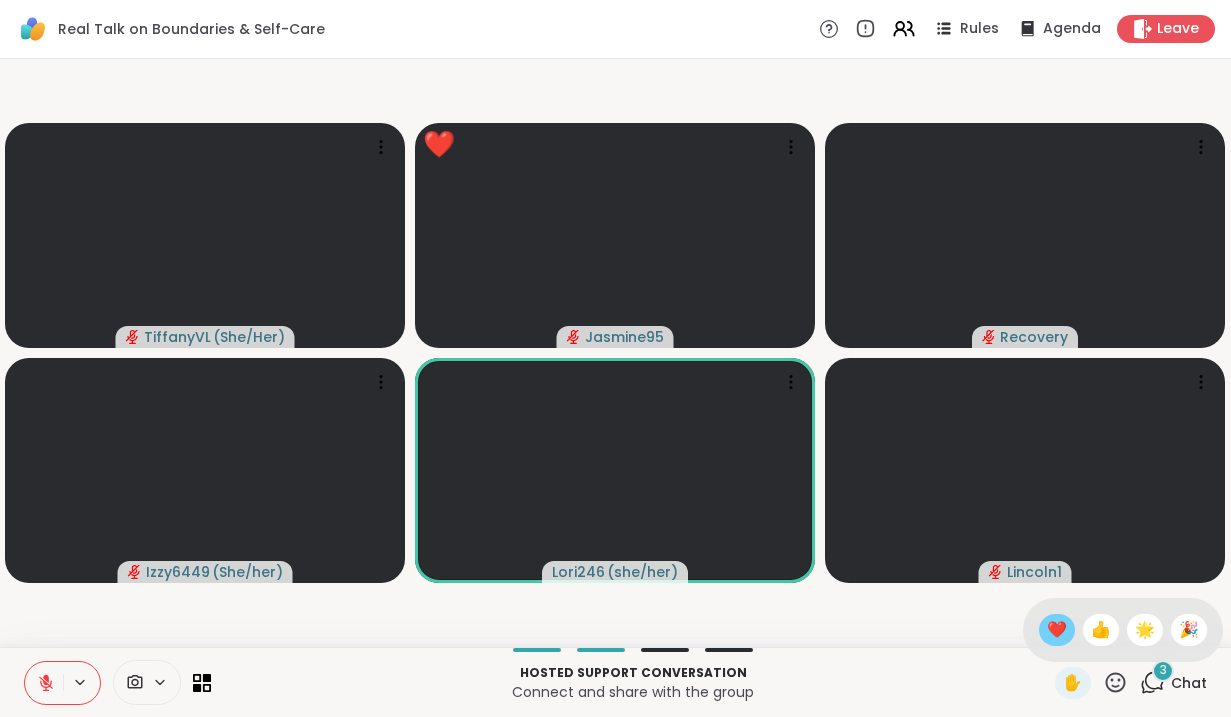 click on "❤️" at bounding box center [1057, 630] 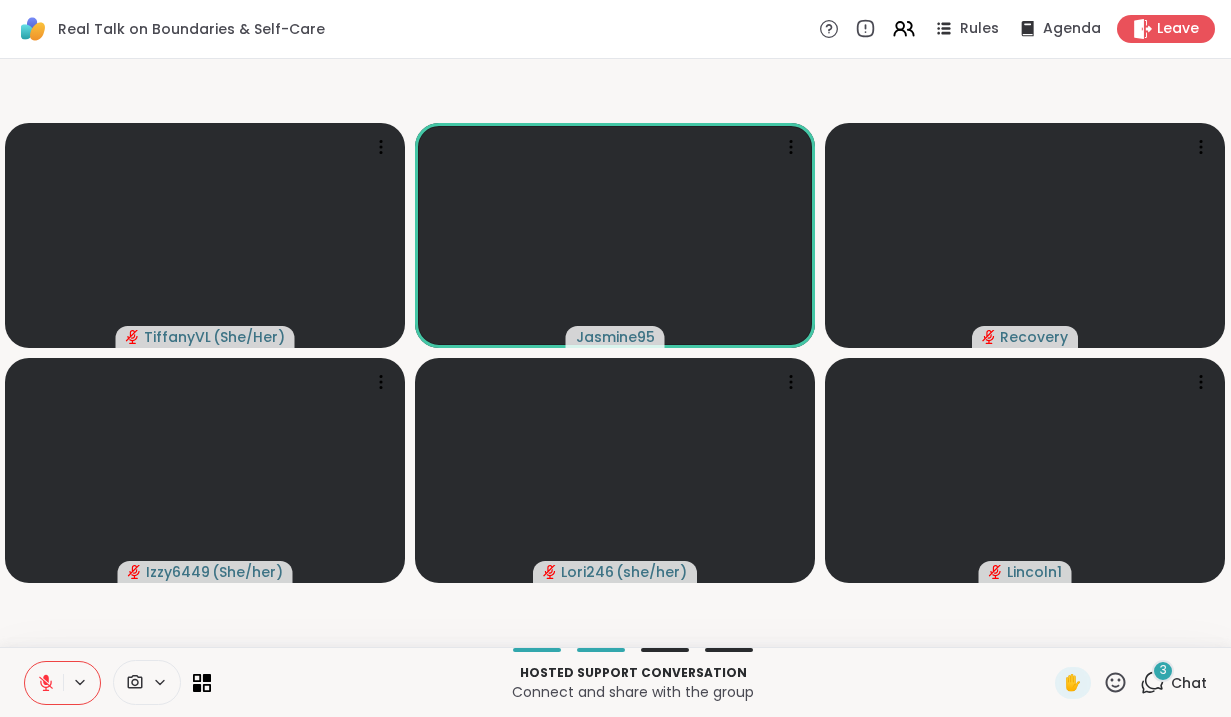 click 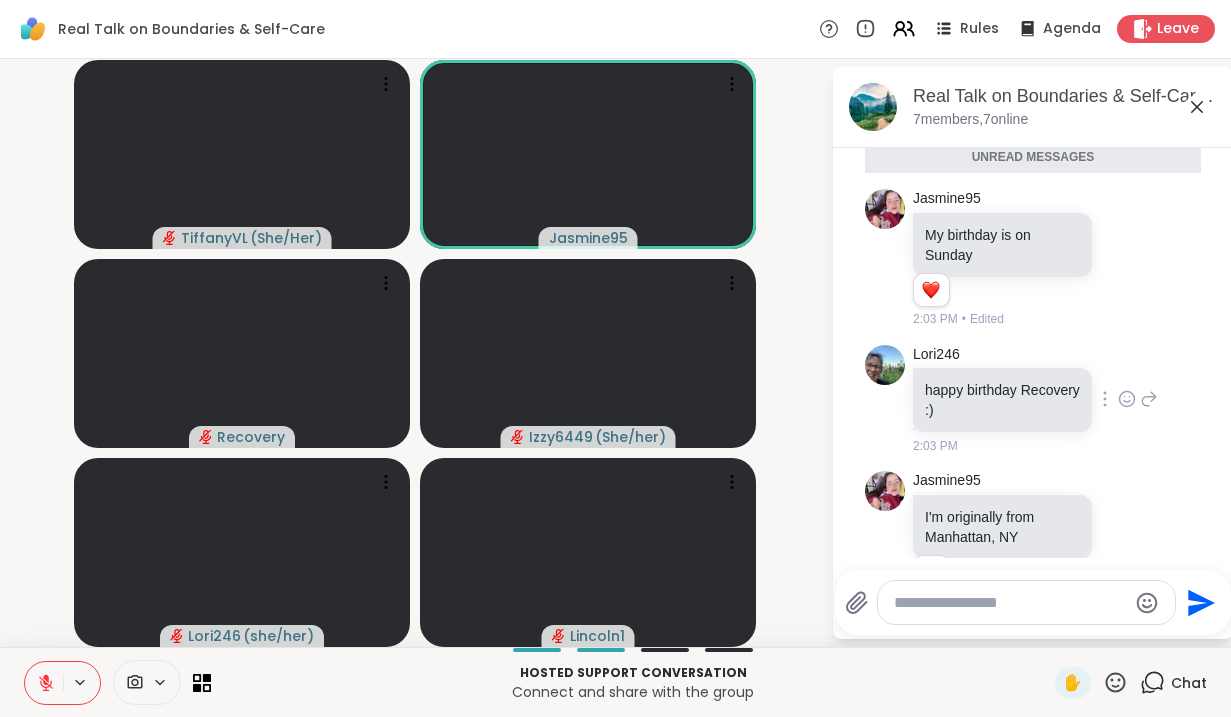 scroll, scrollTop: 91, scrollLeft: 0, axis: vertical 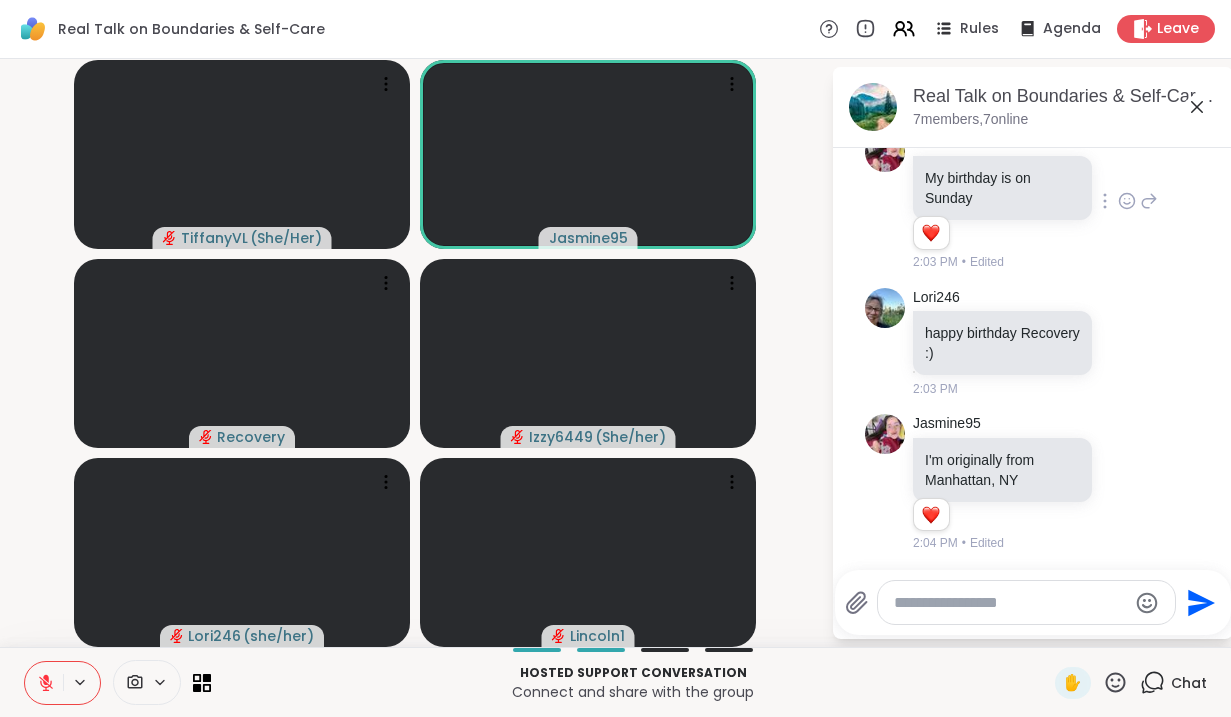 click 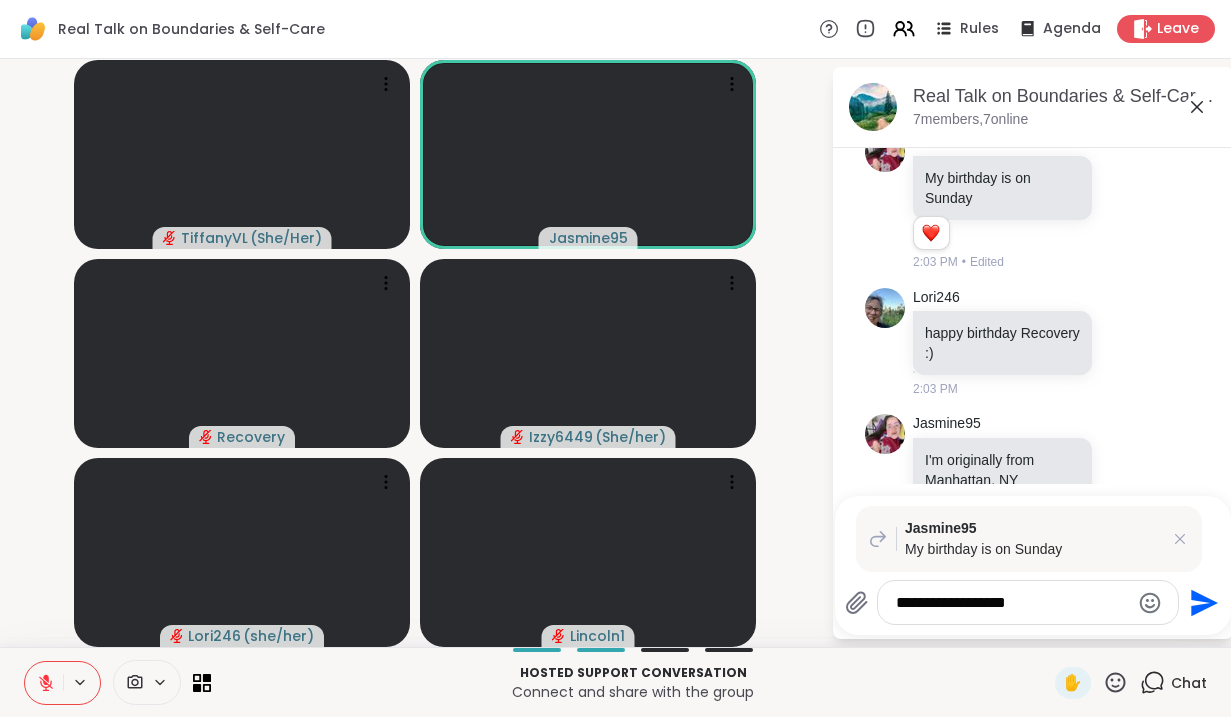 type on "**********" 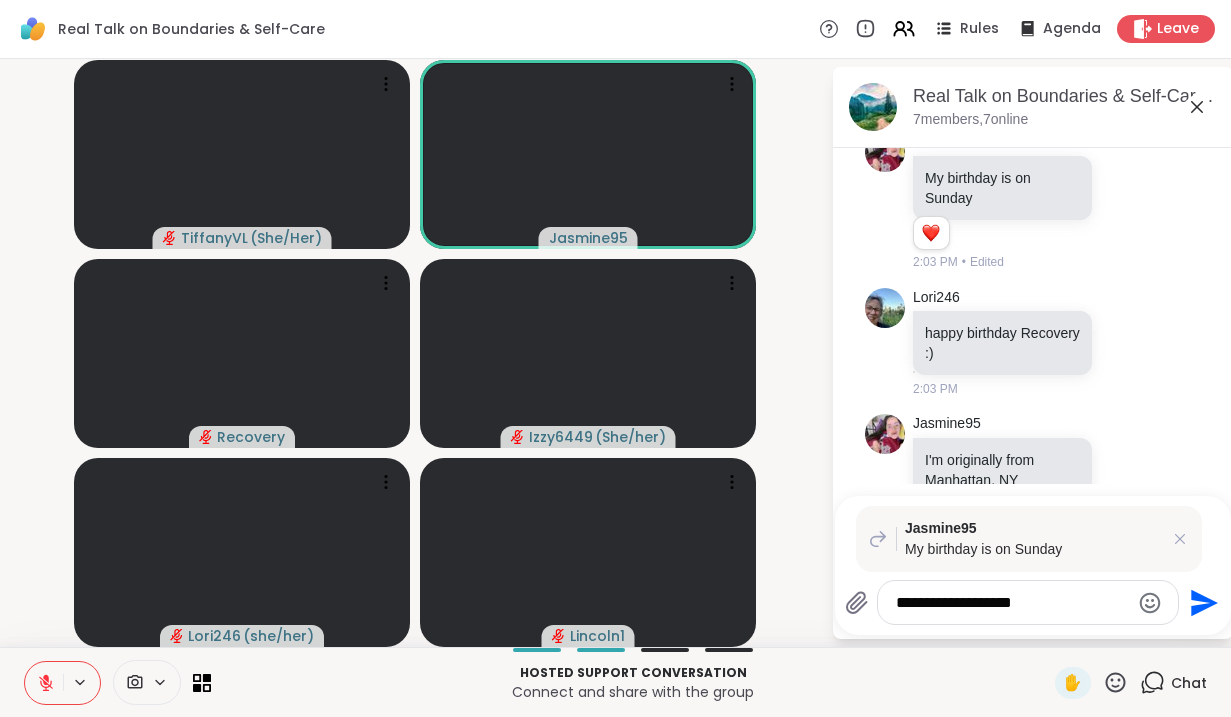 type 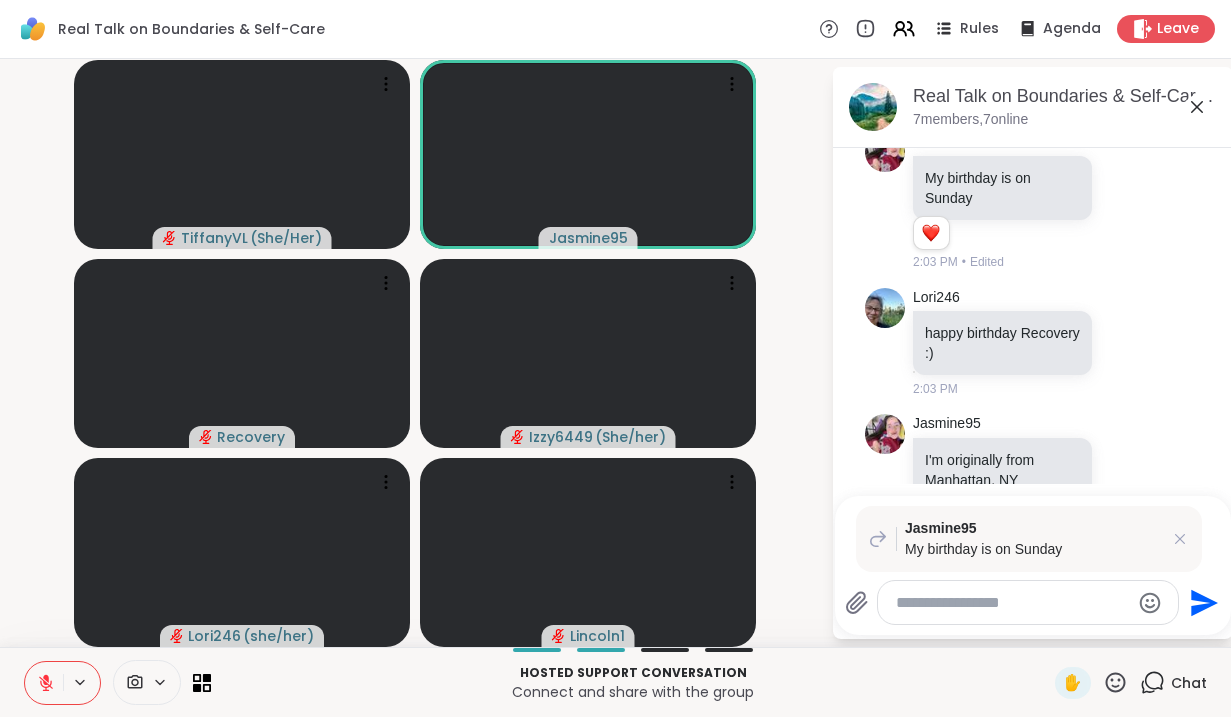 scroll, scrollTop: 289, scrollLeft: 0, axis: vertical 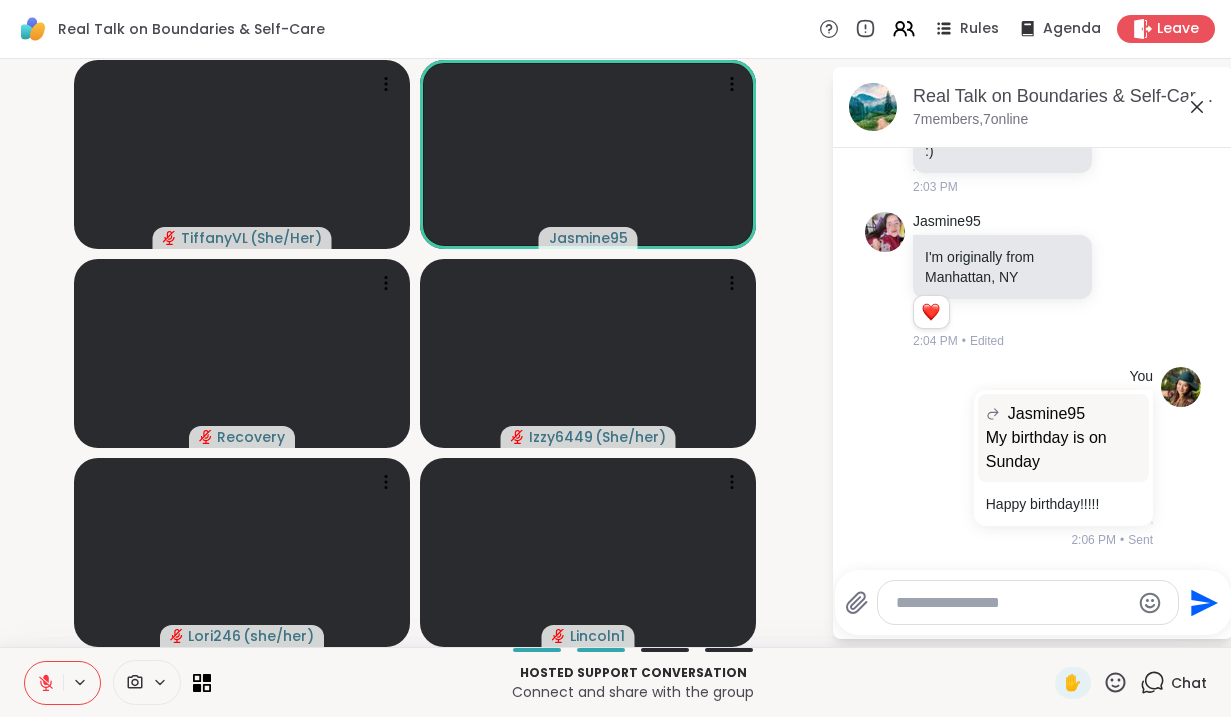 click 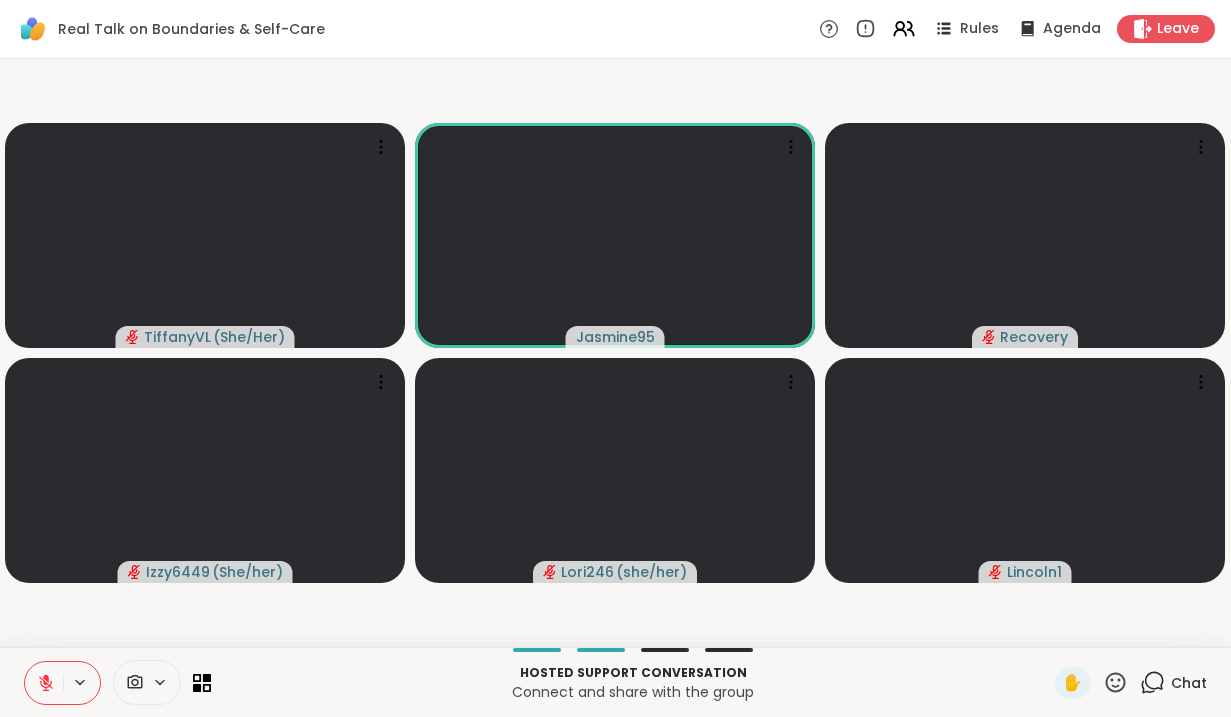 click 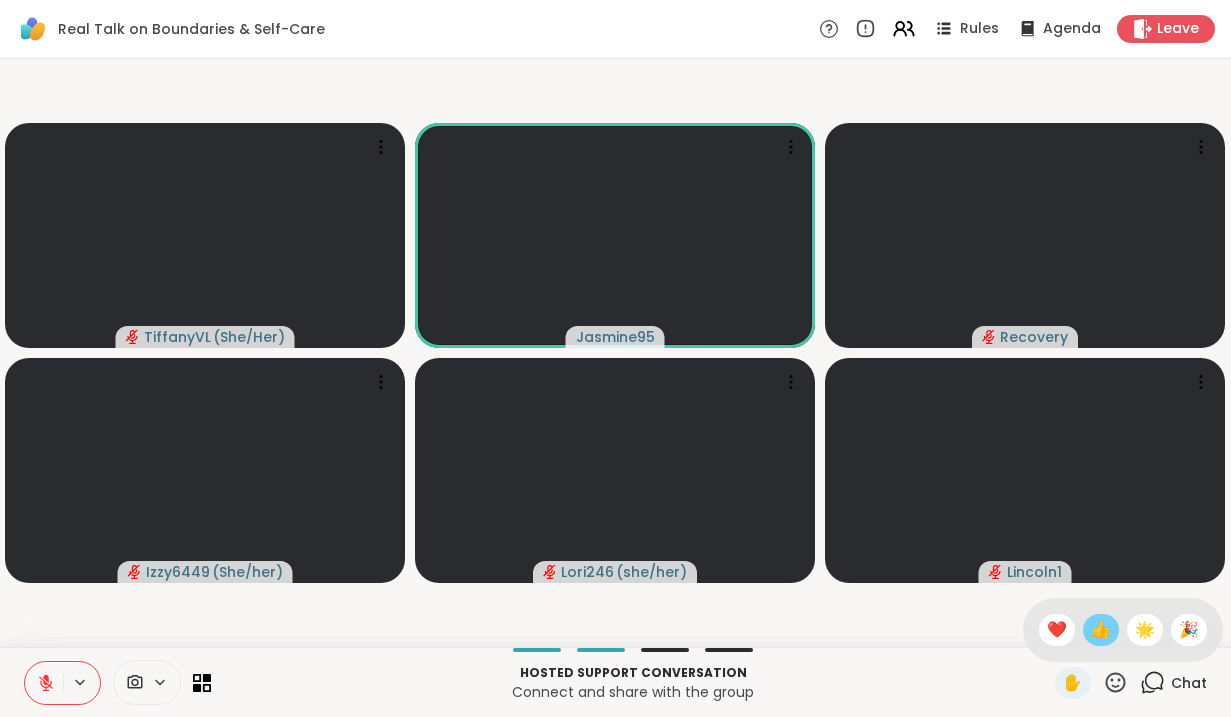 click on "👍" at bounding box center (1101, 630) 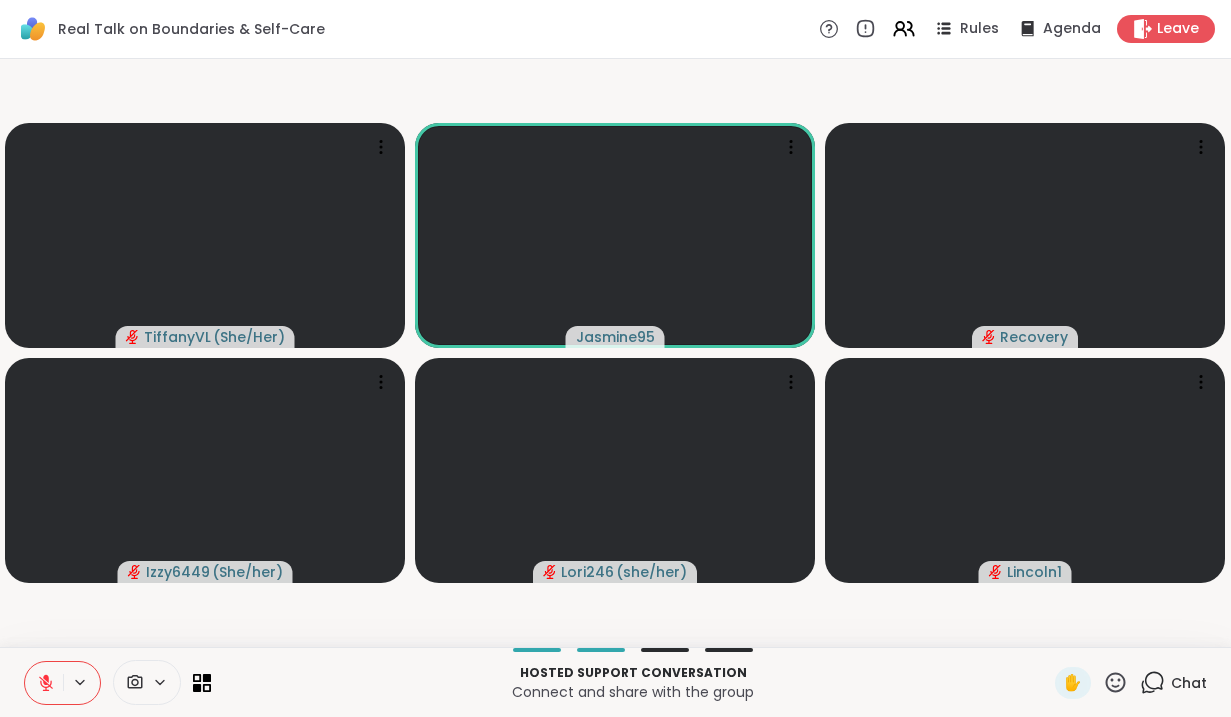 click 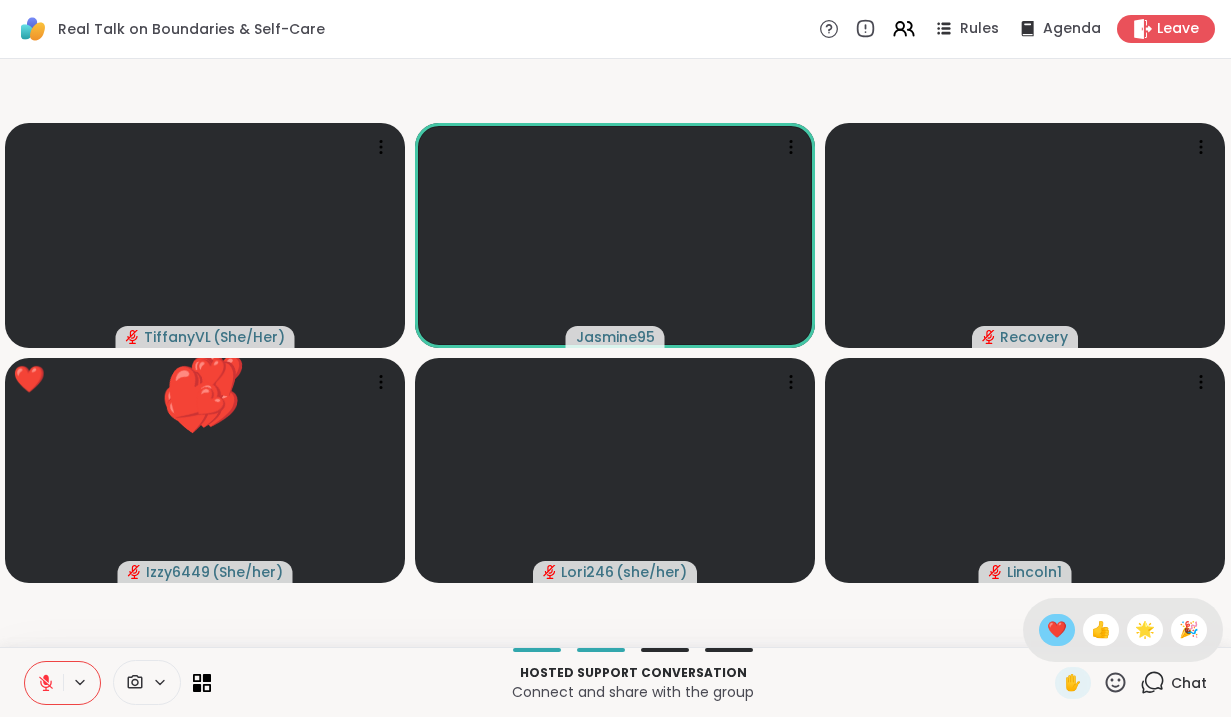 click on "❤️" at bounding box center (1057, 630) 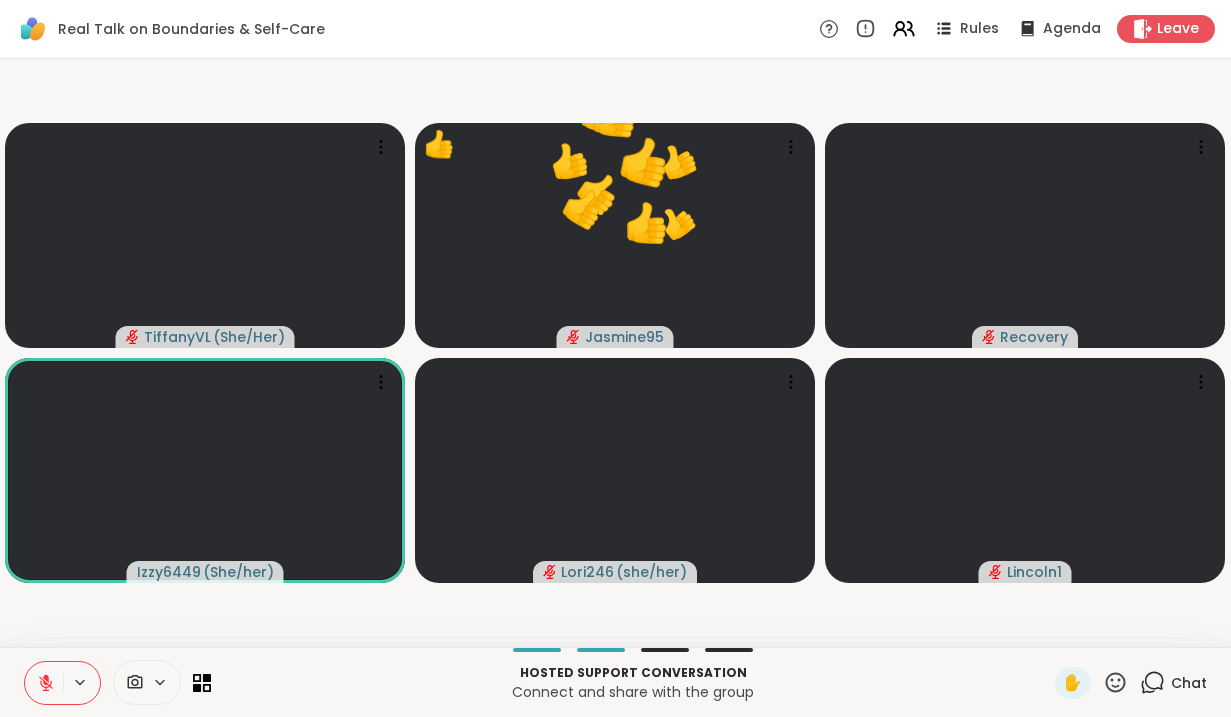 click 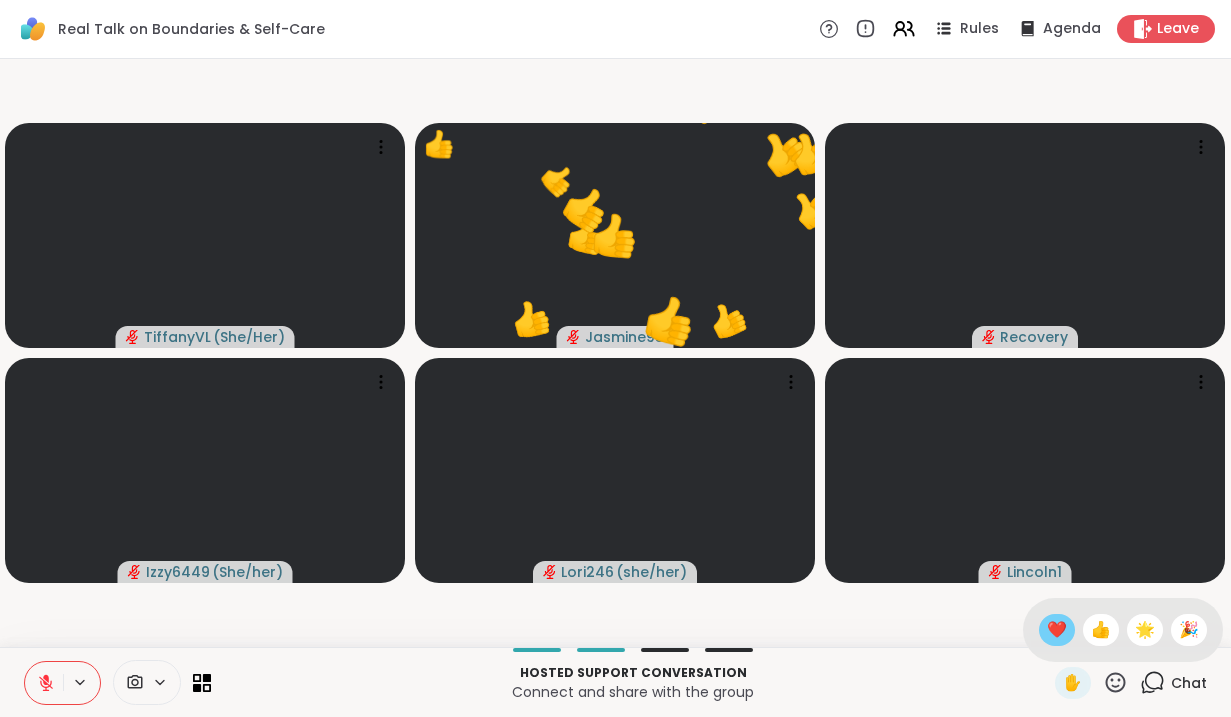 click on "❤️" at bounding box center [1057, 630] 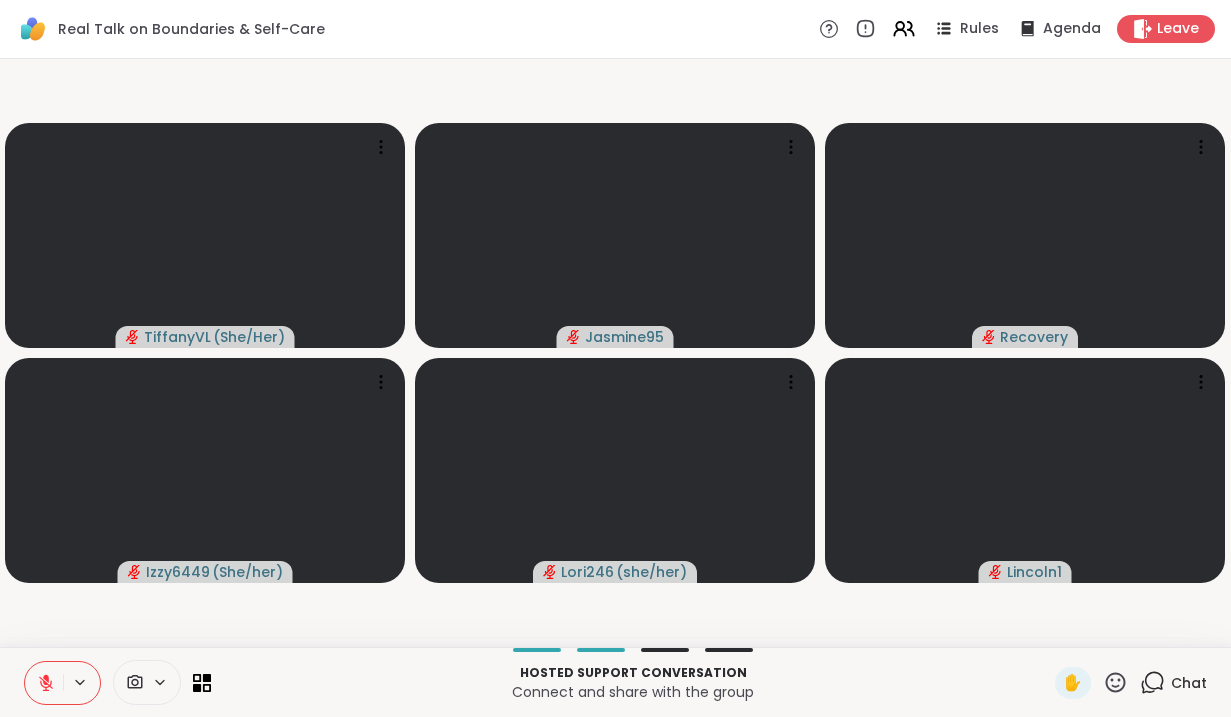 click 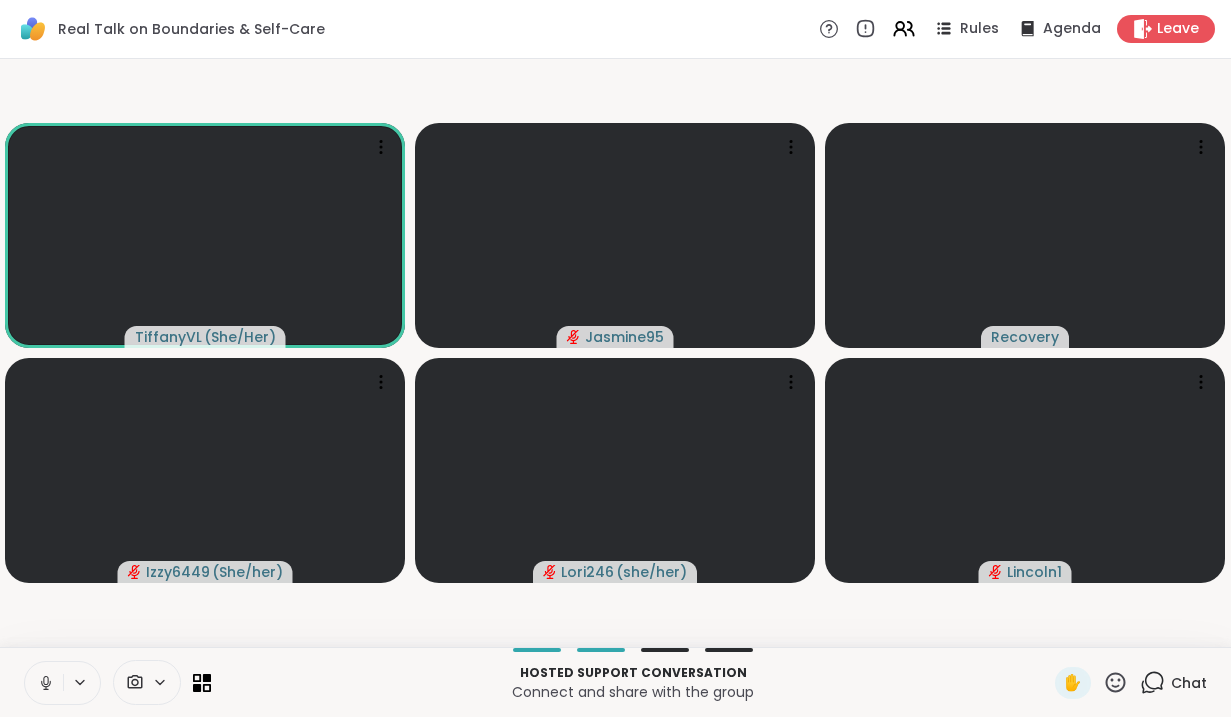 click 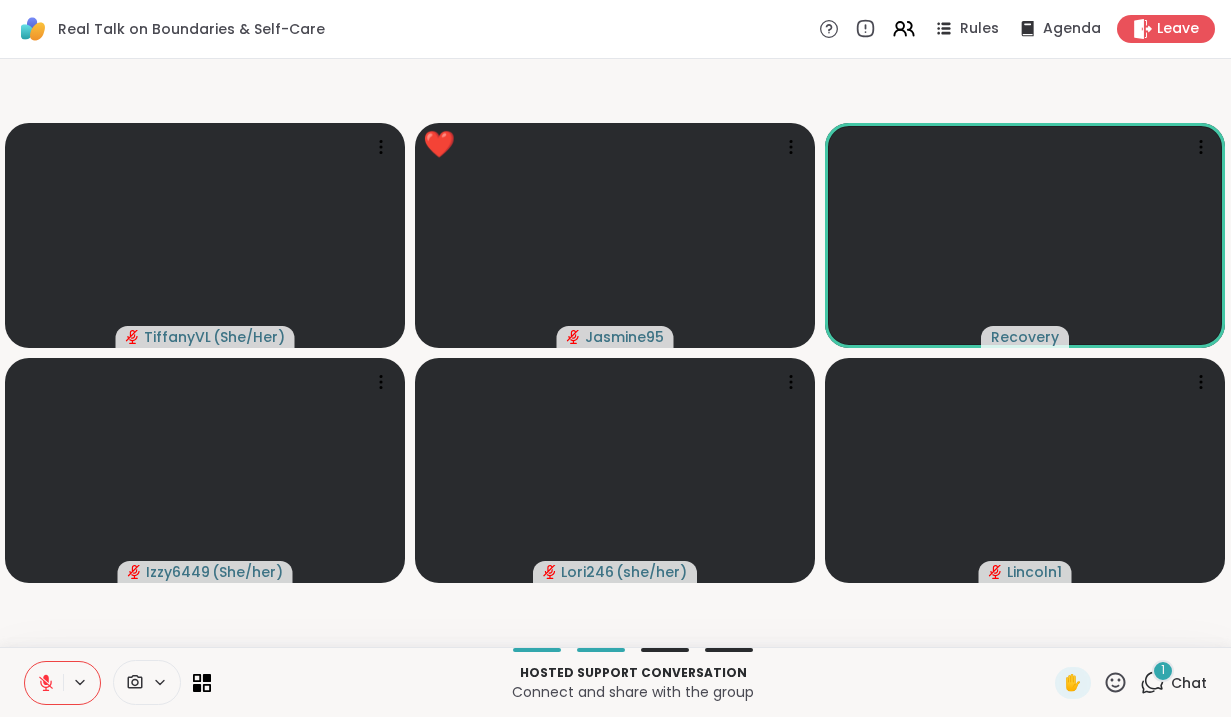 click 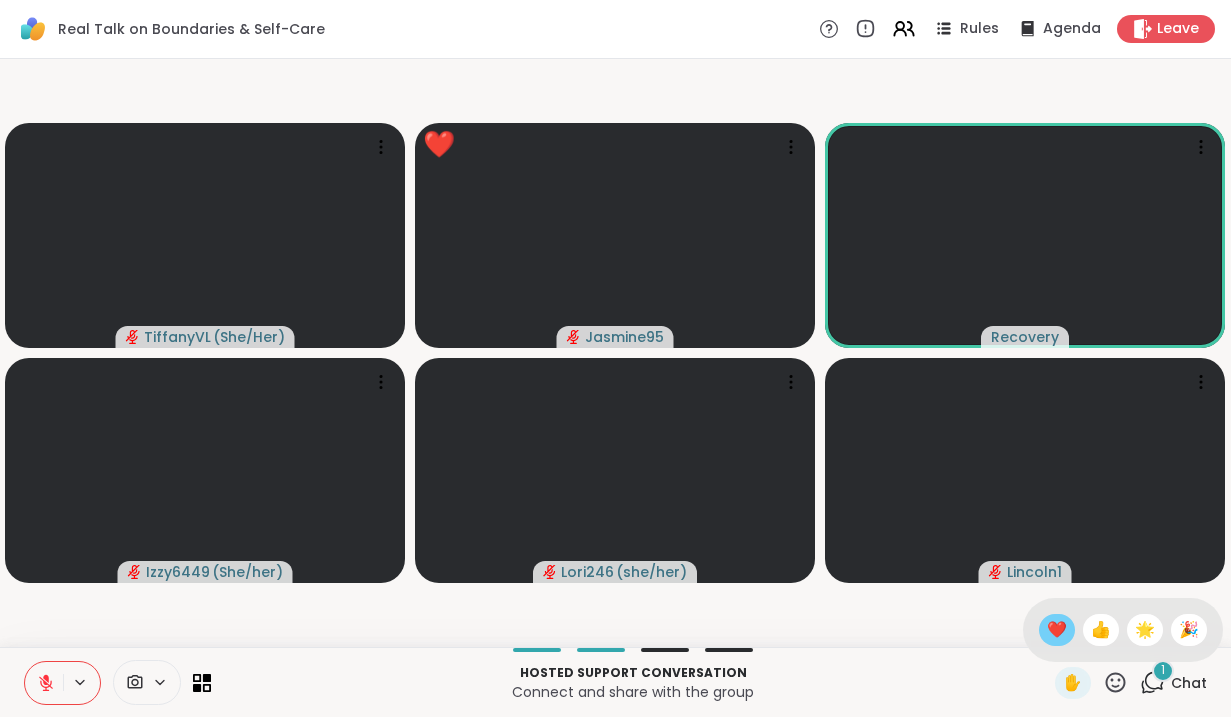 click on "❤️" at bounding box center [1057, 630] 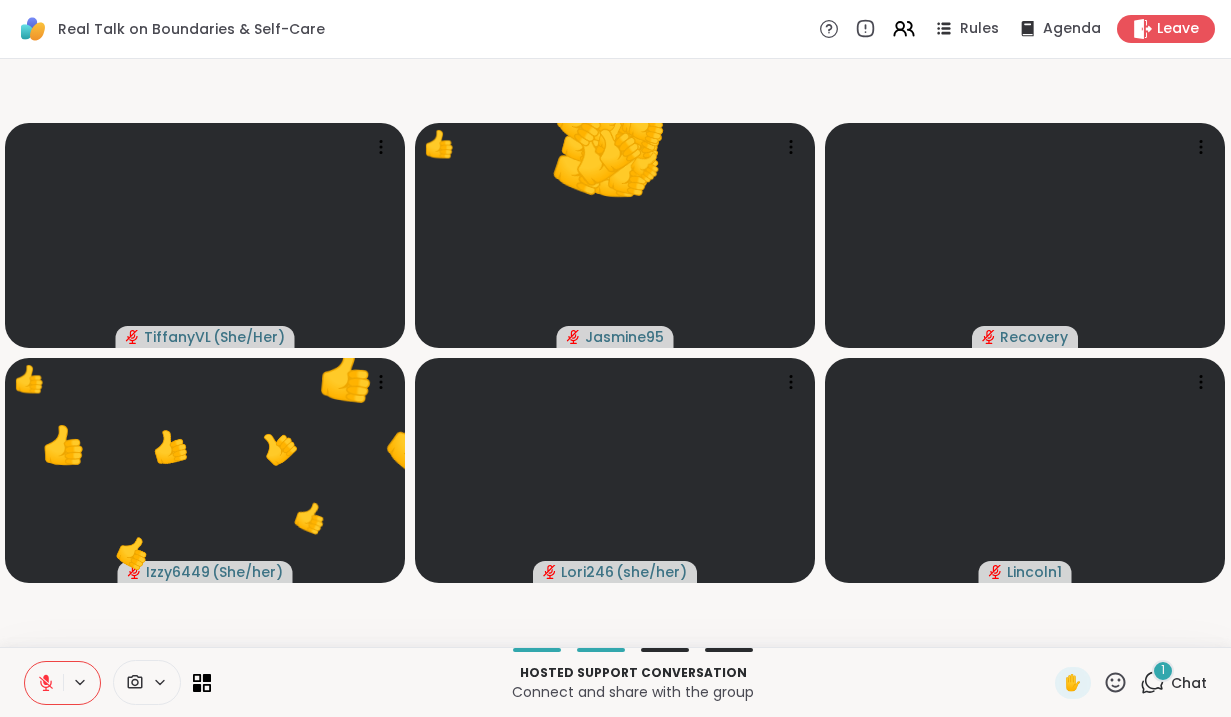 click 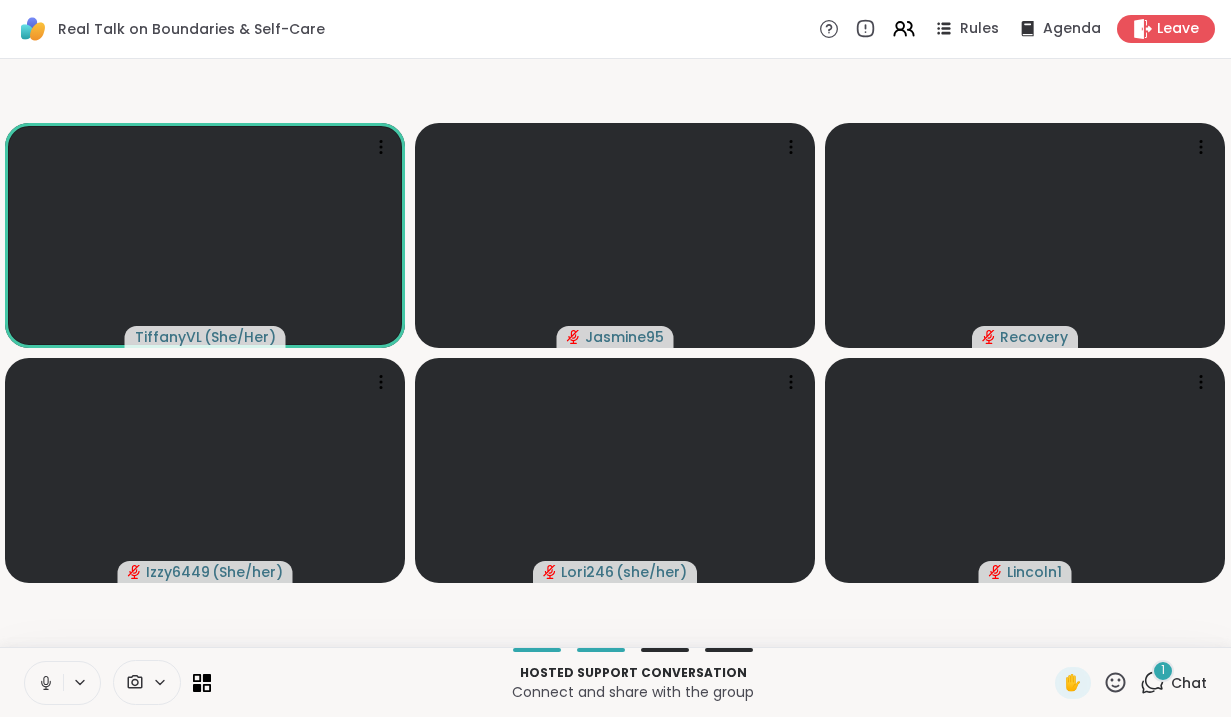 click 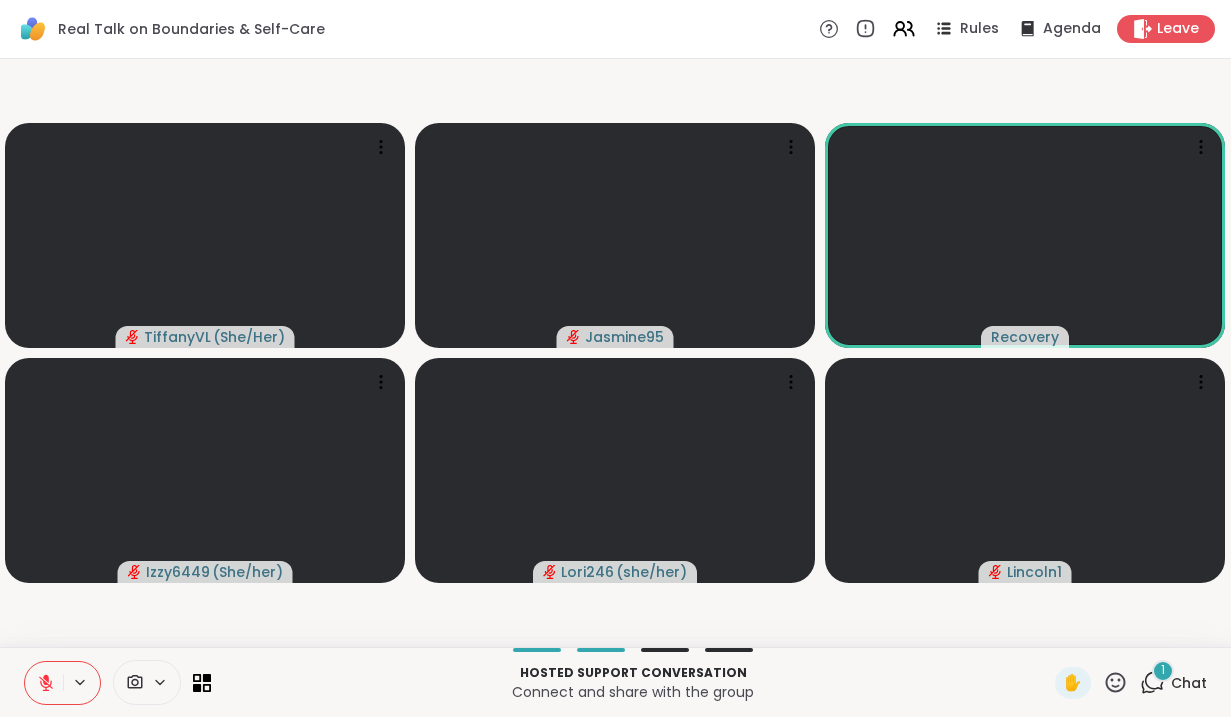 click on "1" at bounding box center (1163, 671) 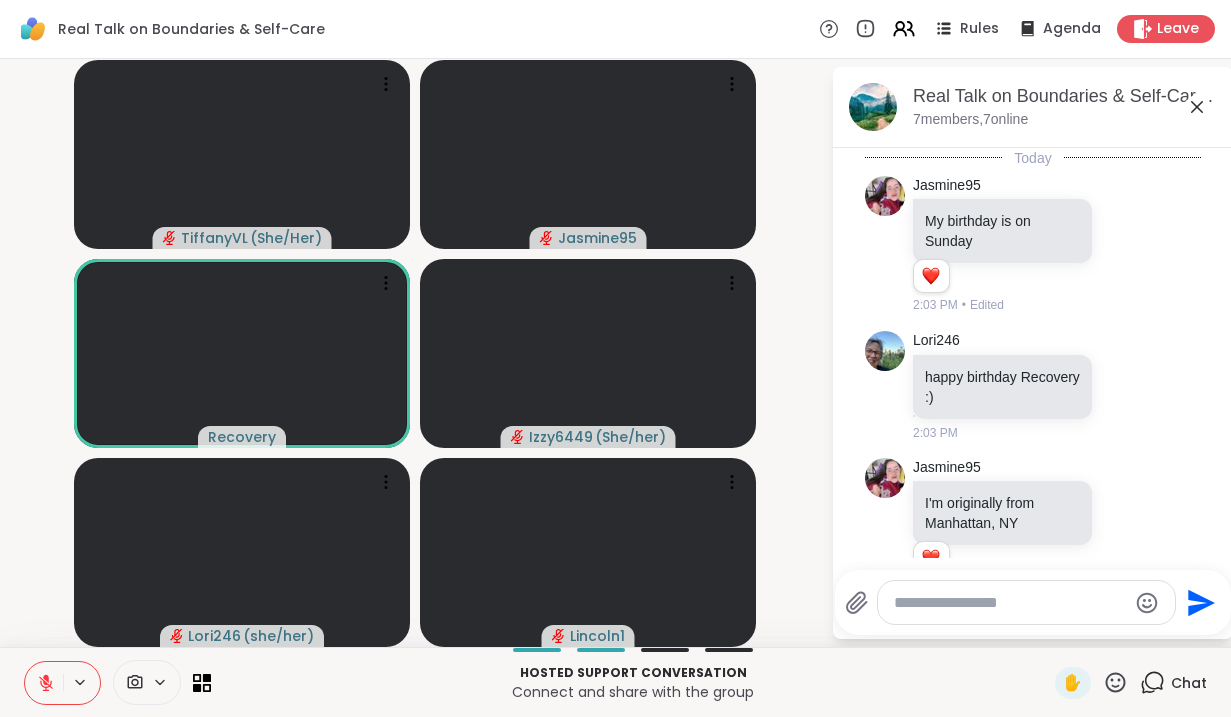 scroll, scrollTop: 511, scrollLeft: 0, axis: vertical 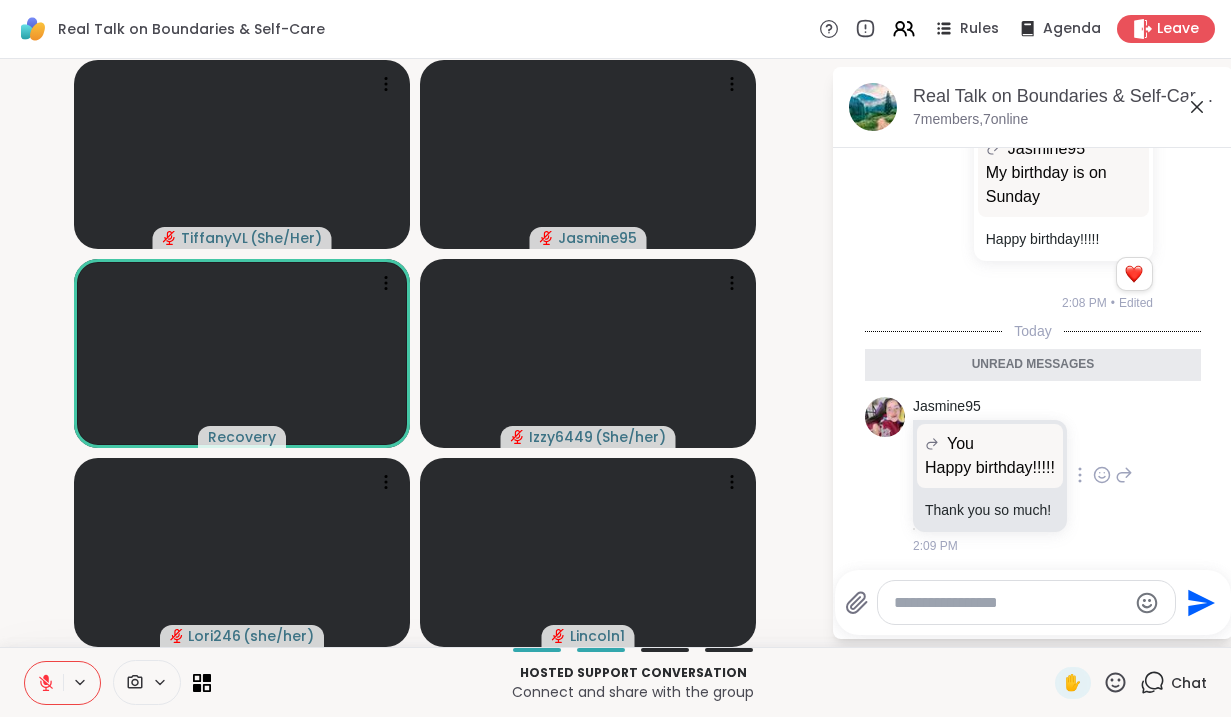 click 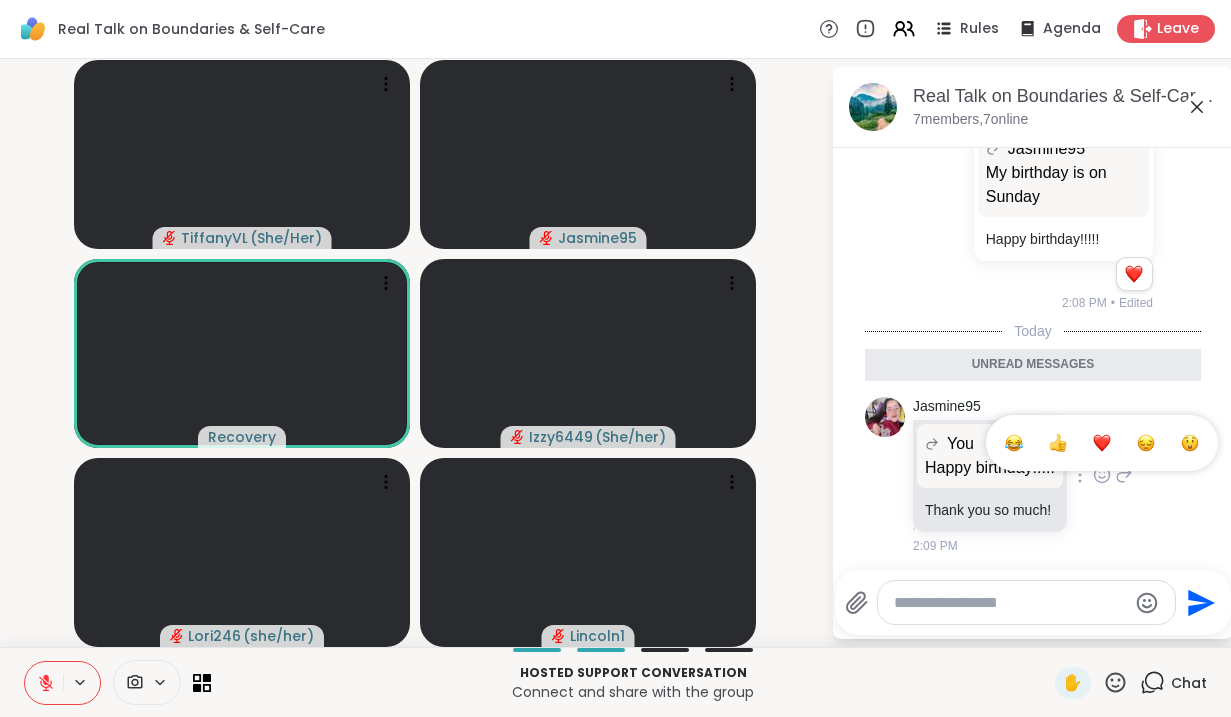 click at bounding box center [1102, 443] 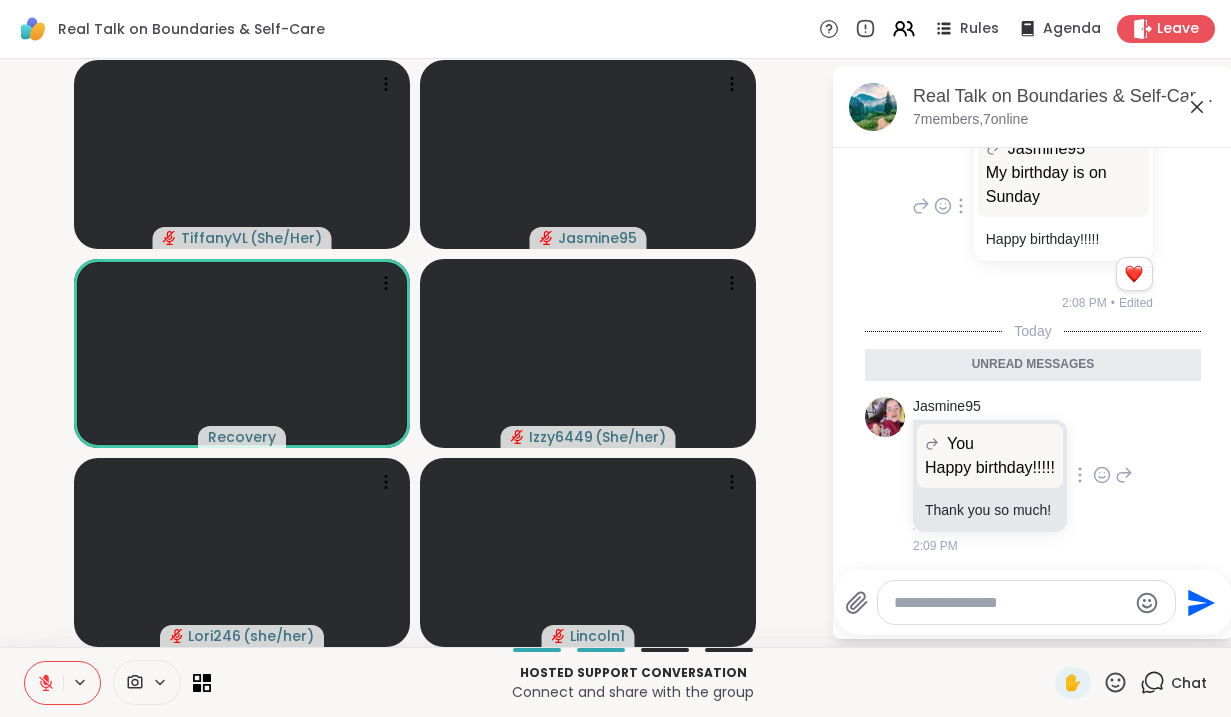 scroll, scrollTop: 539, scrollLeft: 0, axis: vertical 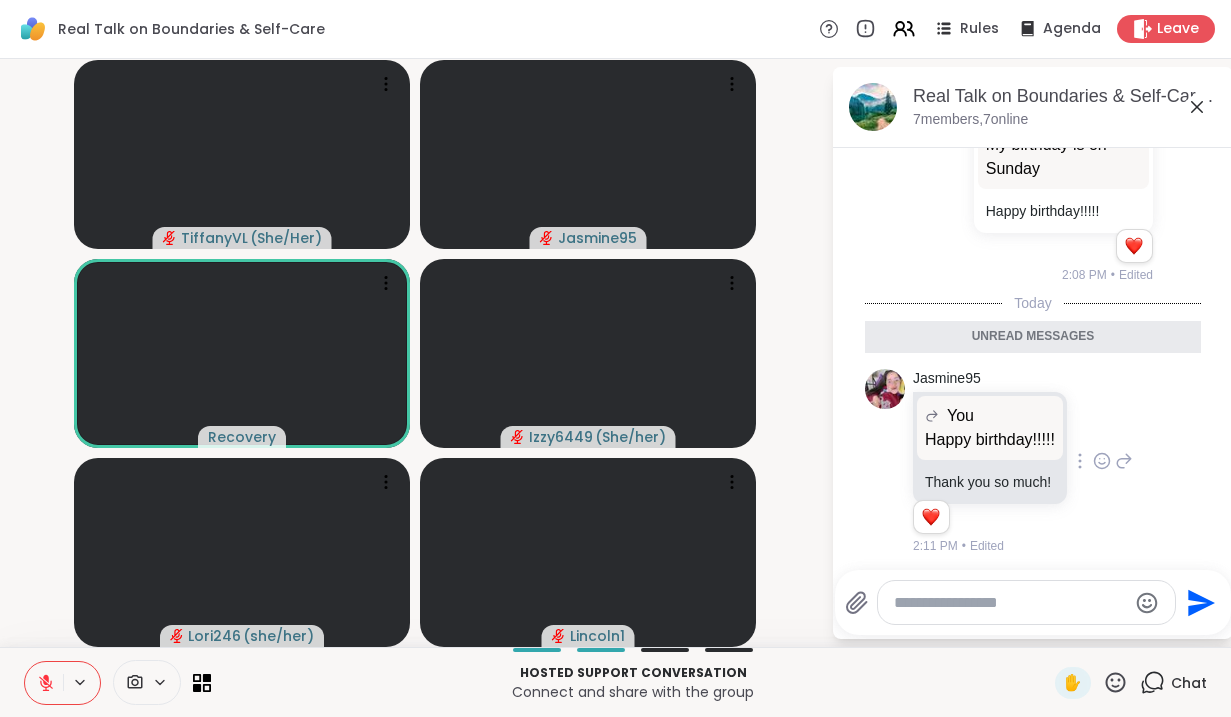 click 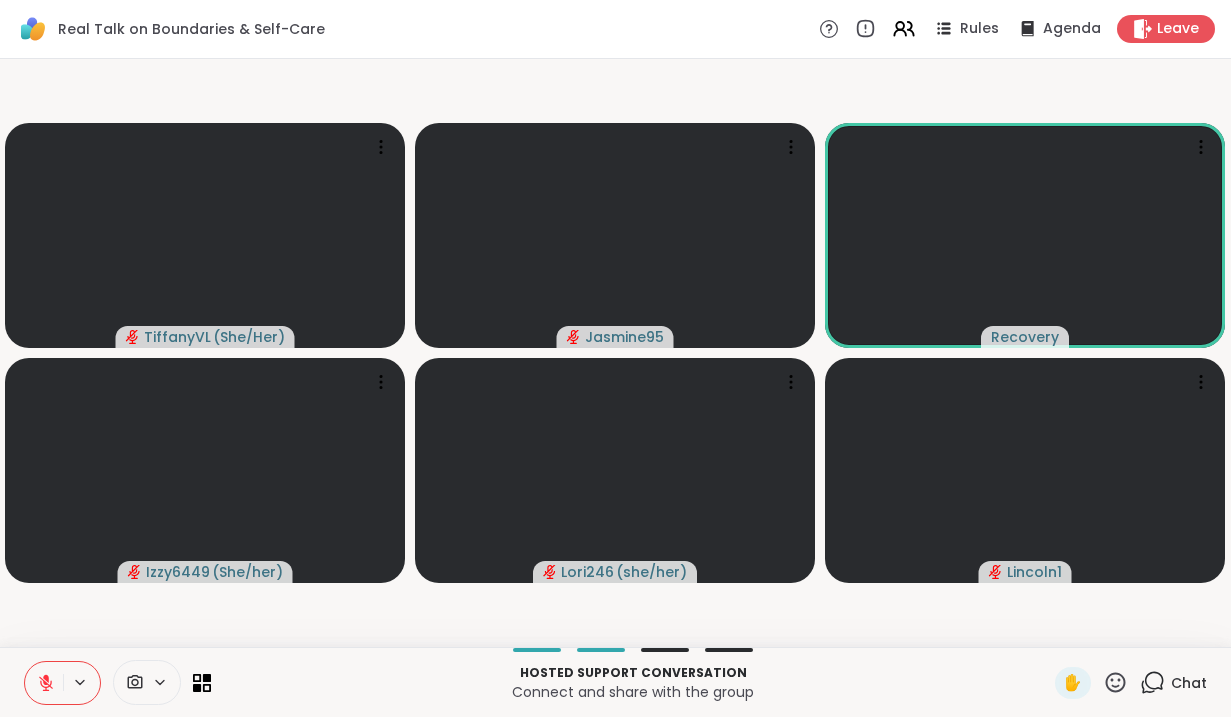 click 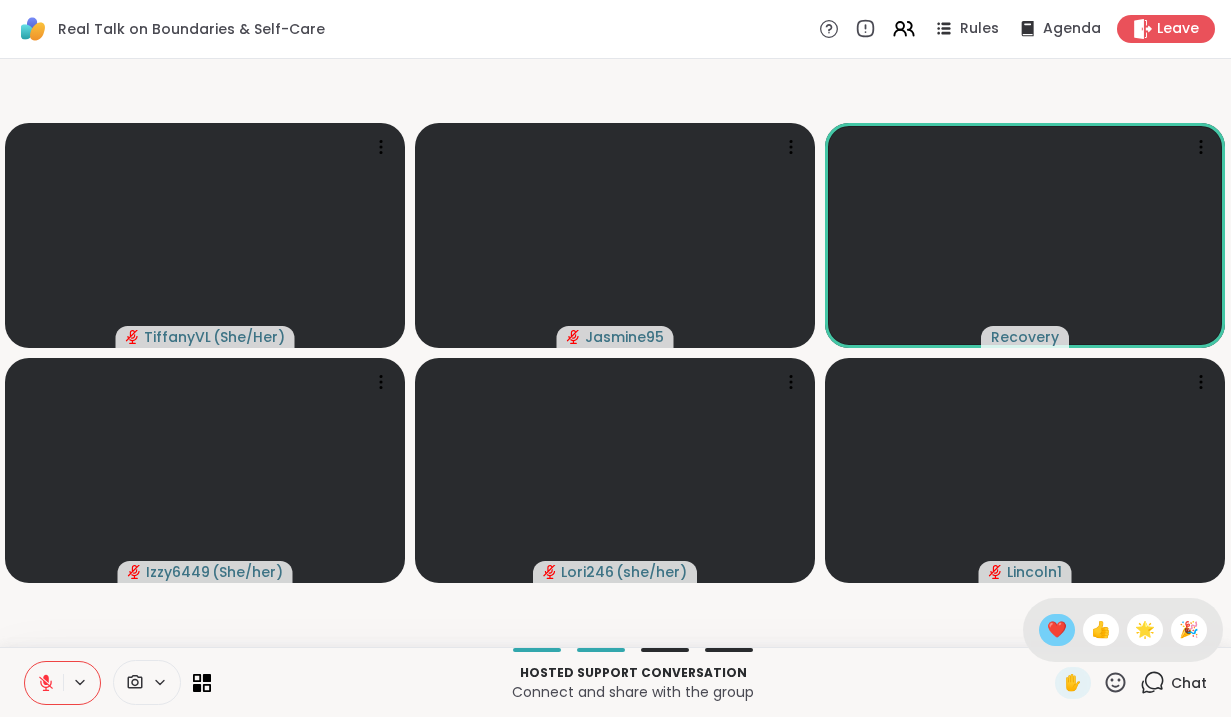 click on "❤️" at bounding box center (1057, 630) 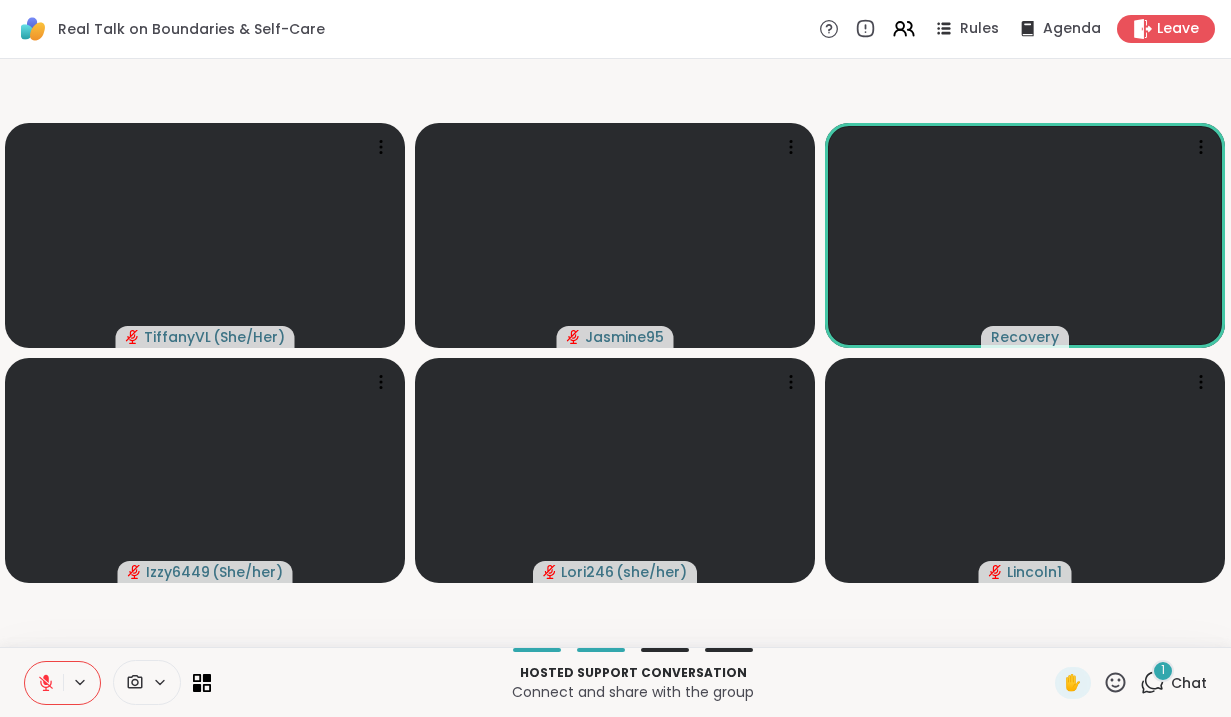 click 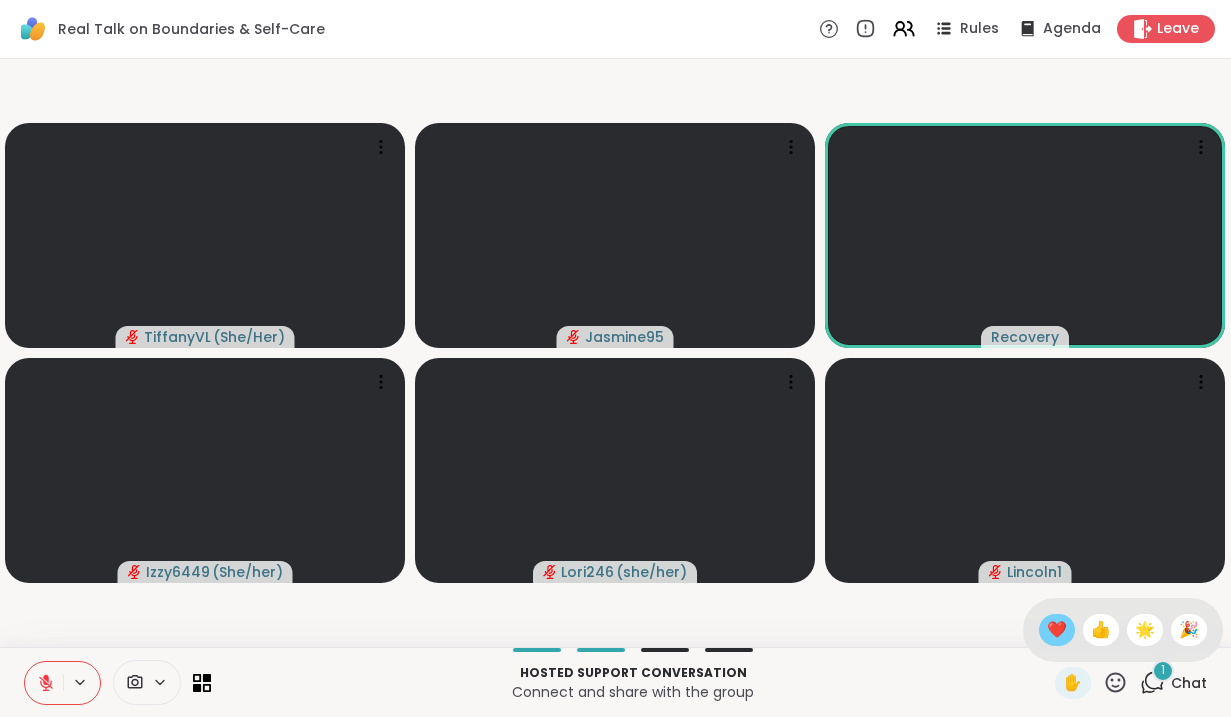 click on "❤️" at bounding box center [1057, 630] 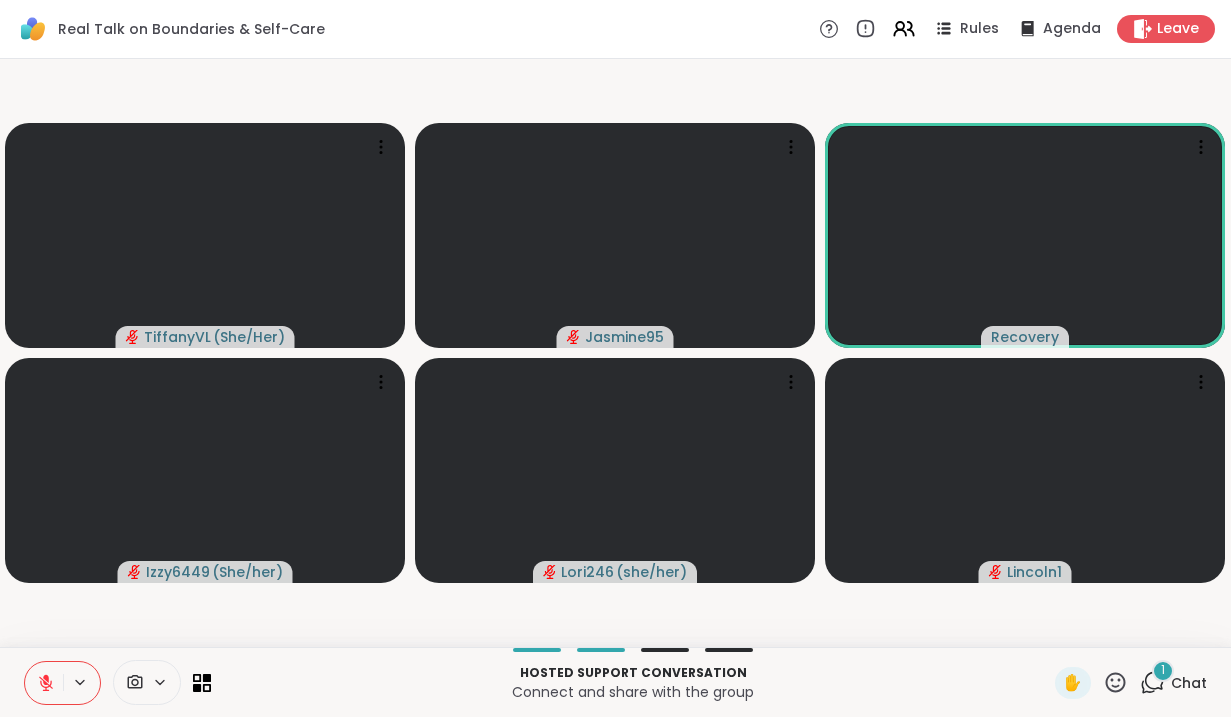 click 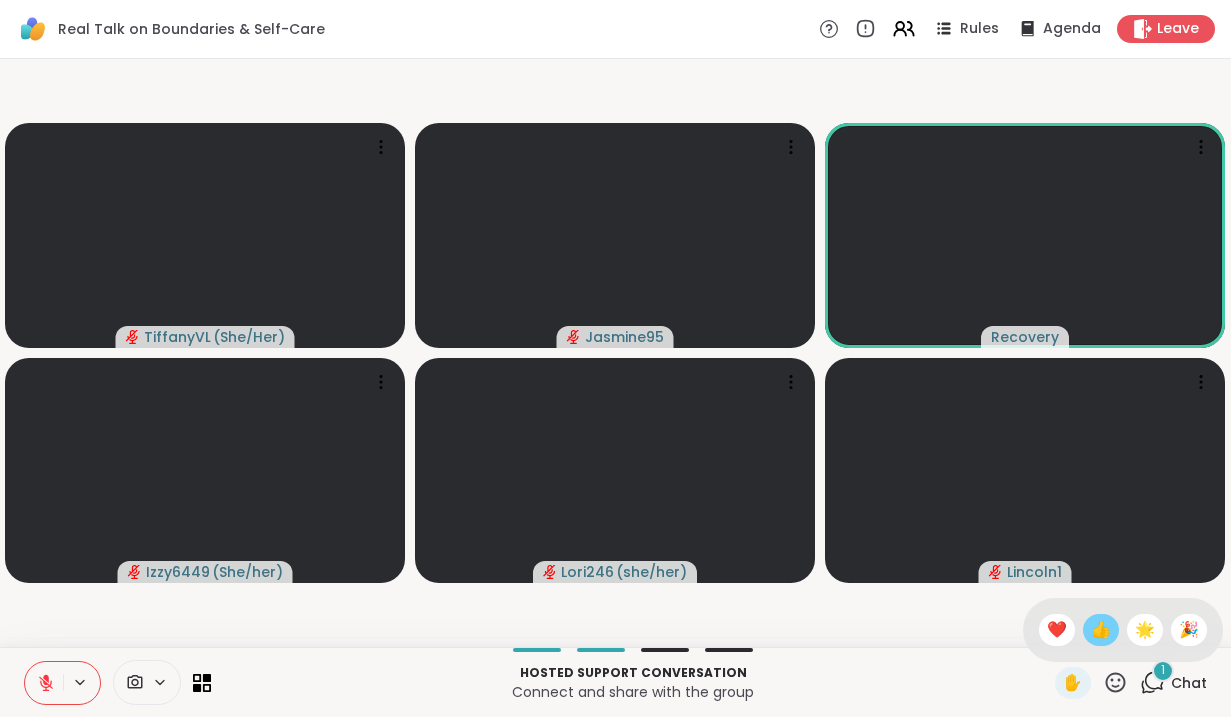 click on "👍" at bounding box center [1101, 630] 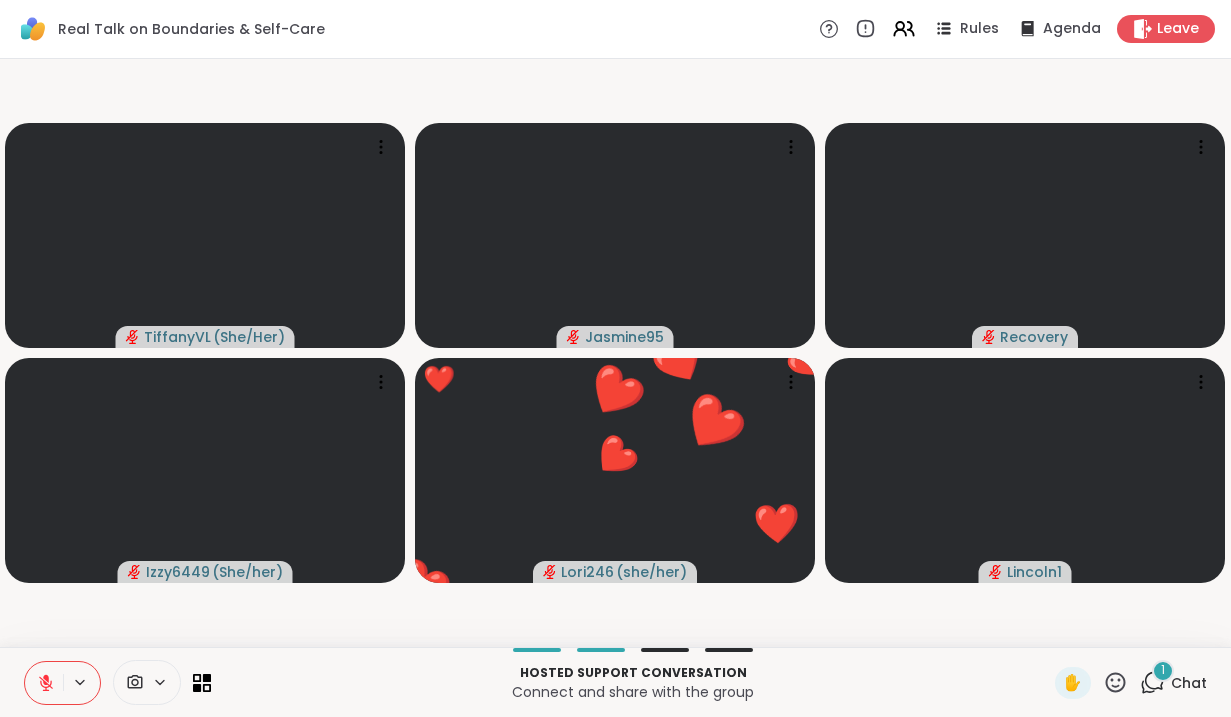 click 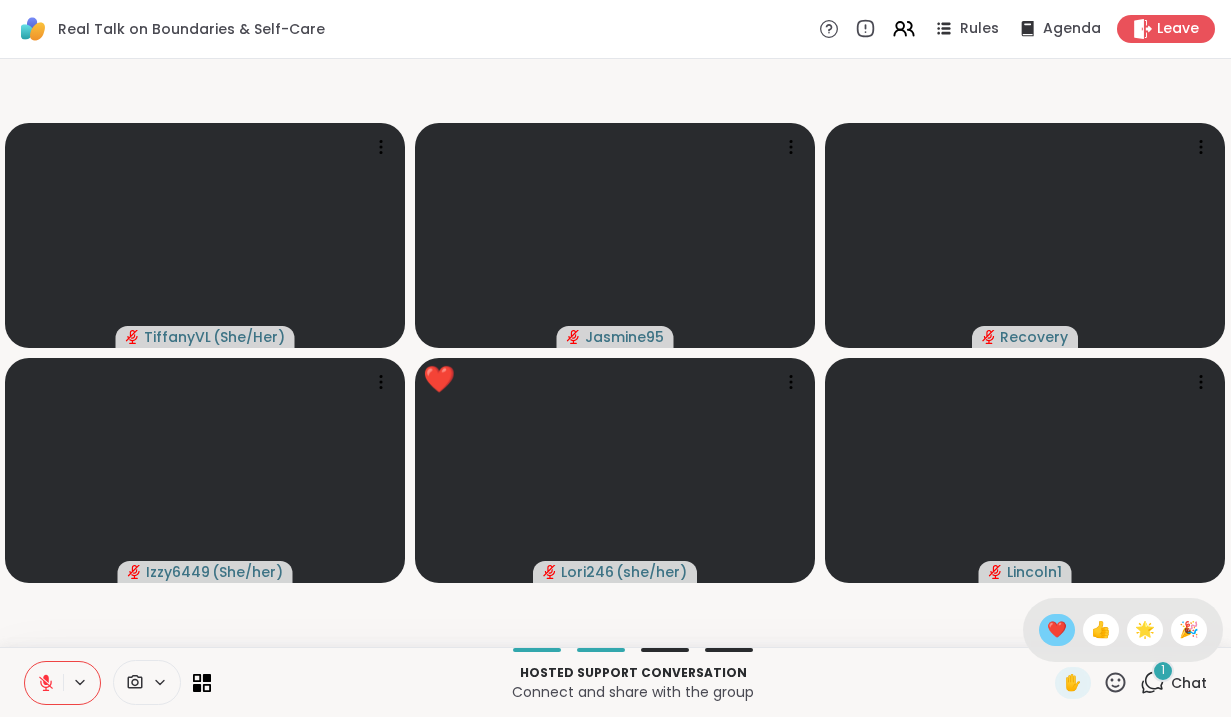 click on "❤️" at bounding box center [1057, 630] 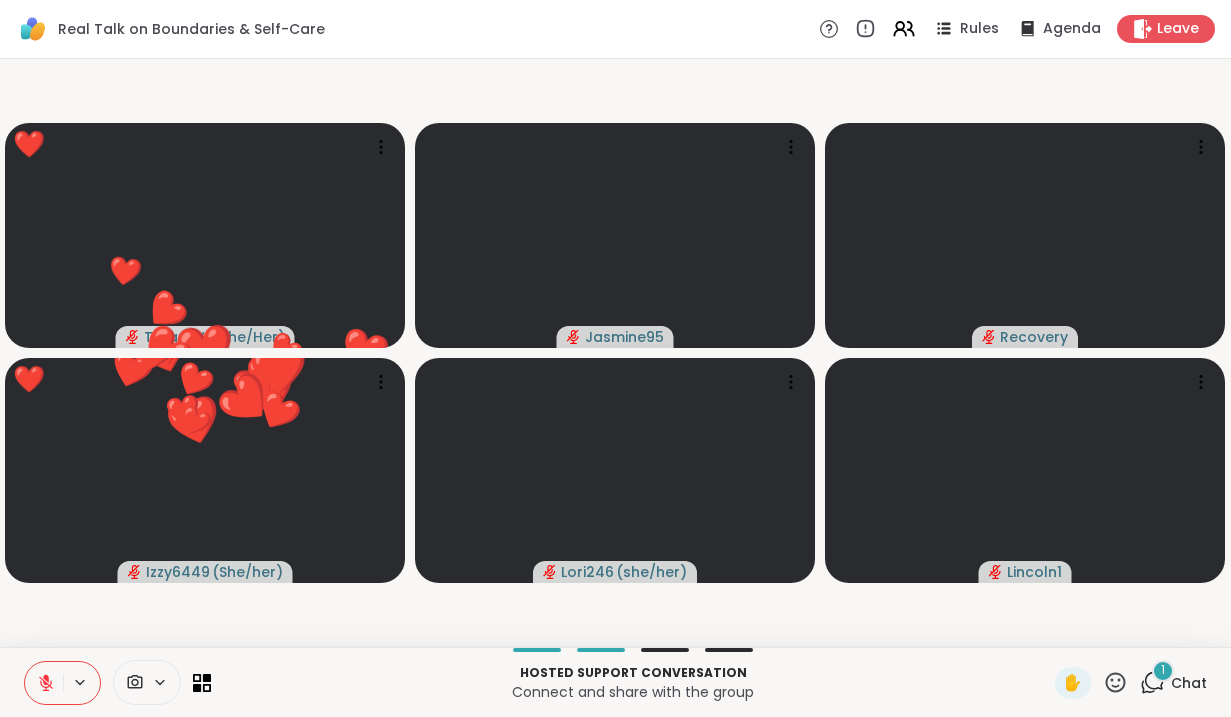 click 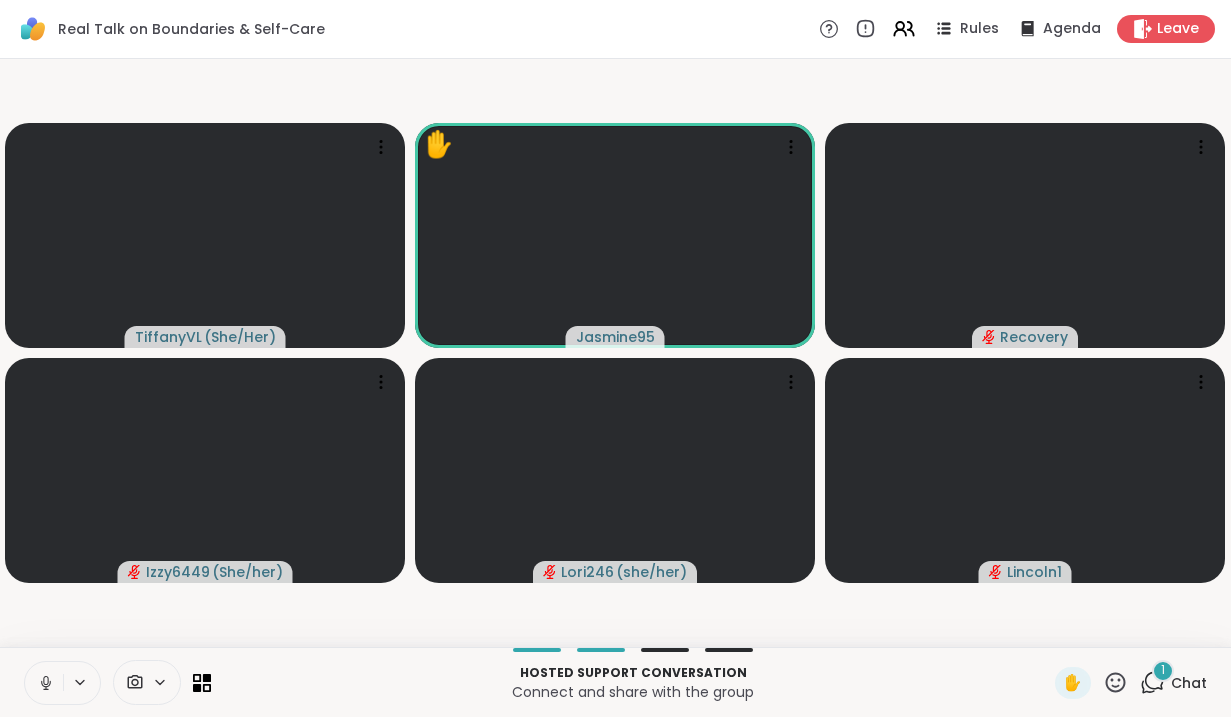 click 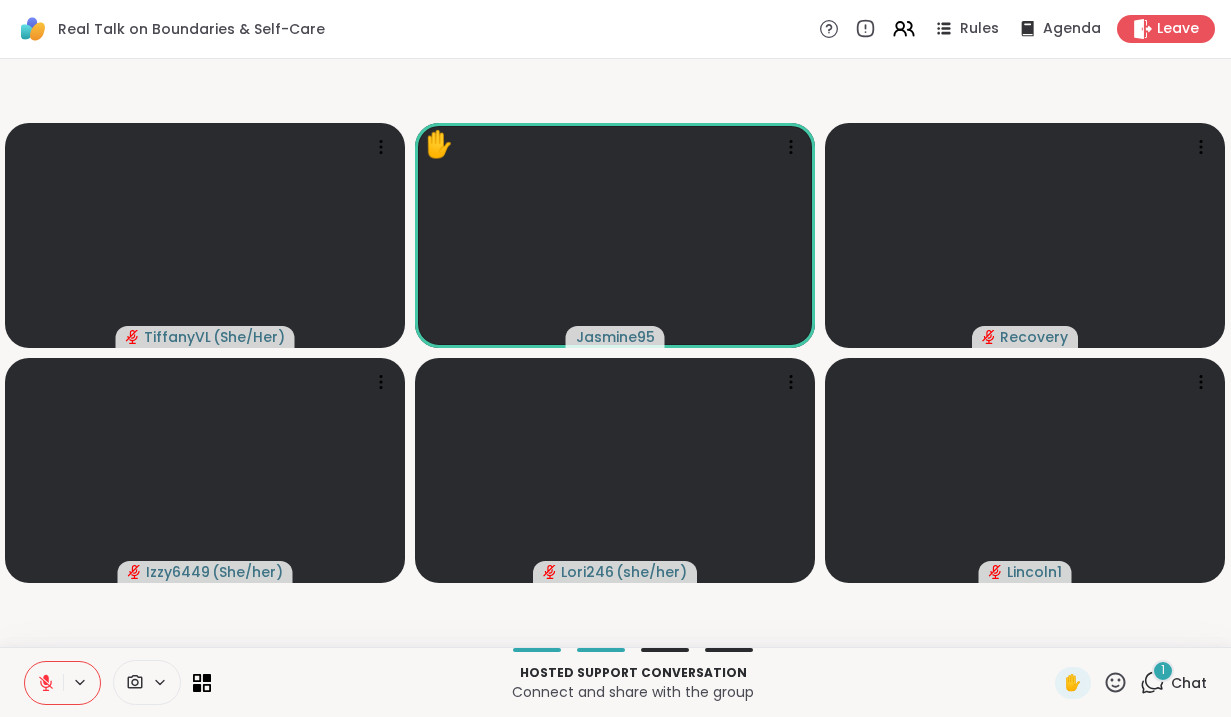 click on "1" at bounding box center (1163, 670) 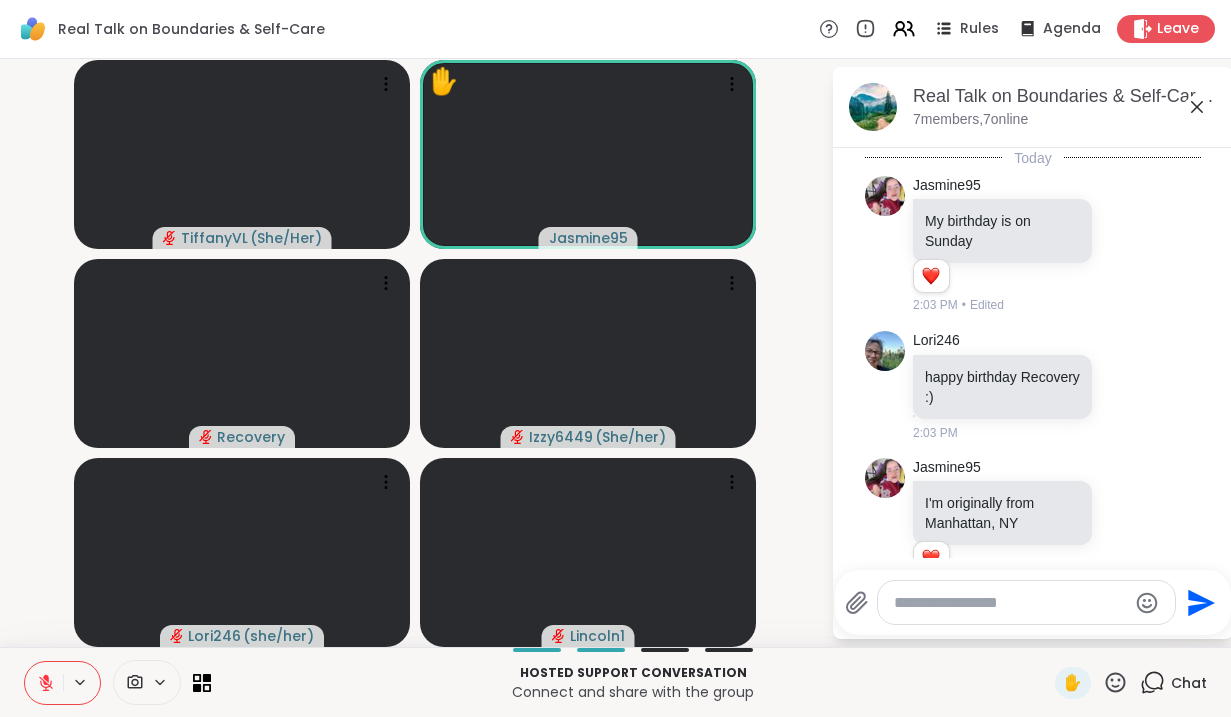 scroll, scrollTop: 893, scrollLeft: 0, axis: vertical 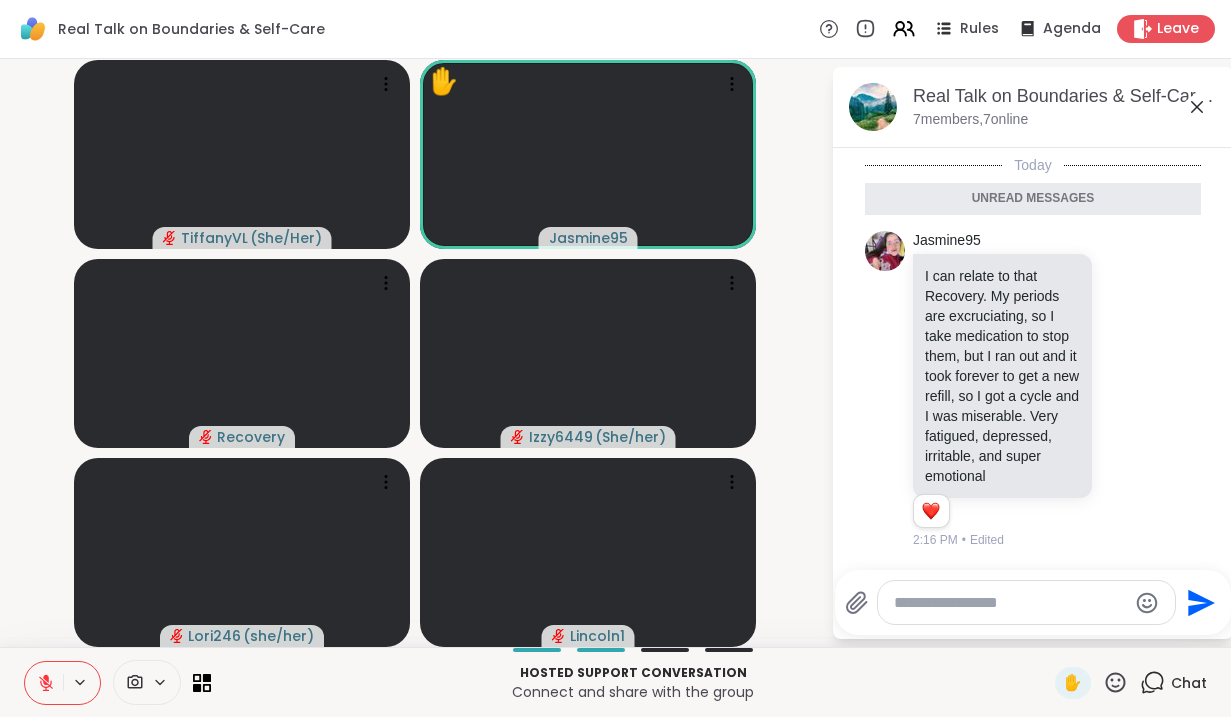 click 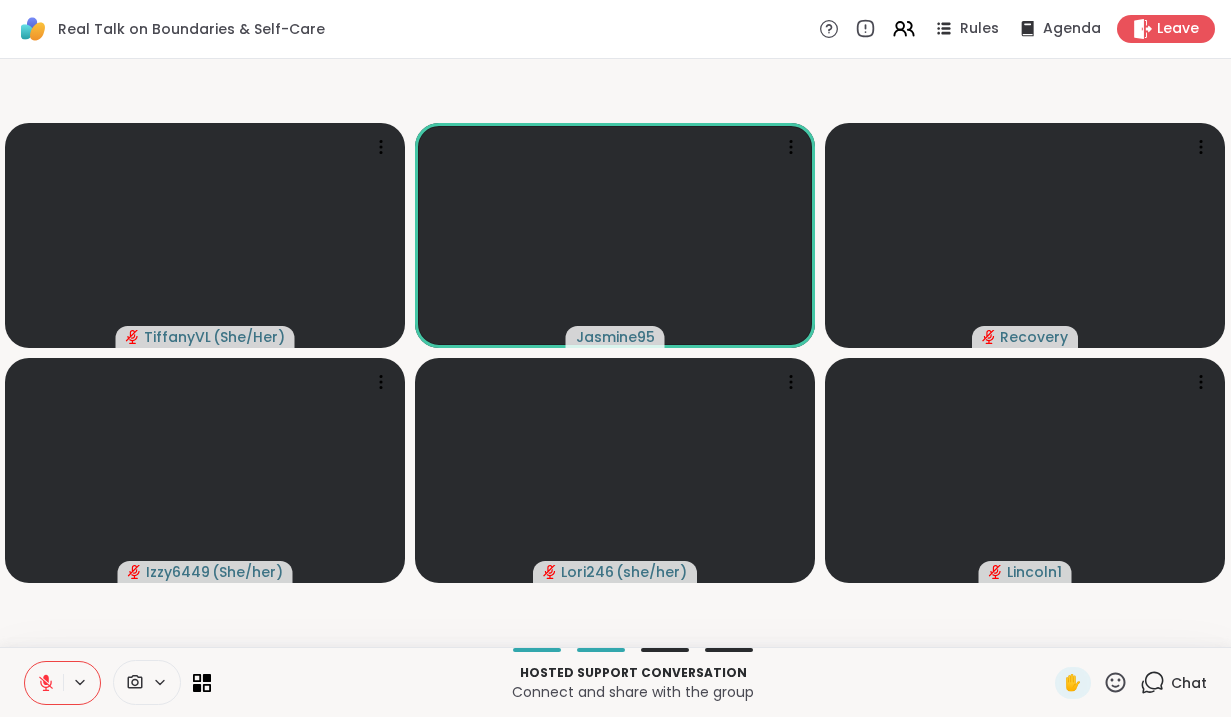 click 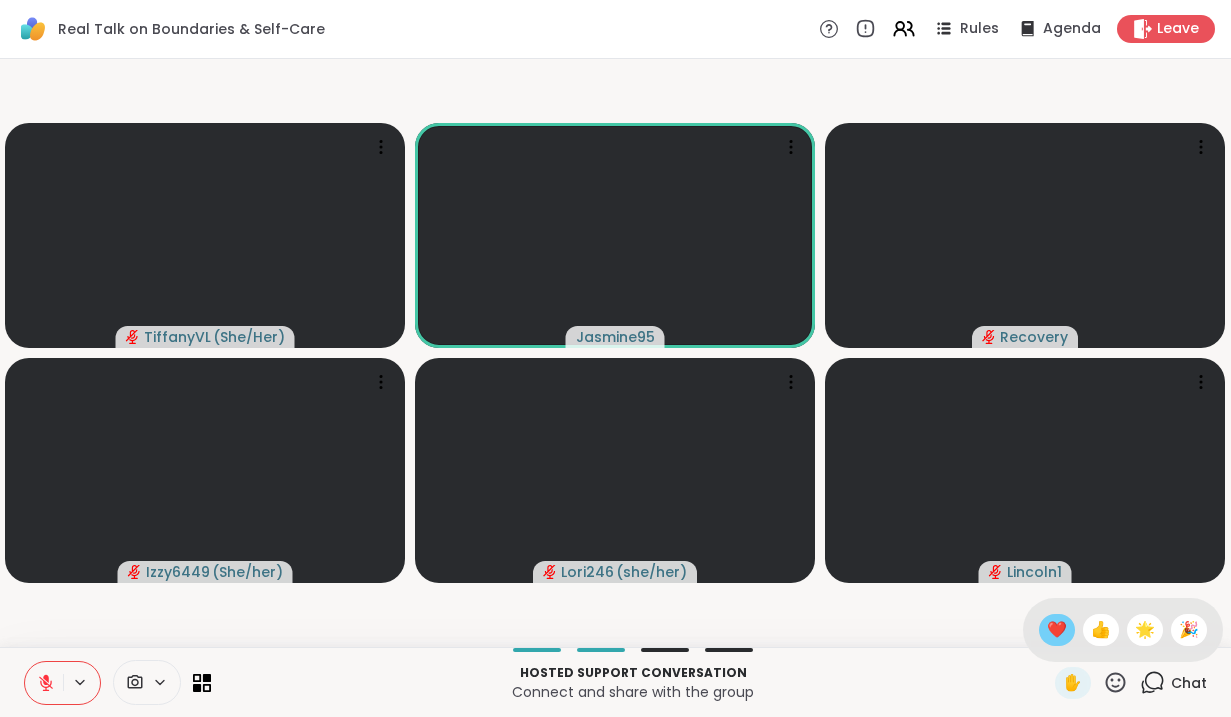 click on "❤️" at bounding box center (1057, 630) 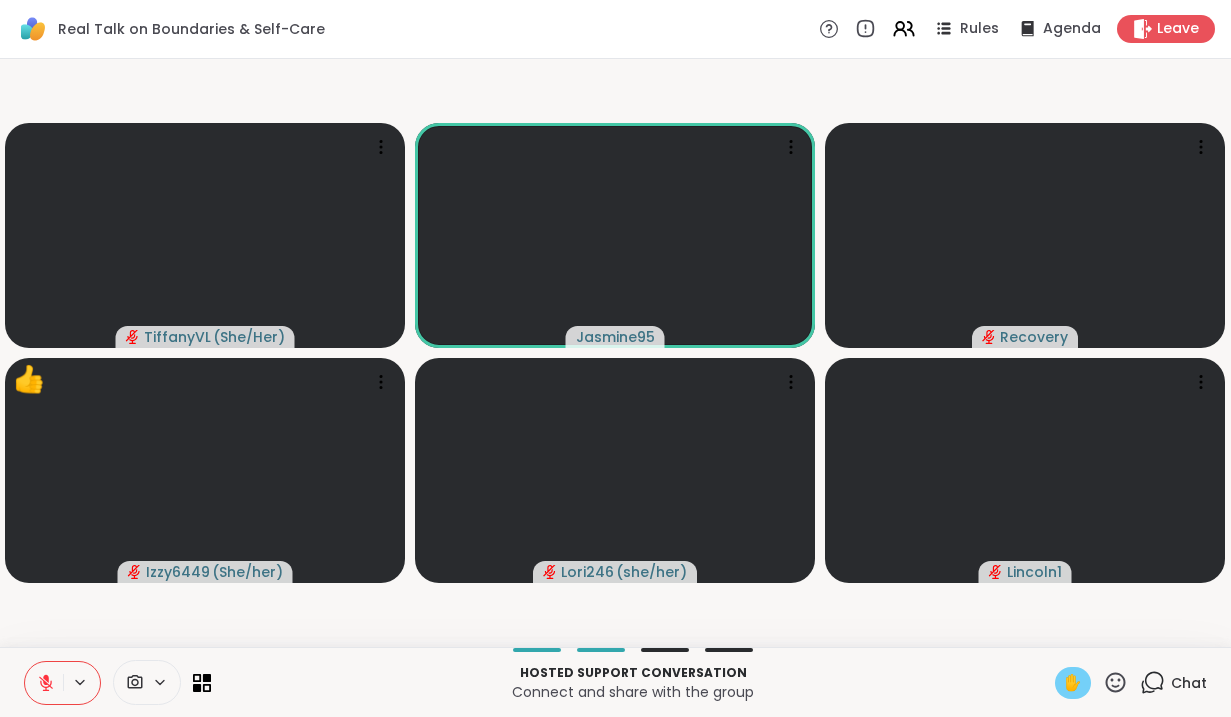 click on "✋" at bounding box center [1073, 683] 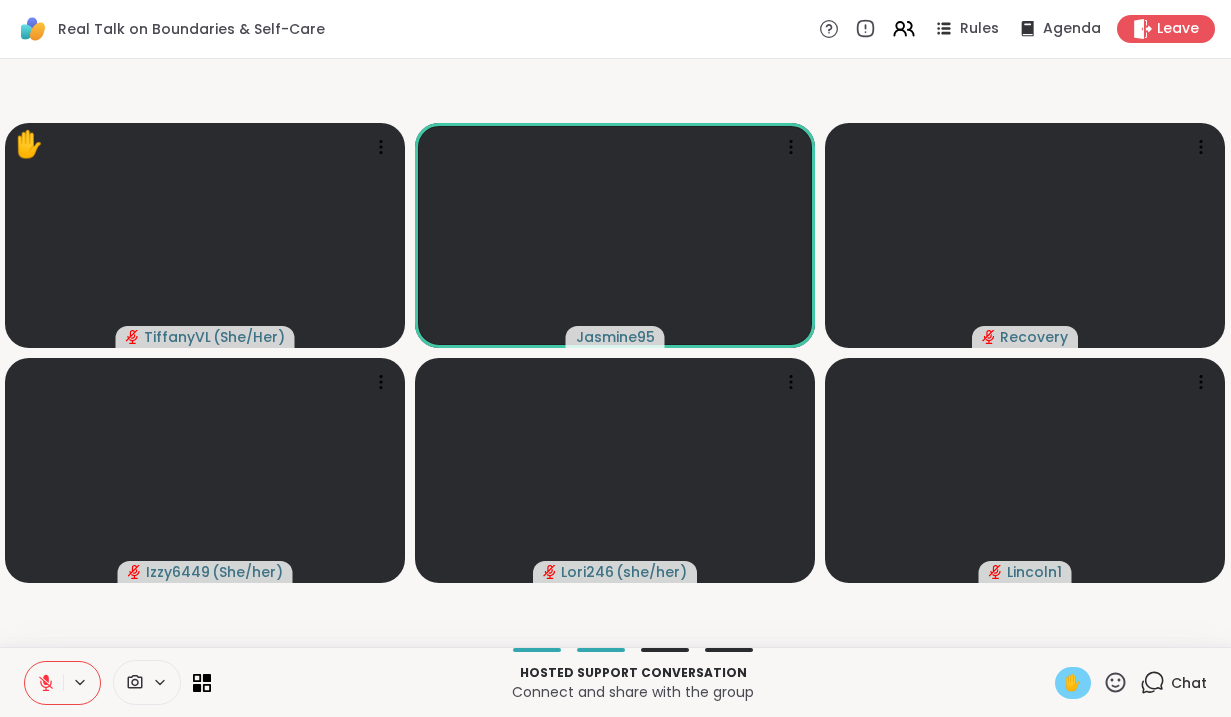 click on "✋" at bounding box center [1073, 683] 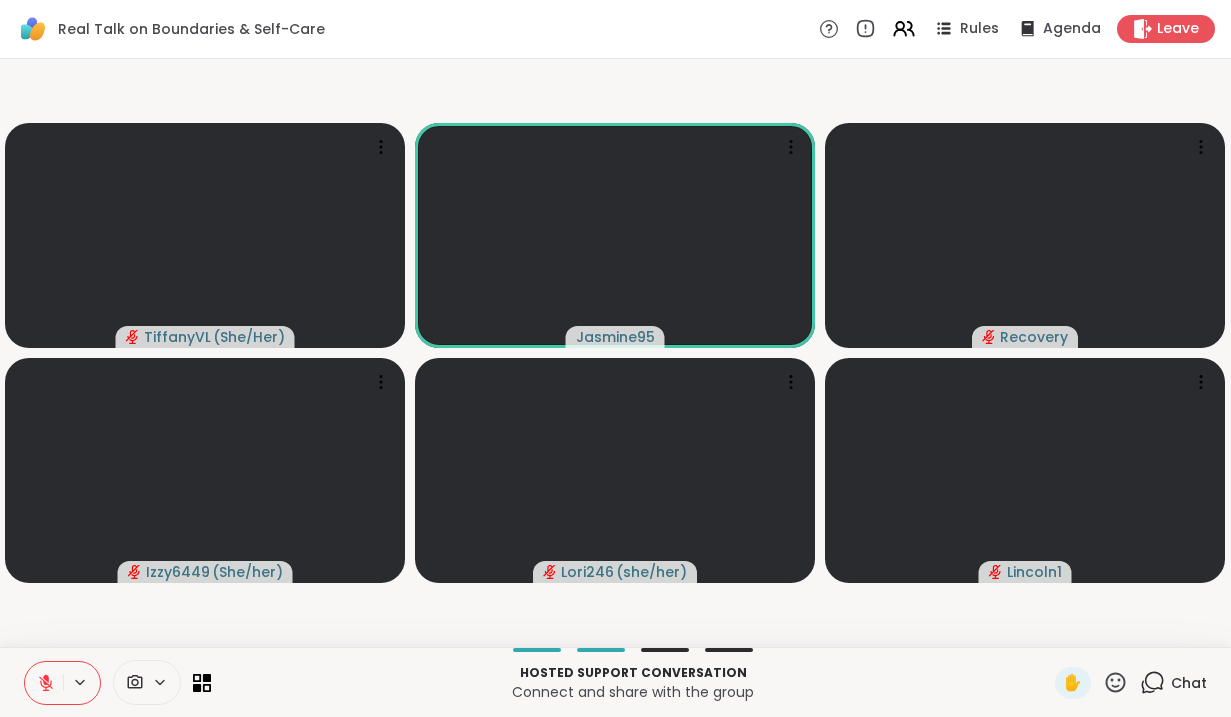 click 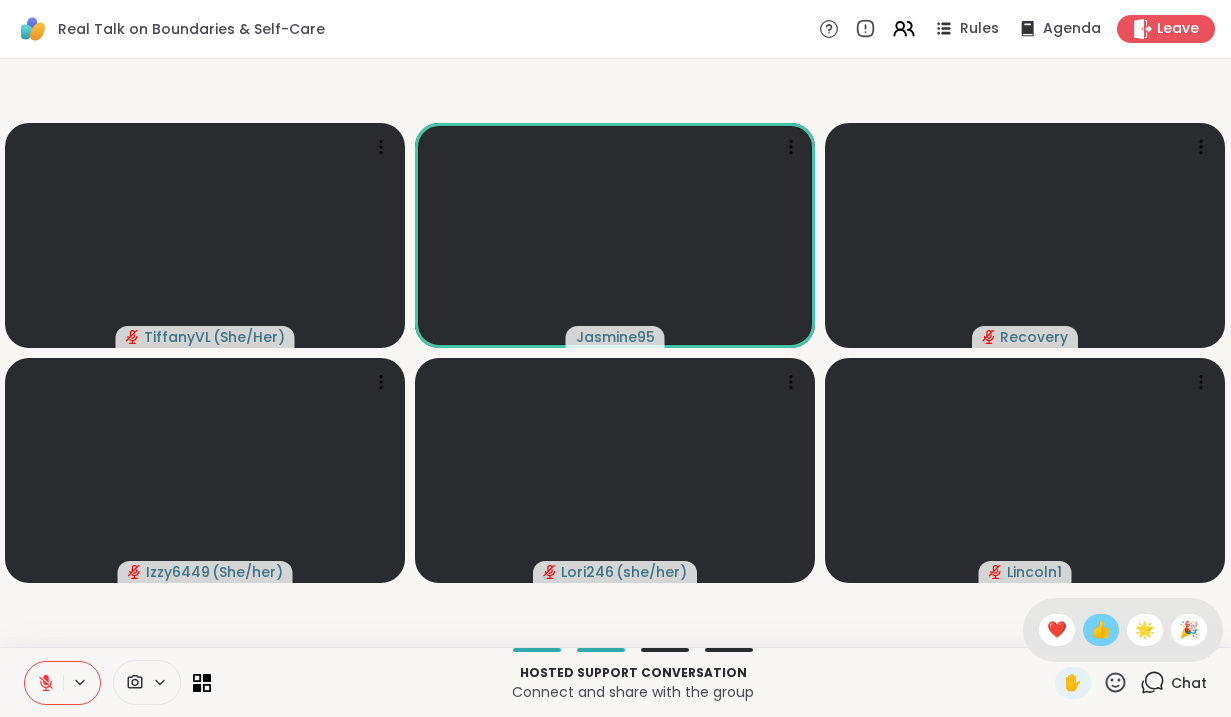 click on "👍" at bounding box center (1101, 630) 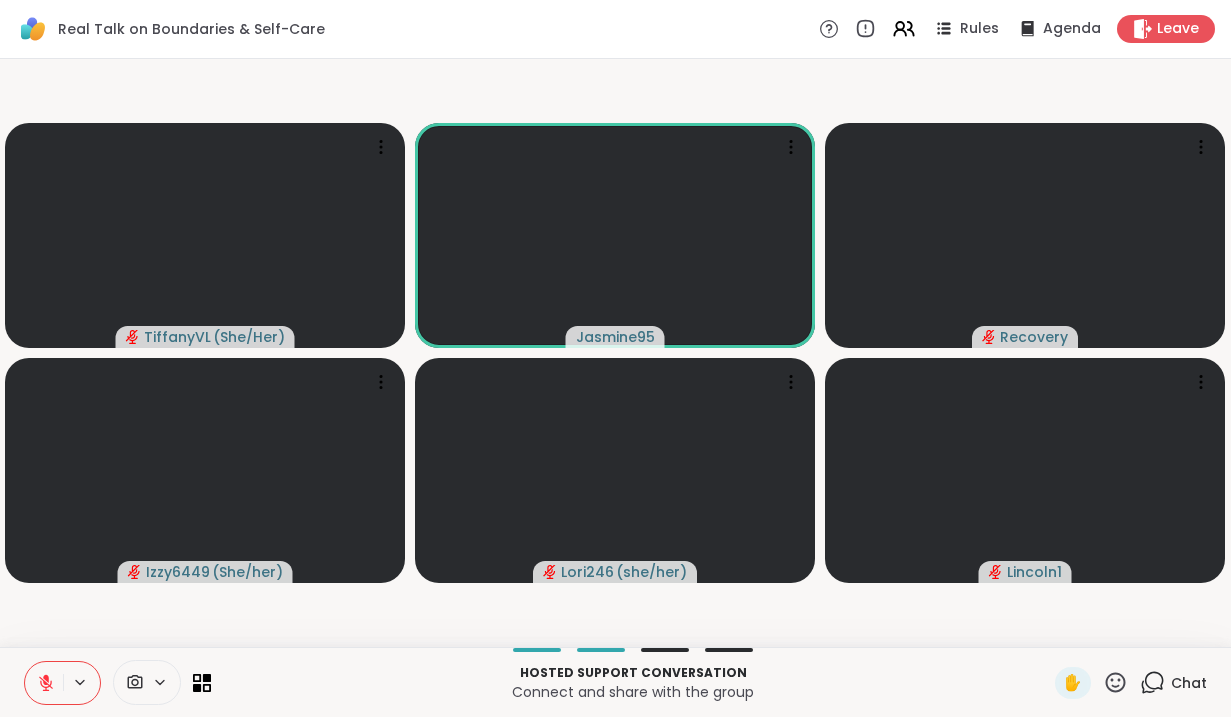 click 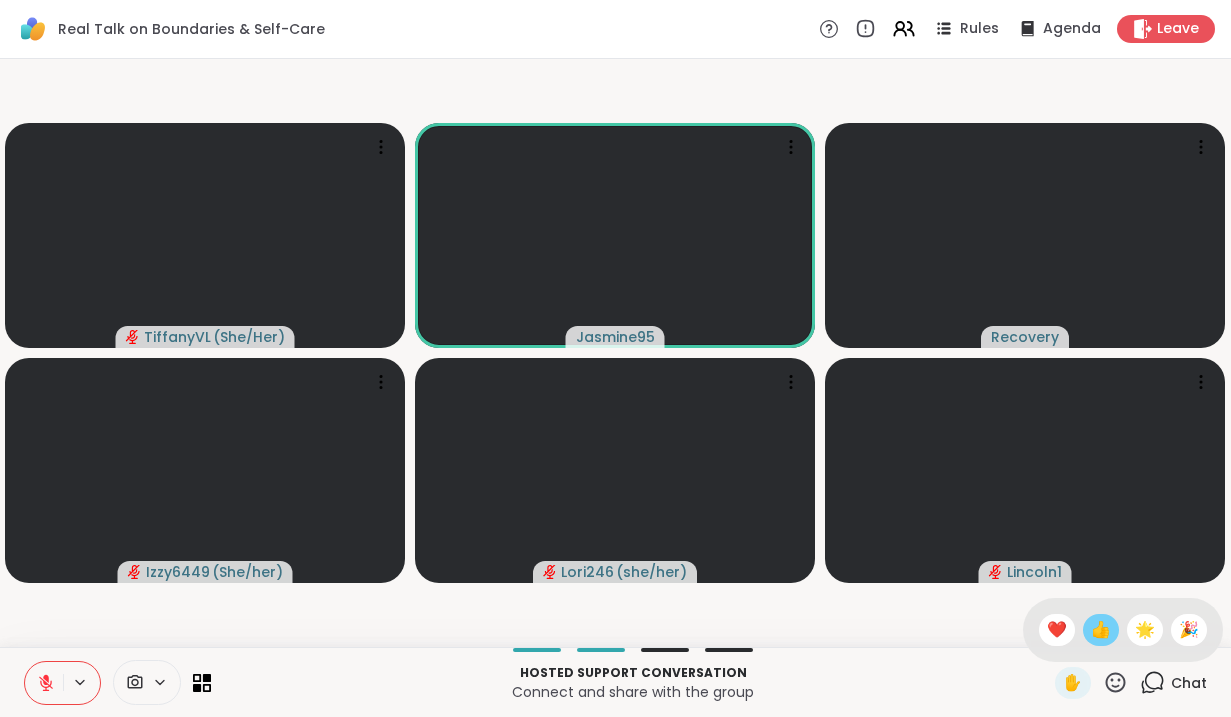 click on "👍" at bounding box center [1101, 630] 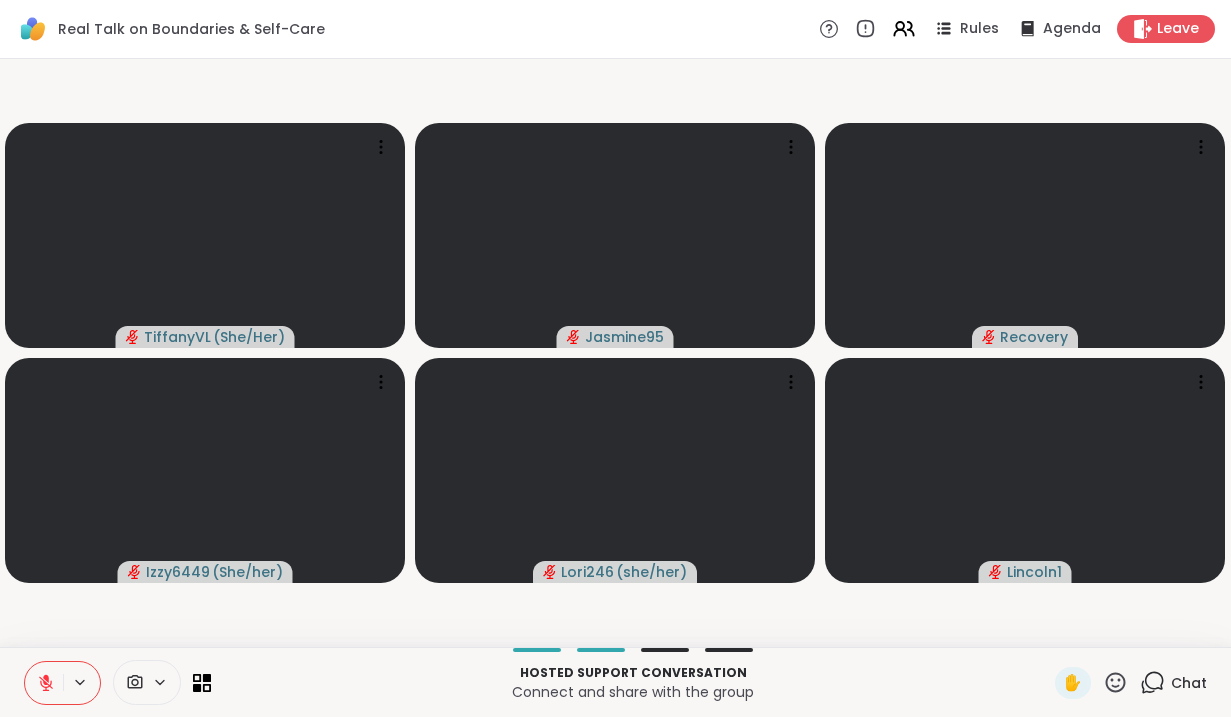 click 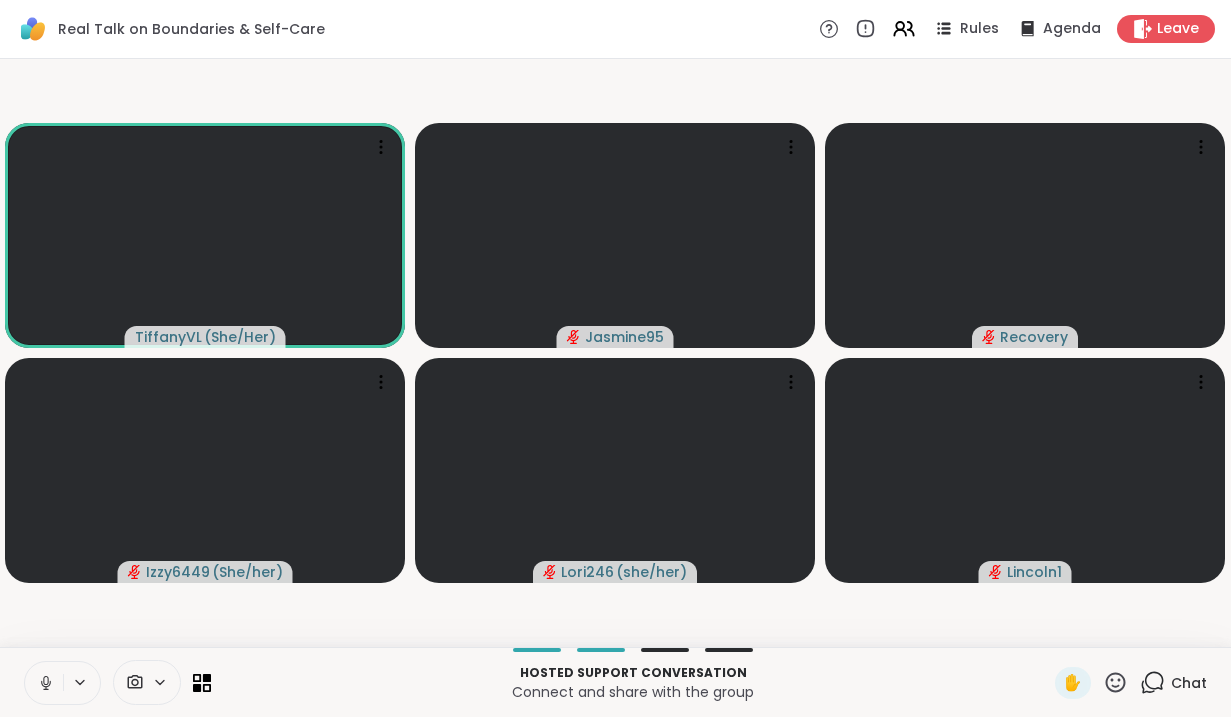 click 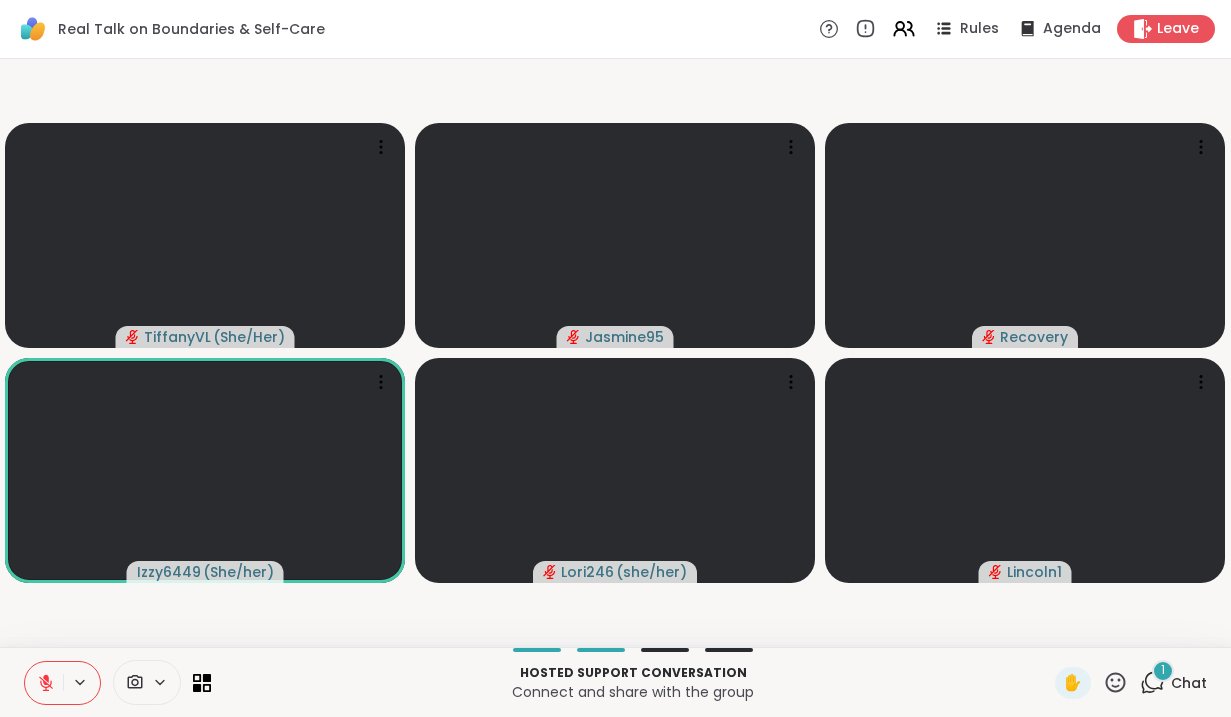 click on "1" at bounding box center (1163, 671) 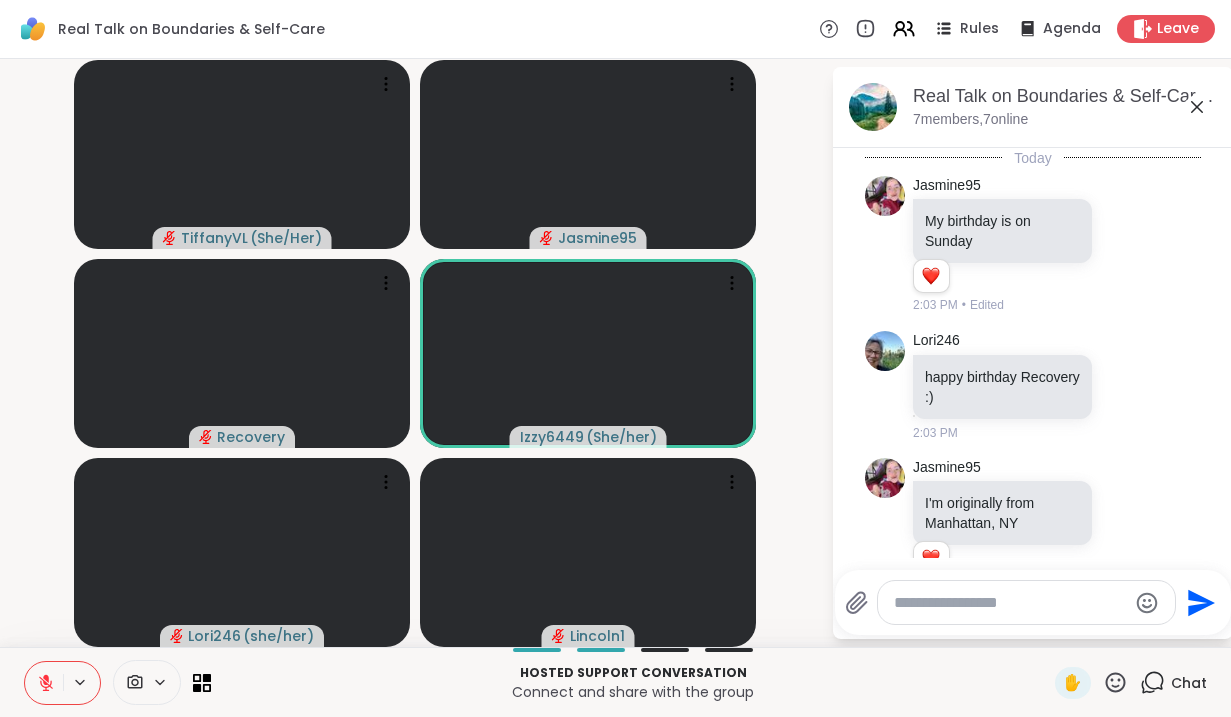 scroll, scrollTop: 1019, scrollLeft: 0, axis: vertical 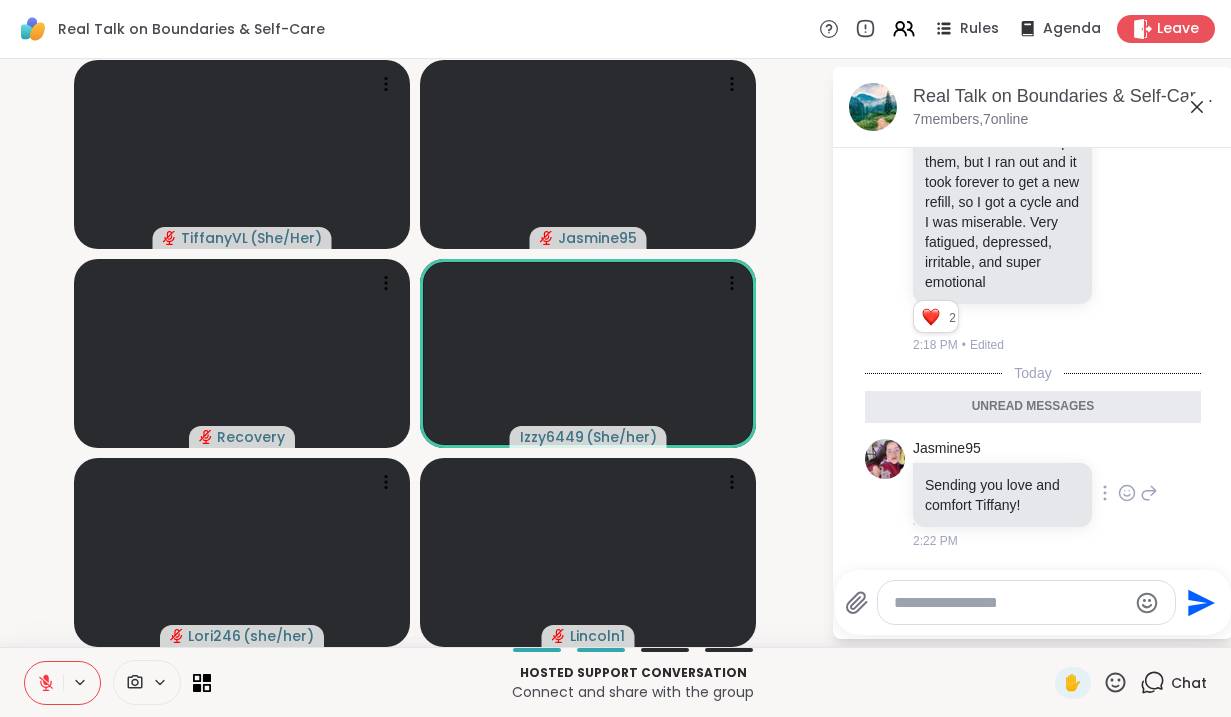 click 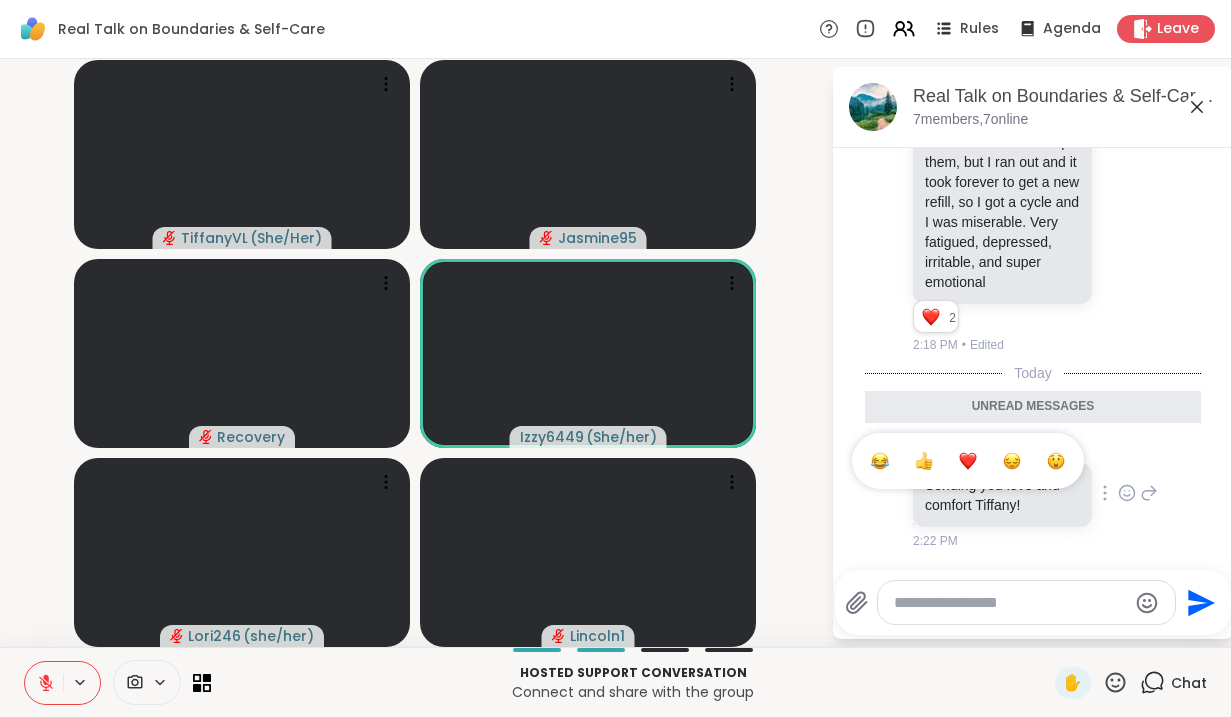 click at bounding box center [968, 461] 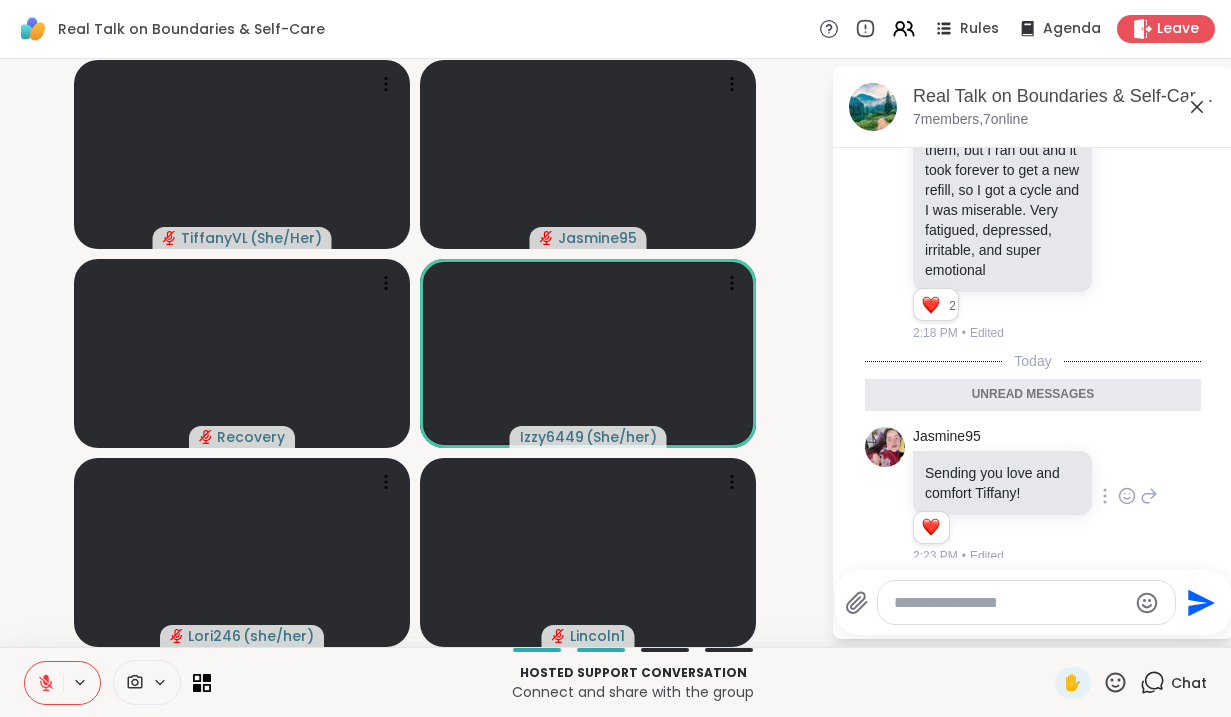 scroll, scrollTop: 1047, scrollLeft: 0, axis: vertical 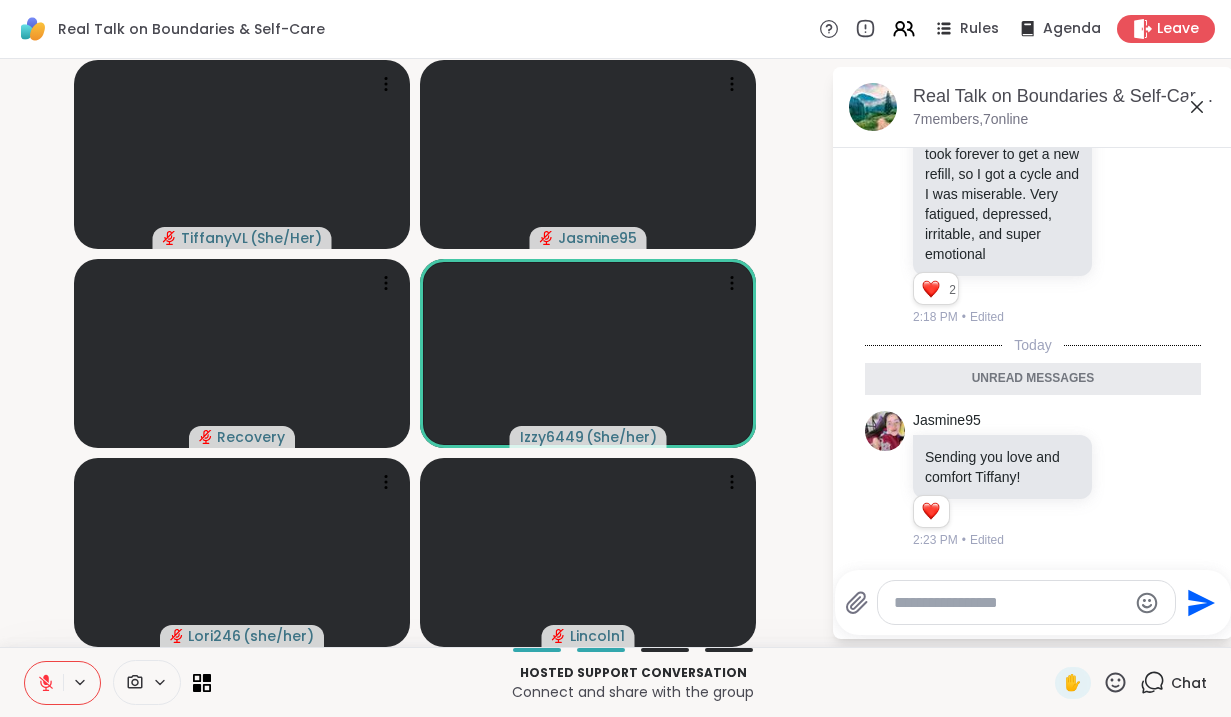 click 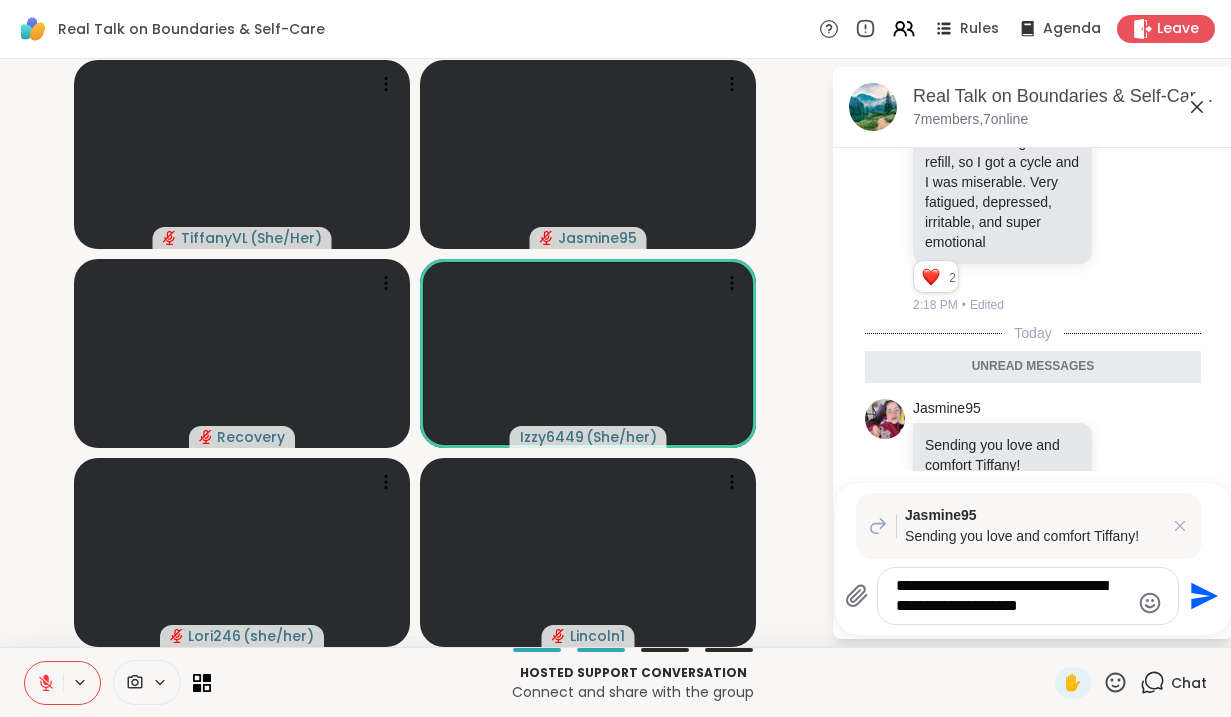 type on "**********" 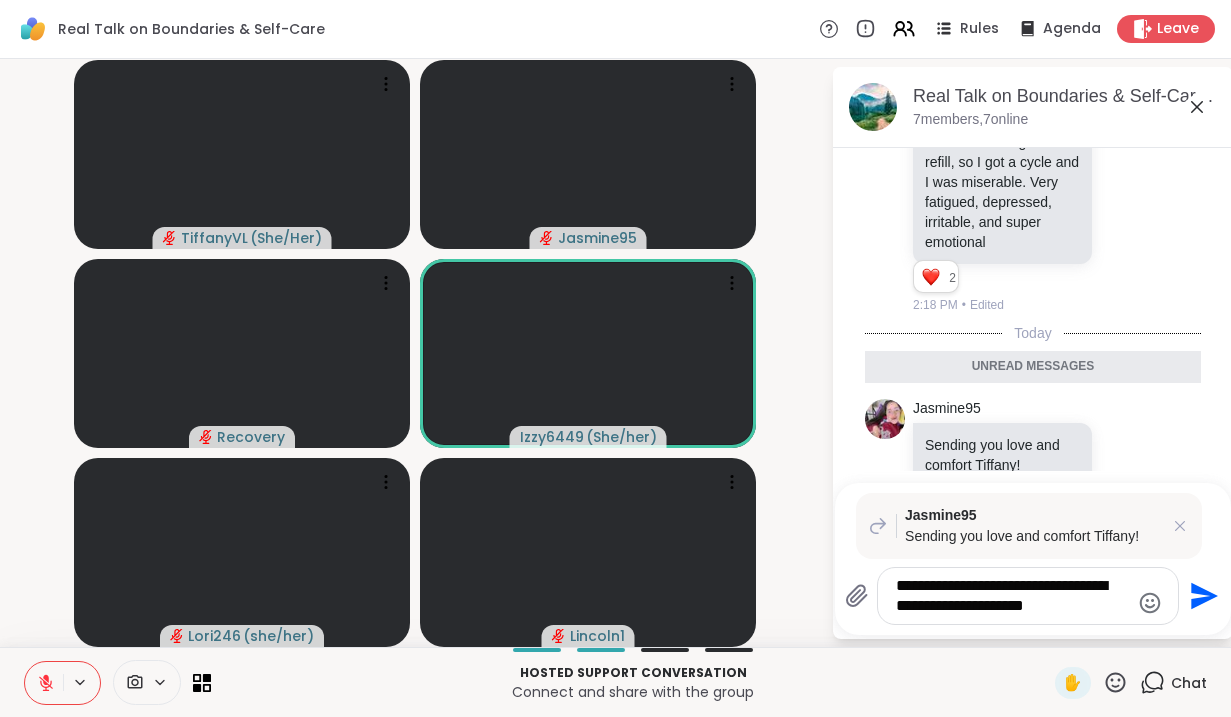type 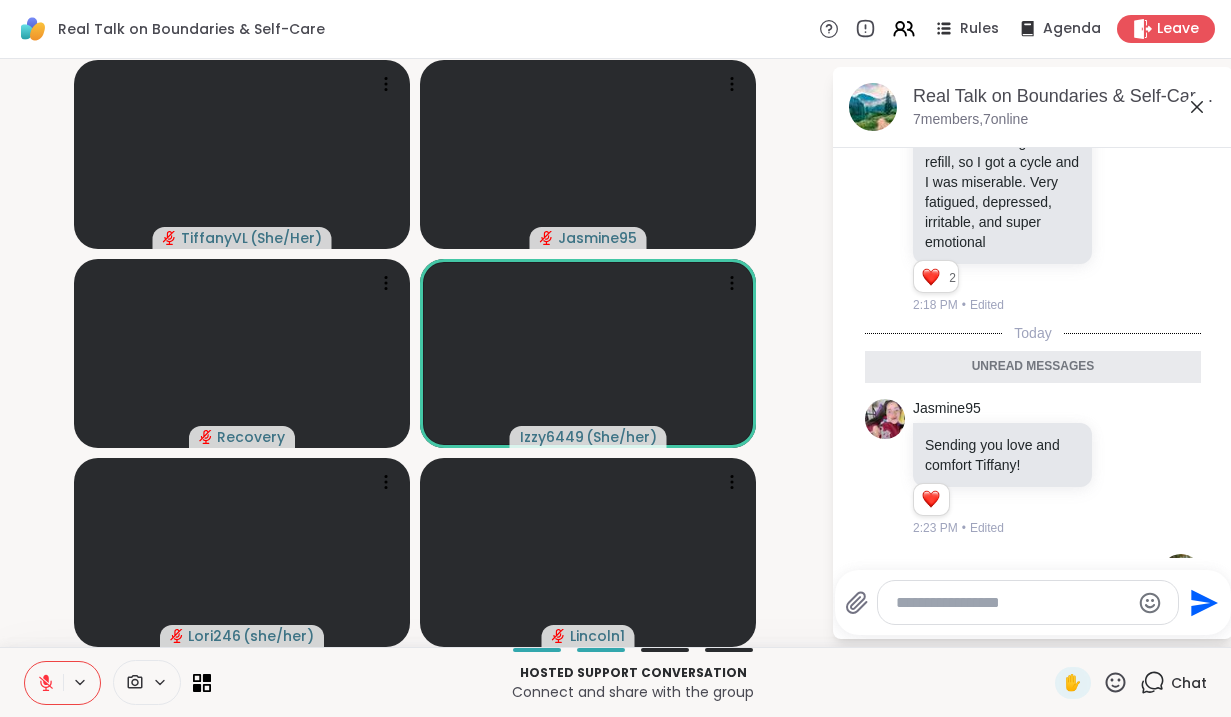 scroll, scrollTop: 1238, scrollLeft: 0, axis: vertical 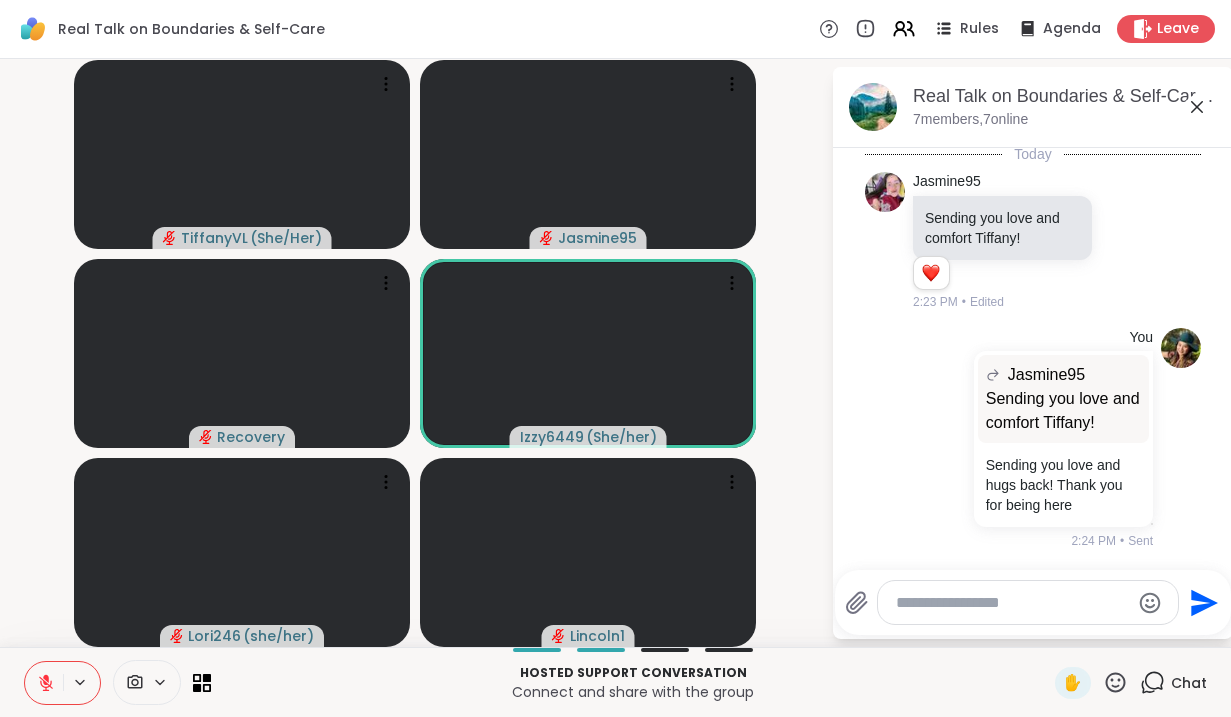 click 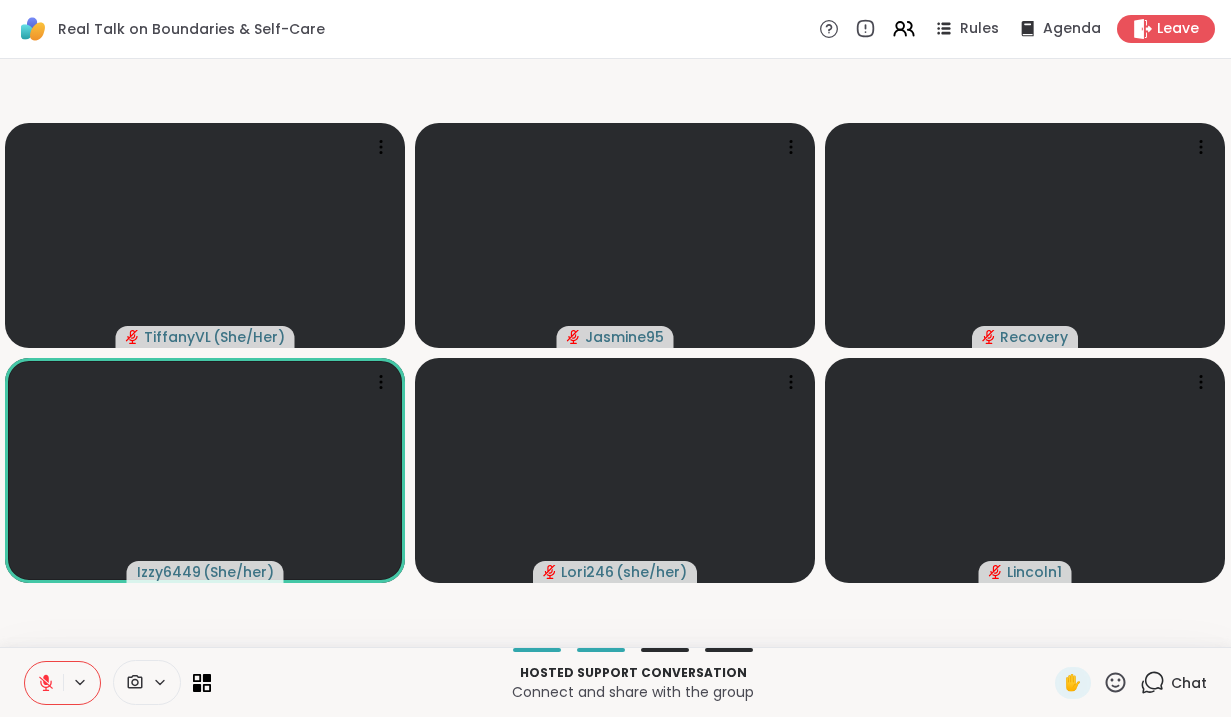 click 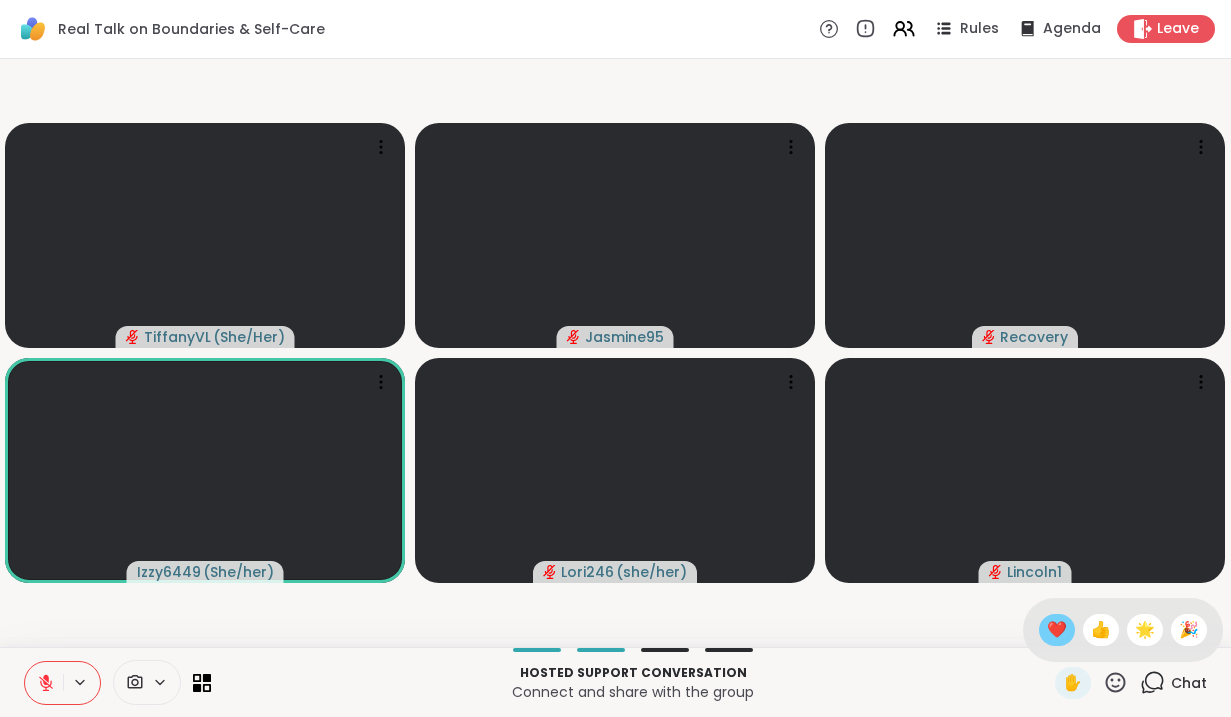 click on "❤️" at bounding box center [1057, 630] 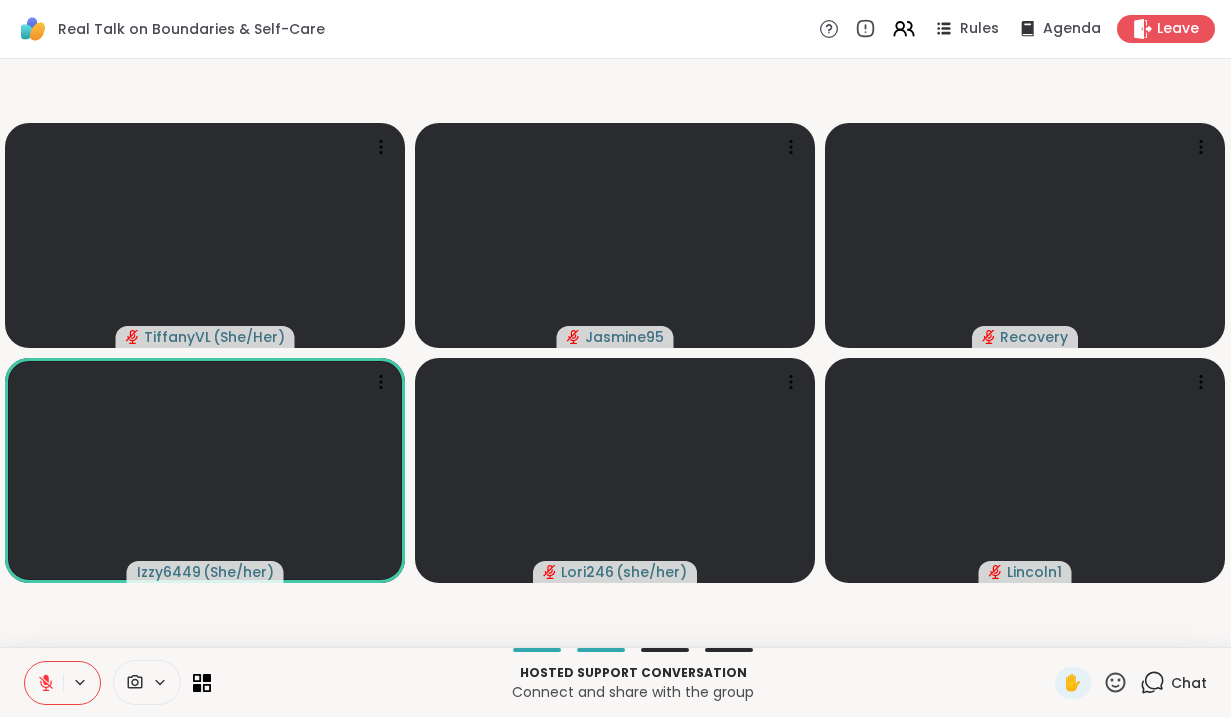 click 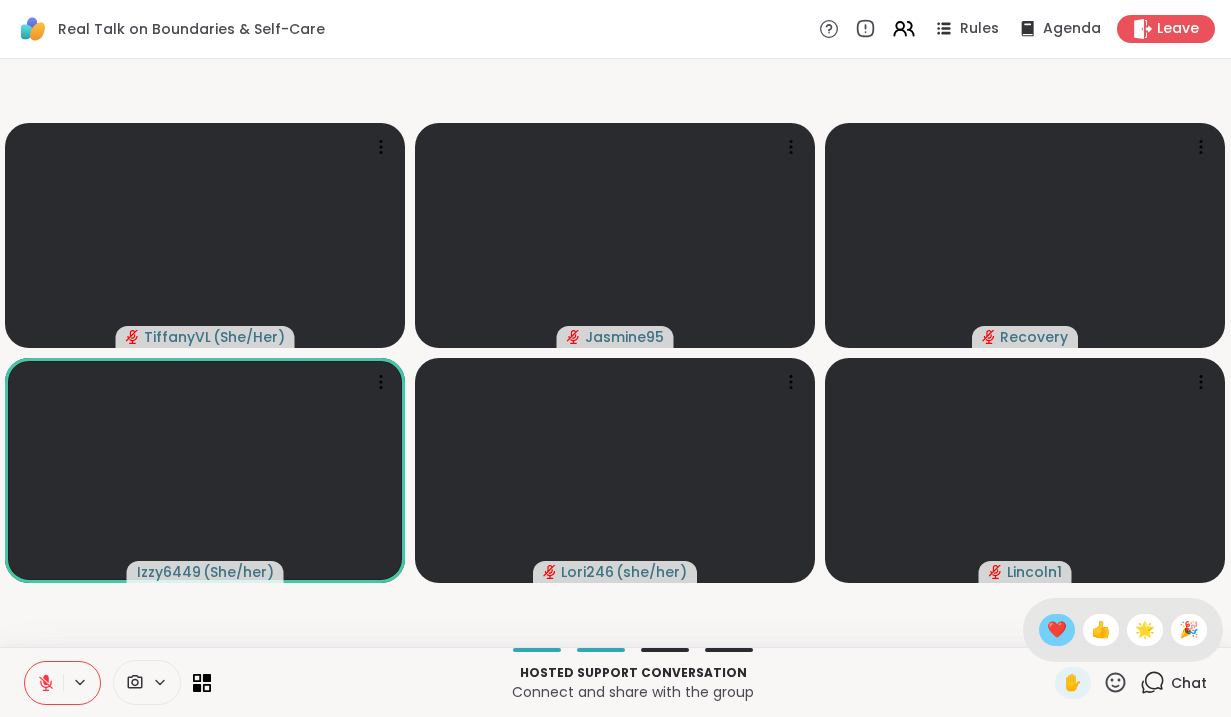 click on "❤️" at bounding box center (1057, 630) 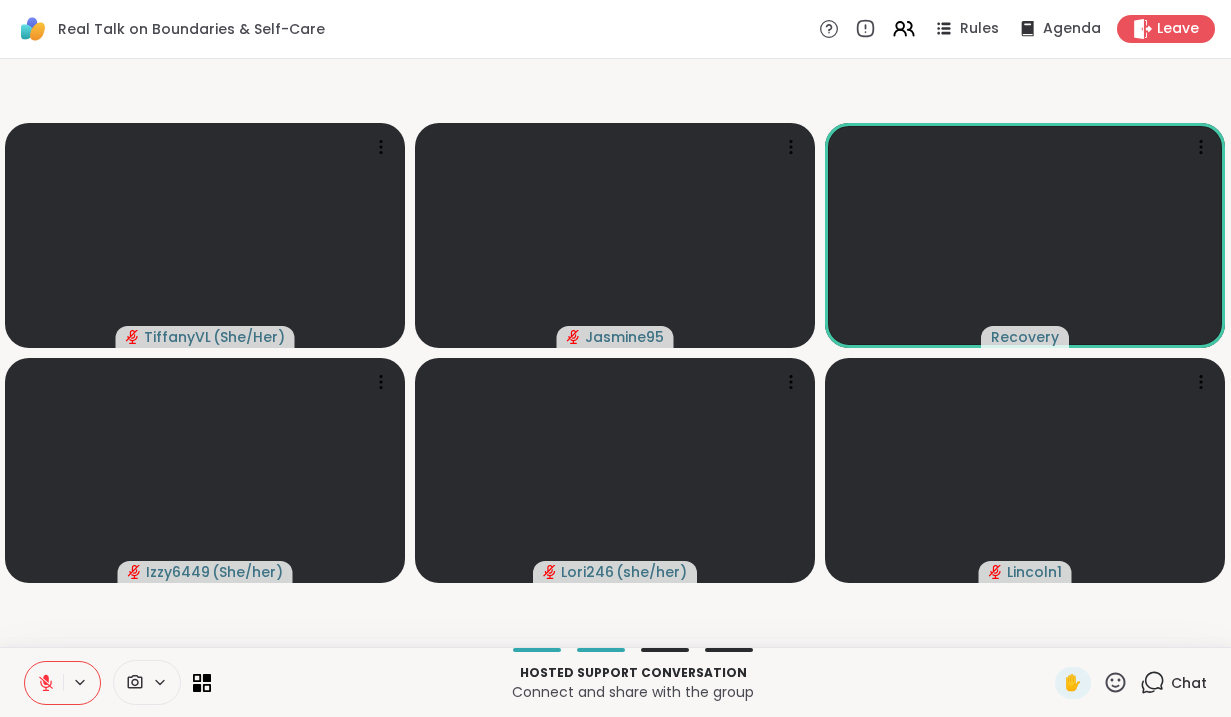 click 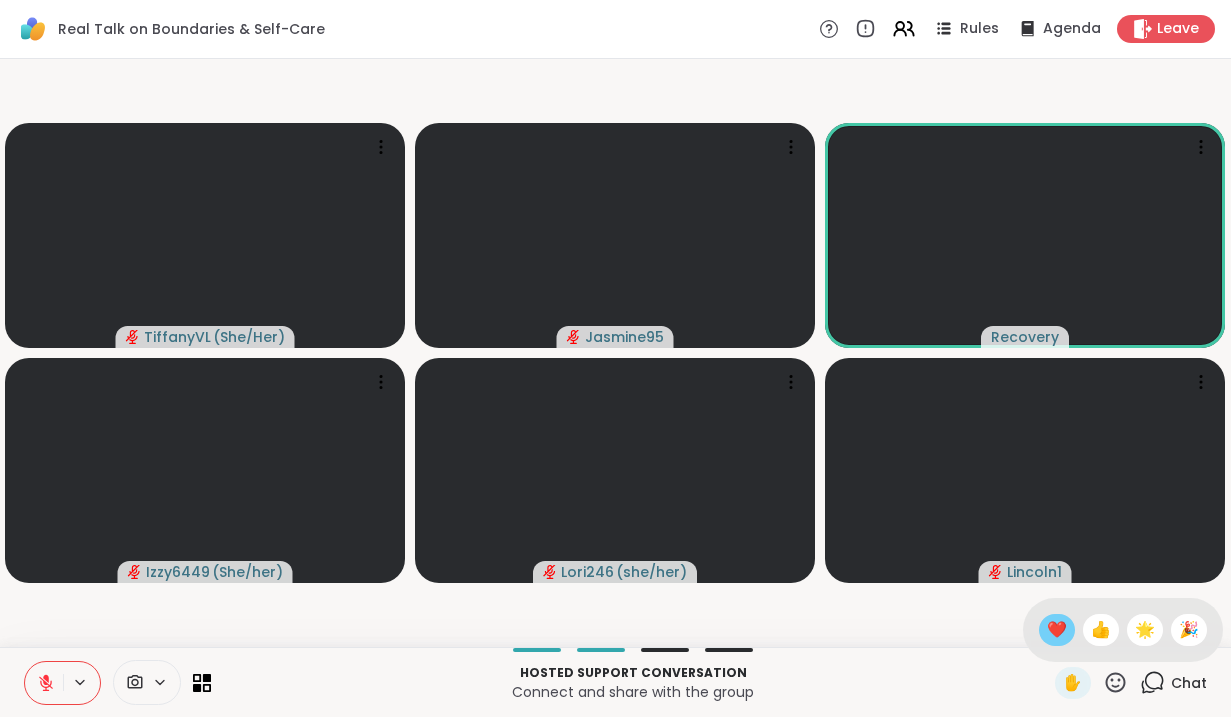 click on "❤️" at bounding box center (1057, 630) 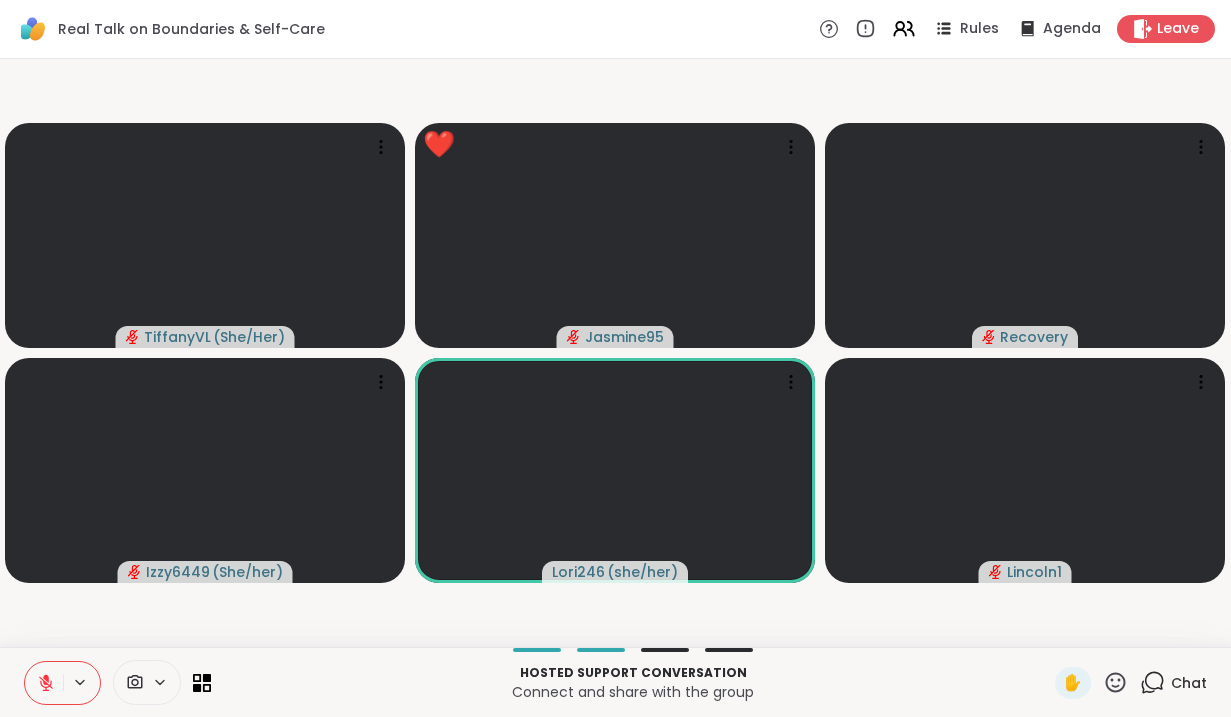 click 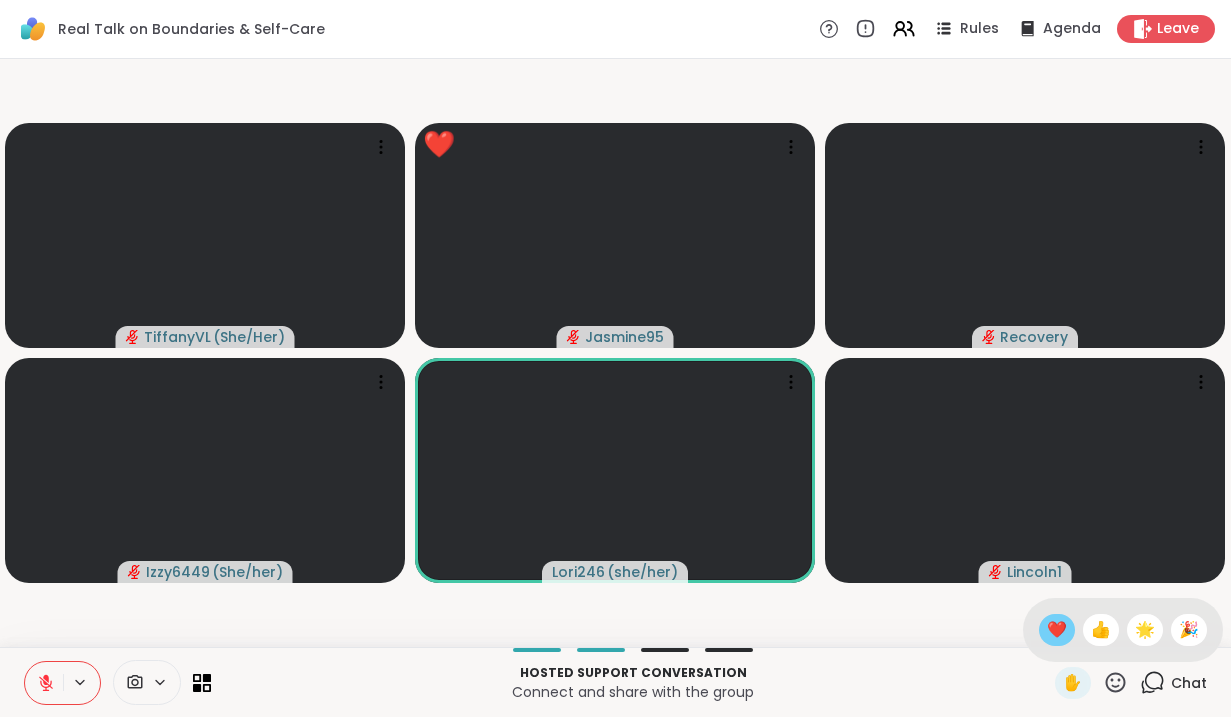 click on "❤️" at bounding box center (1057, 630) 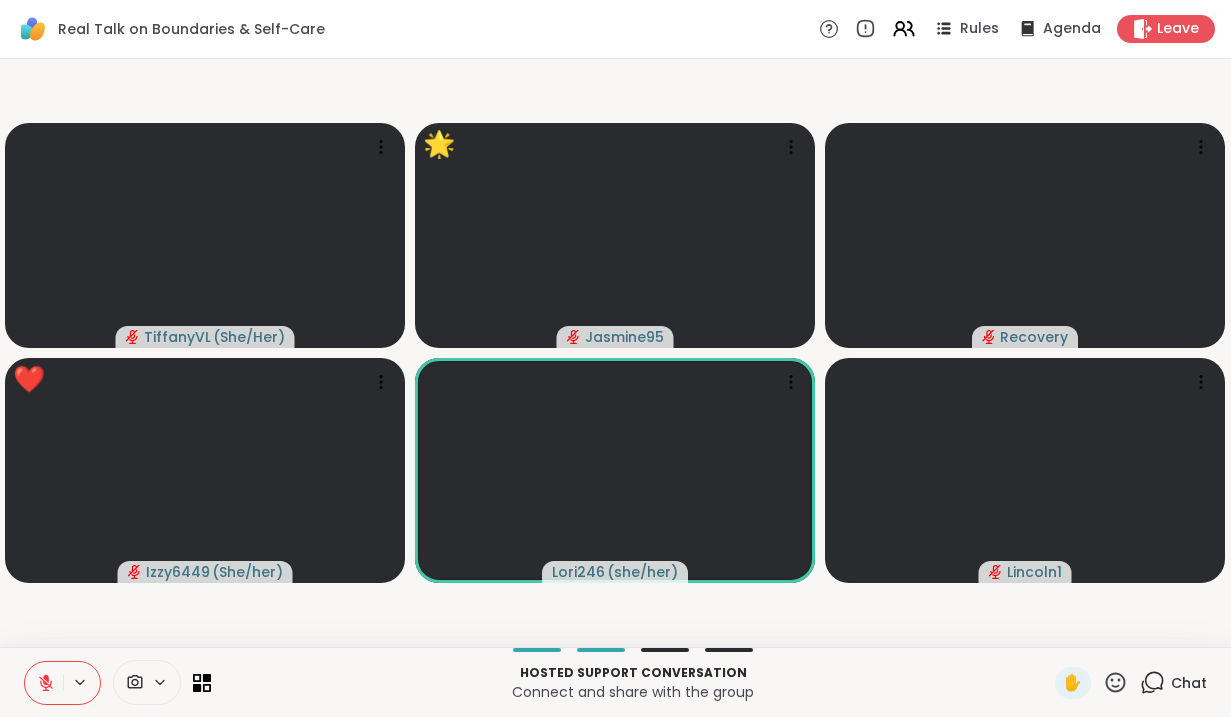 click 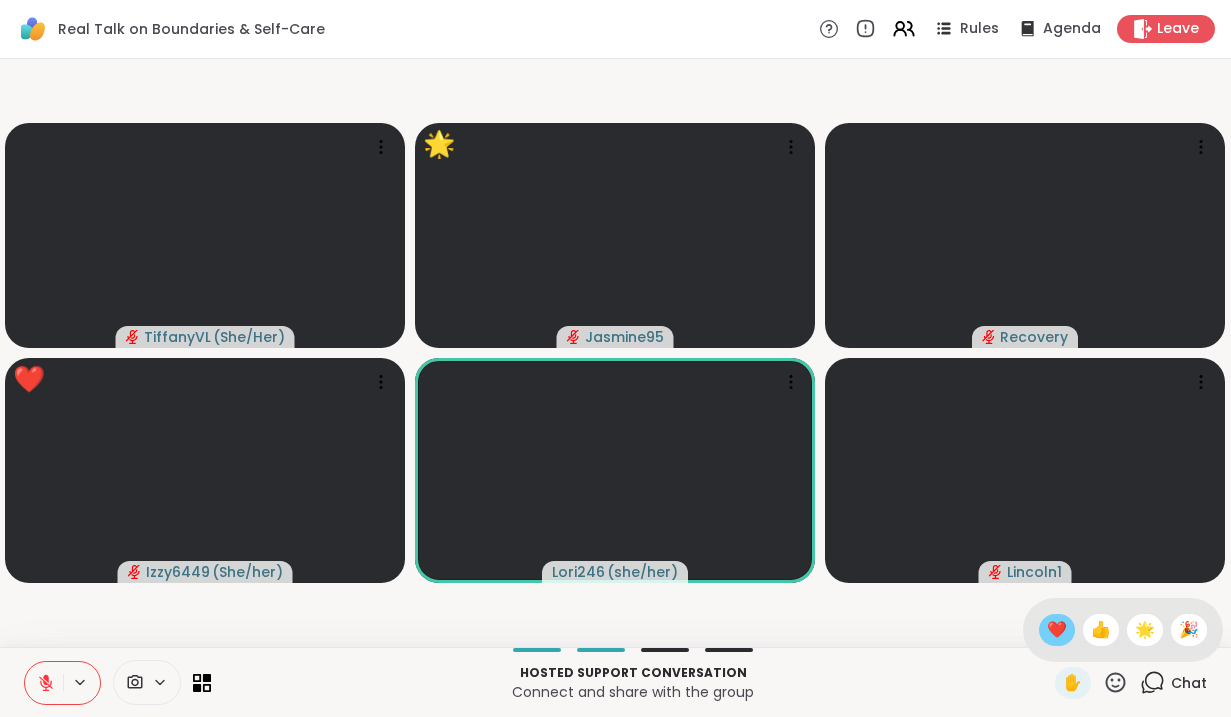 click on "❤️" at bounding box center [1057, 630] 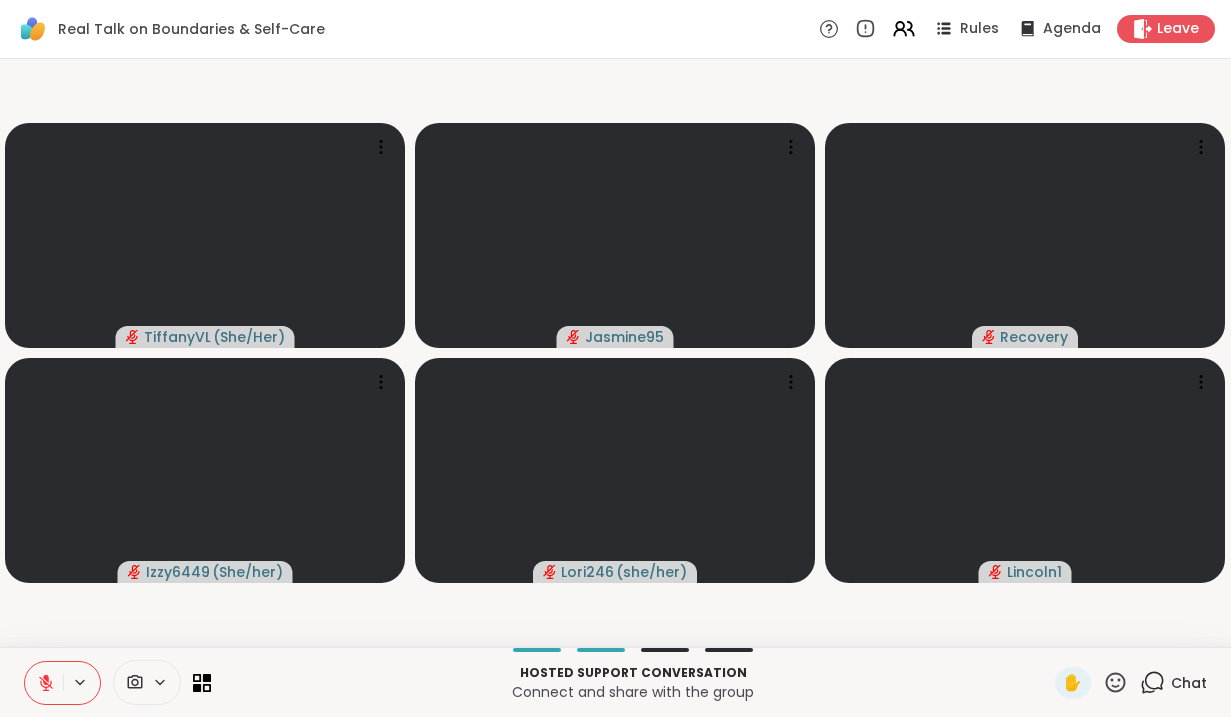 click 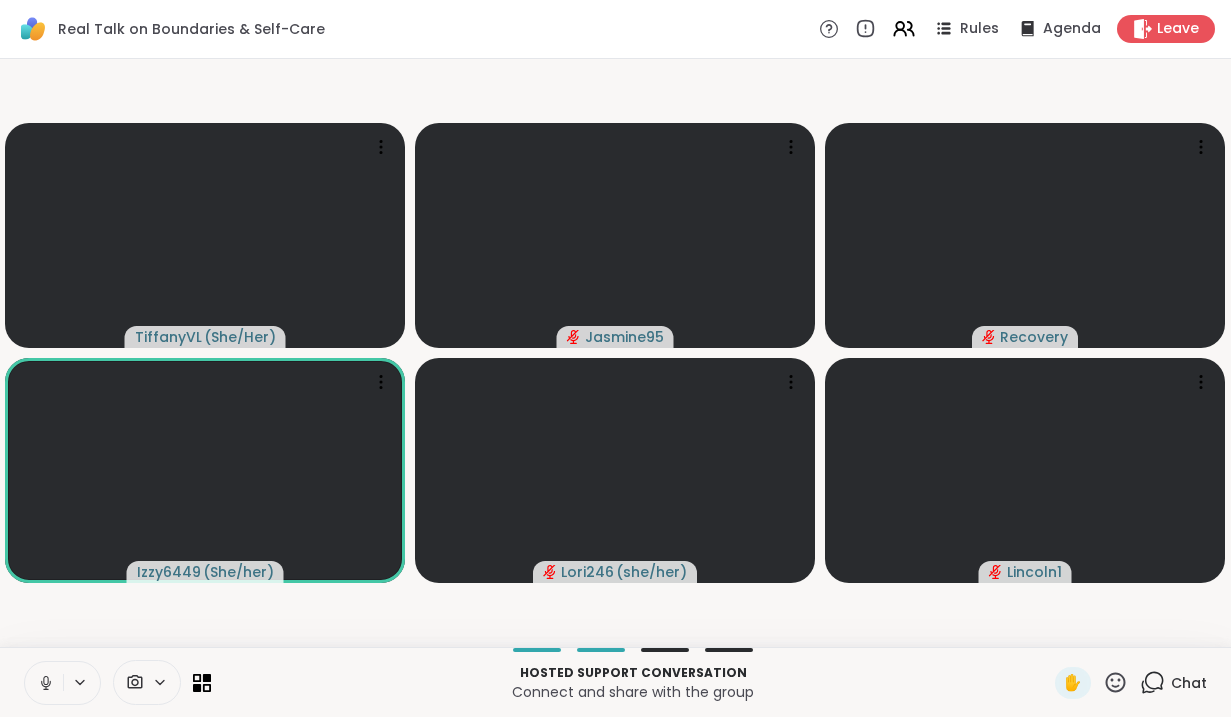 click 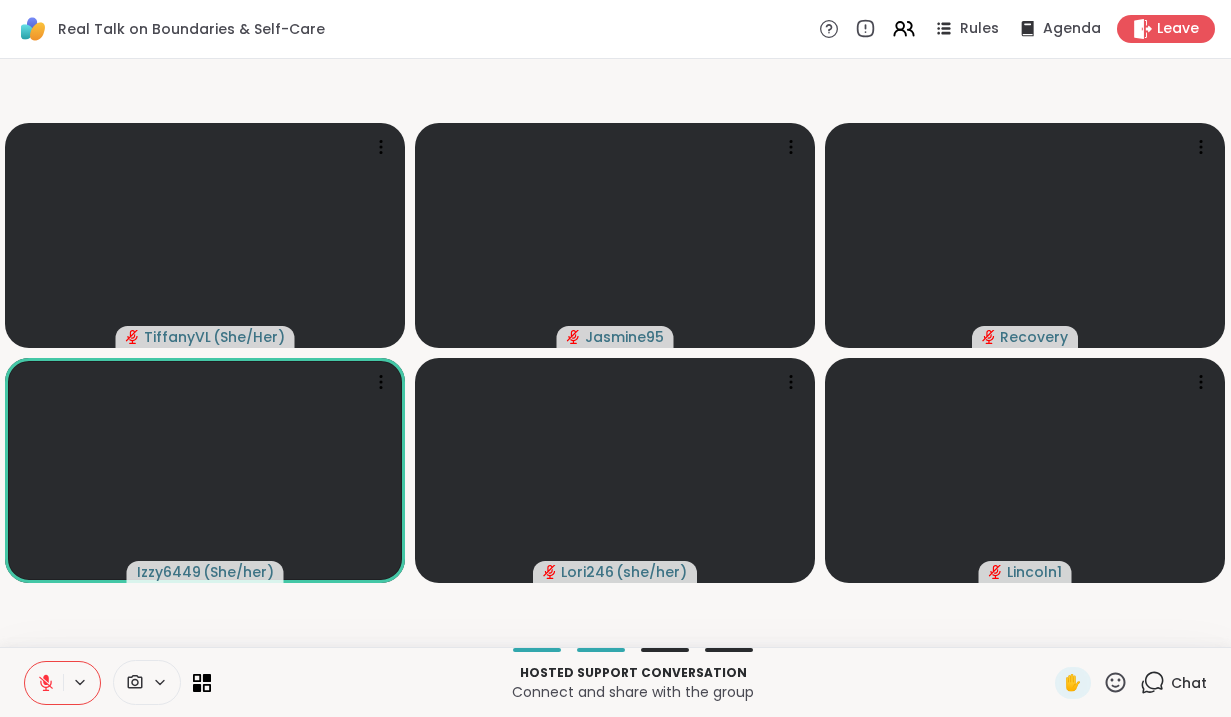 click 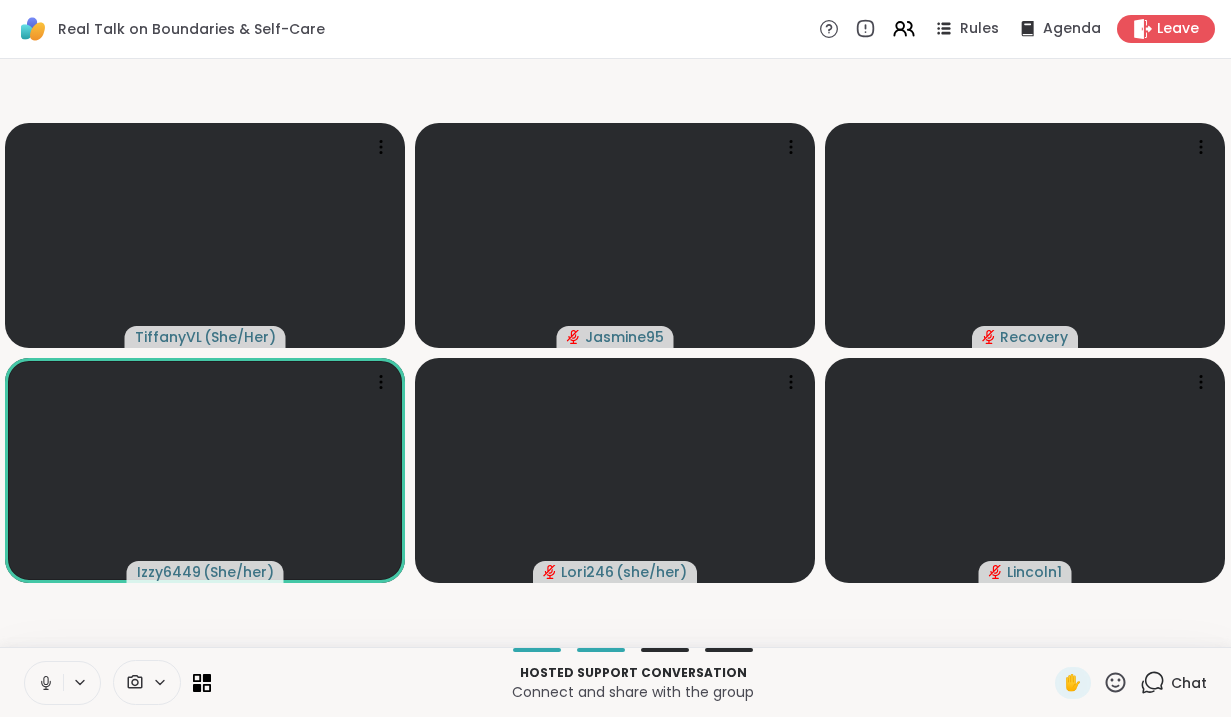 click 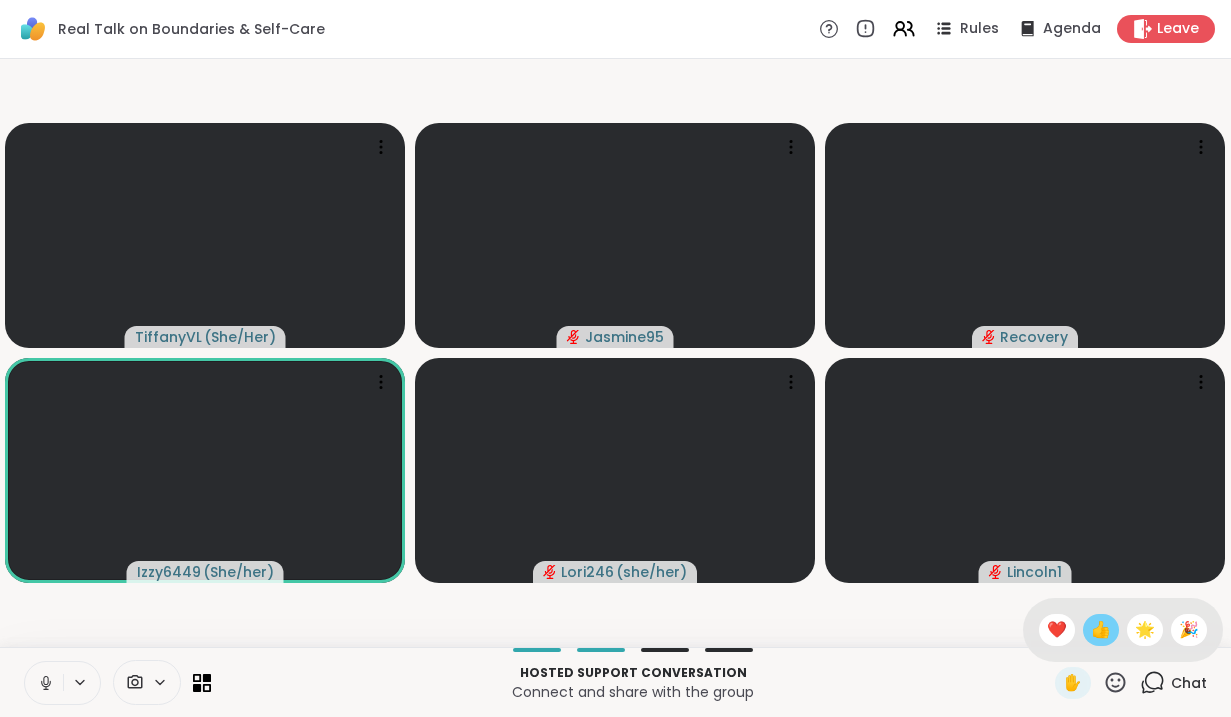 click on "👍" at bounding box center [1101, 630] 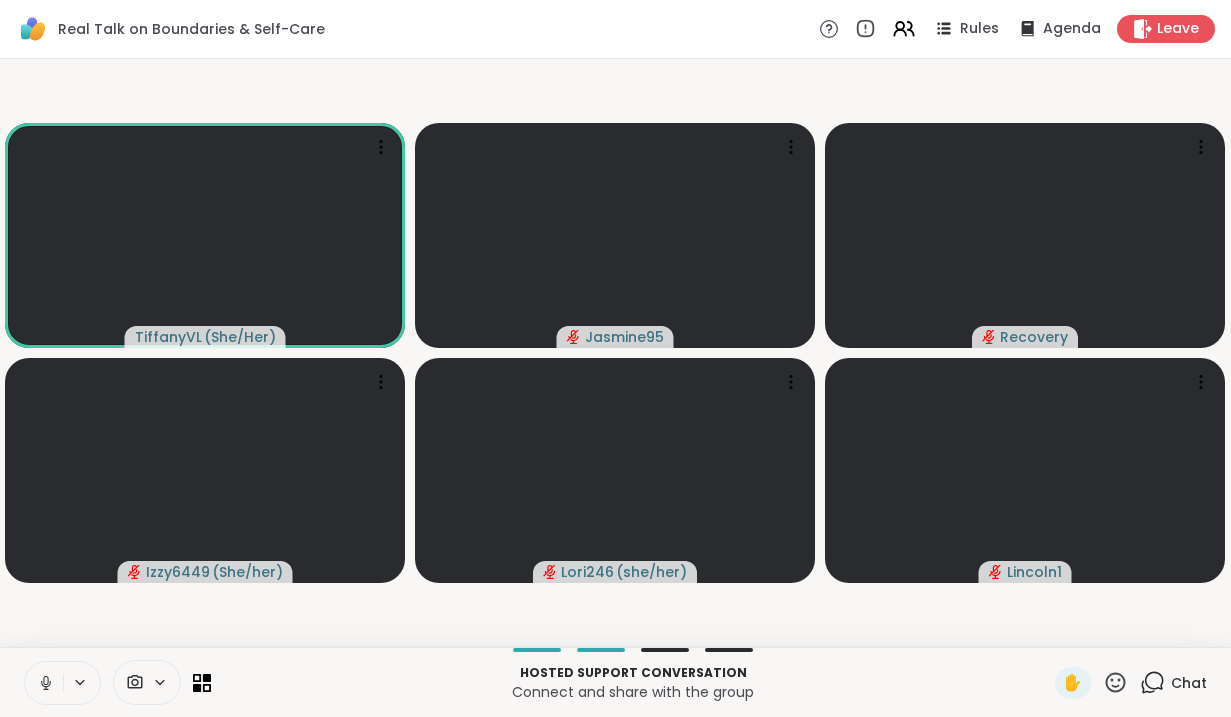 click 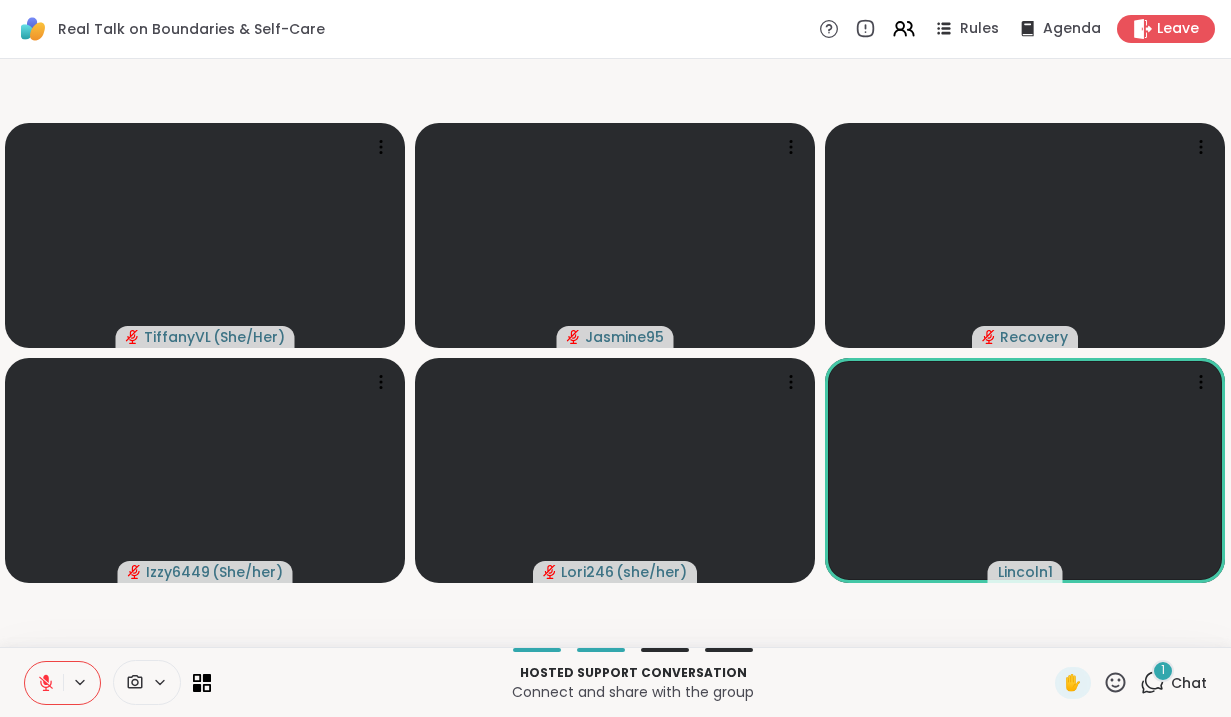 click 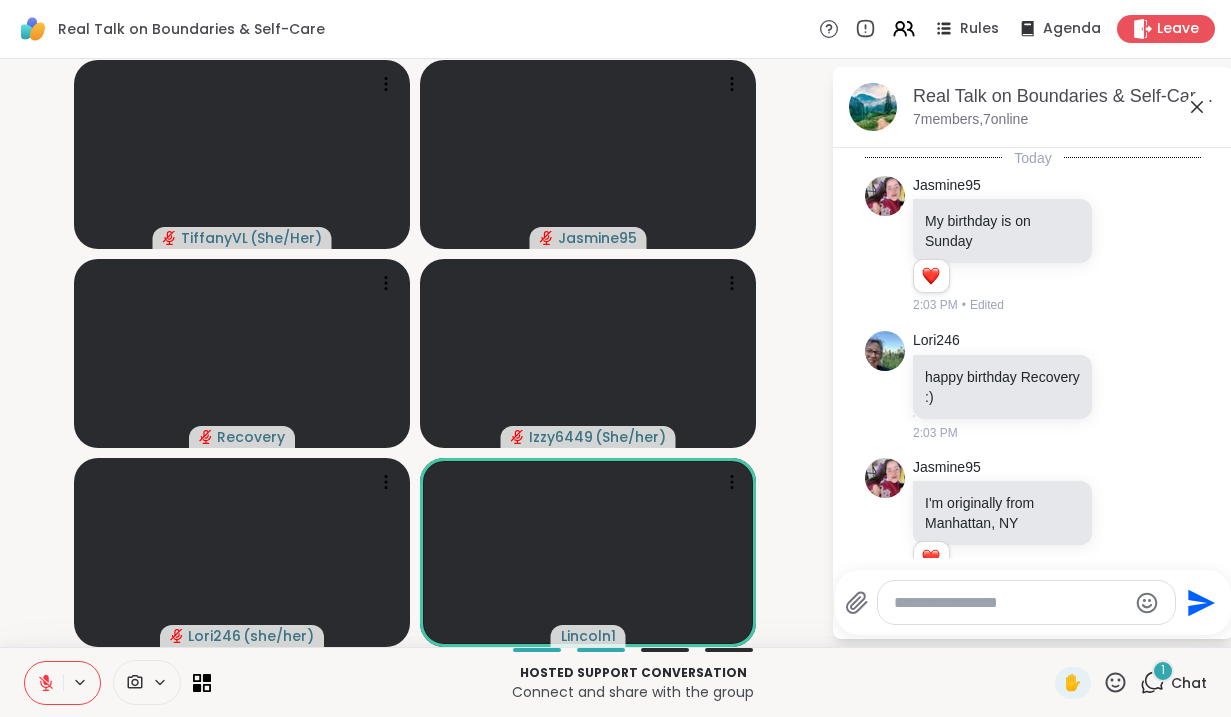 scroll, scrollTop: 1439, scrollLeft: 0, axis: vertical 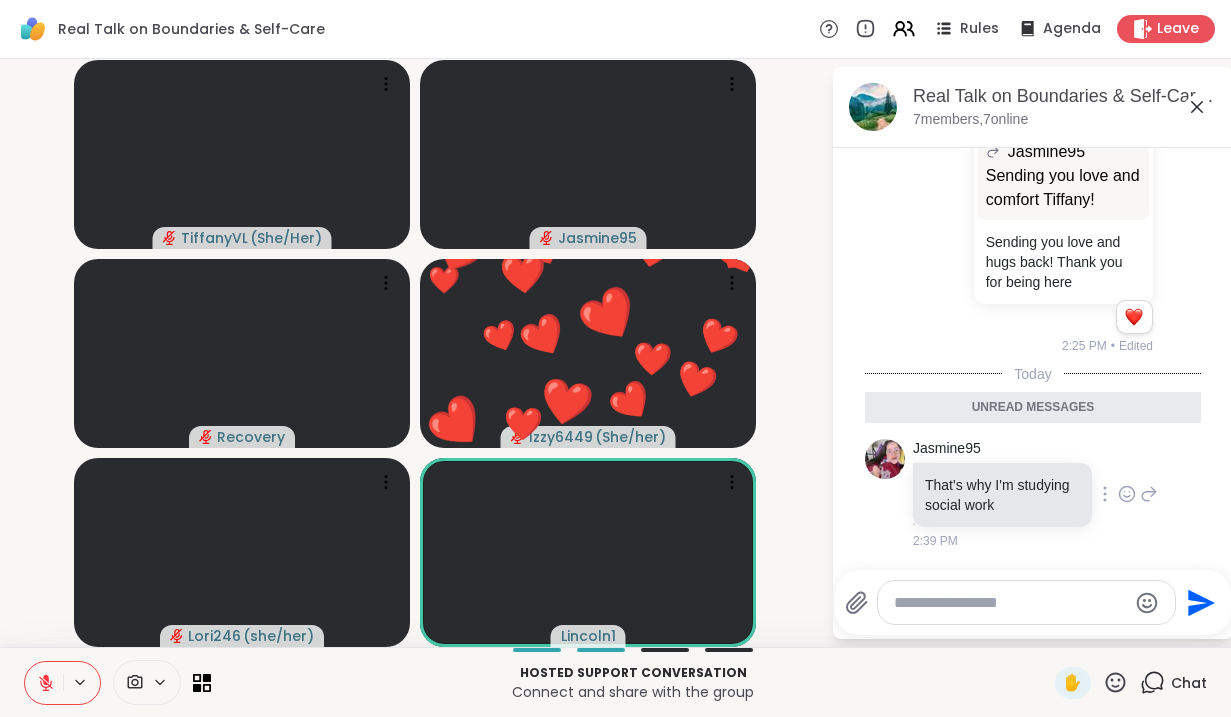 click 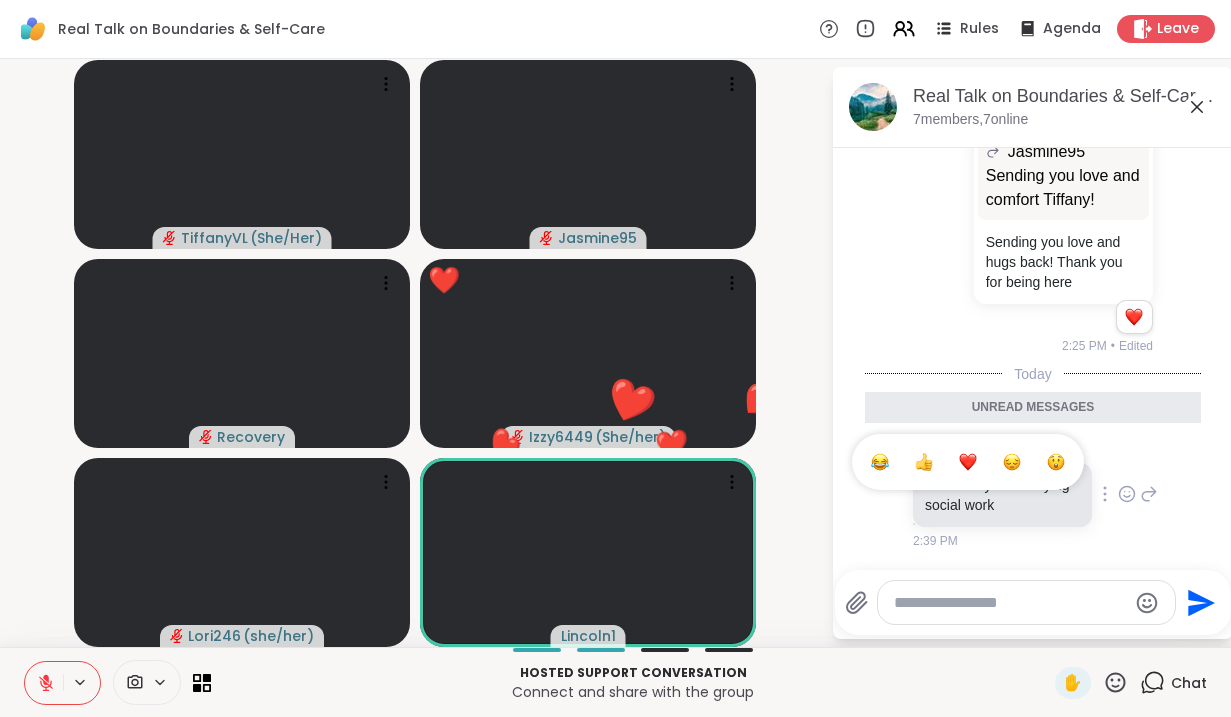 click at bounding box center [968, 462] 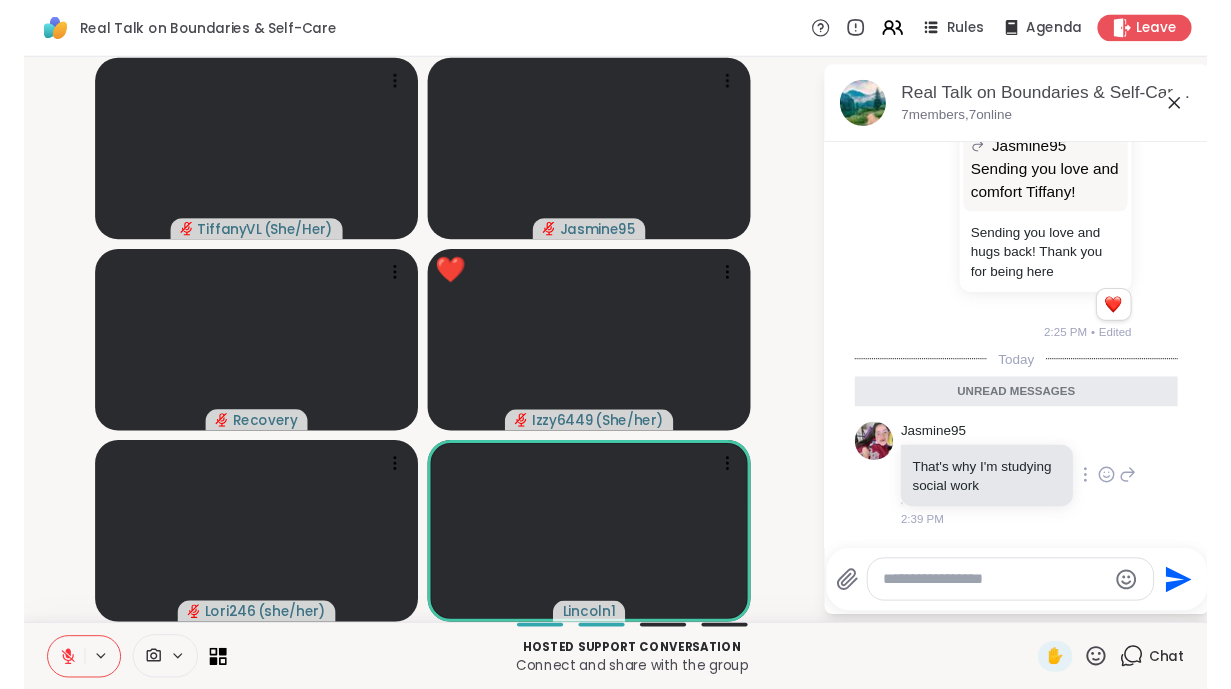 scroll, scrollTop: 1467, scrollLeft: 0, axis: vertical 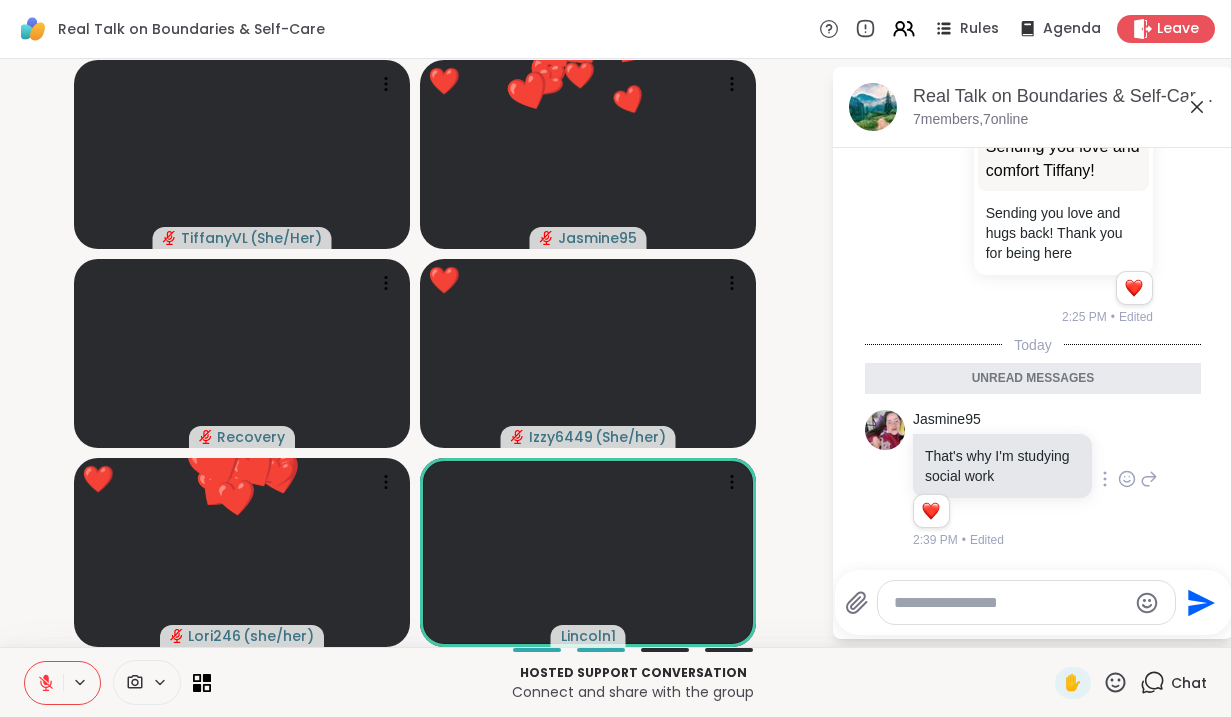 click 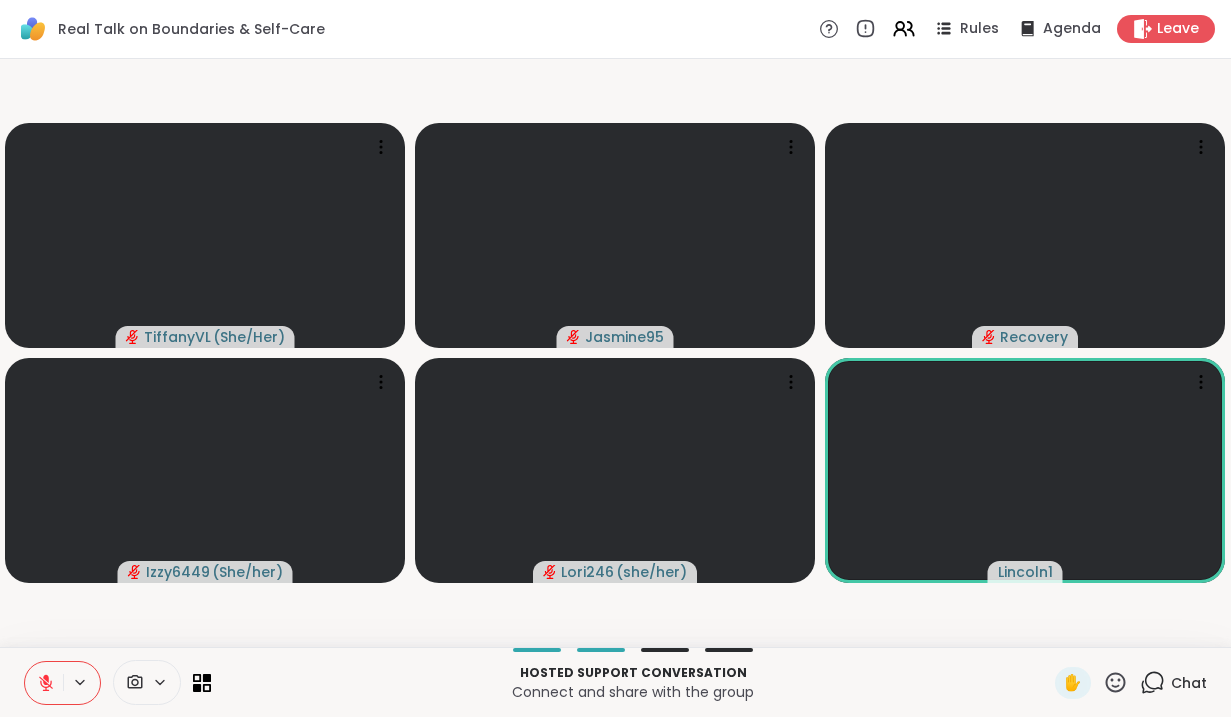 click 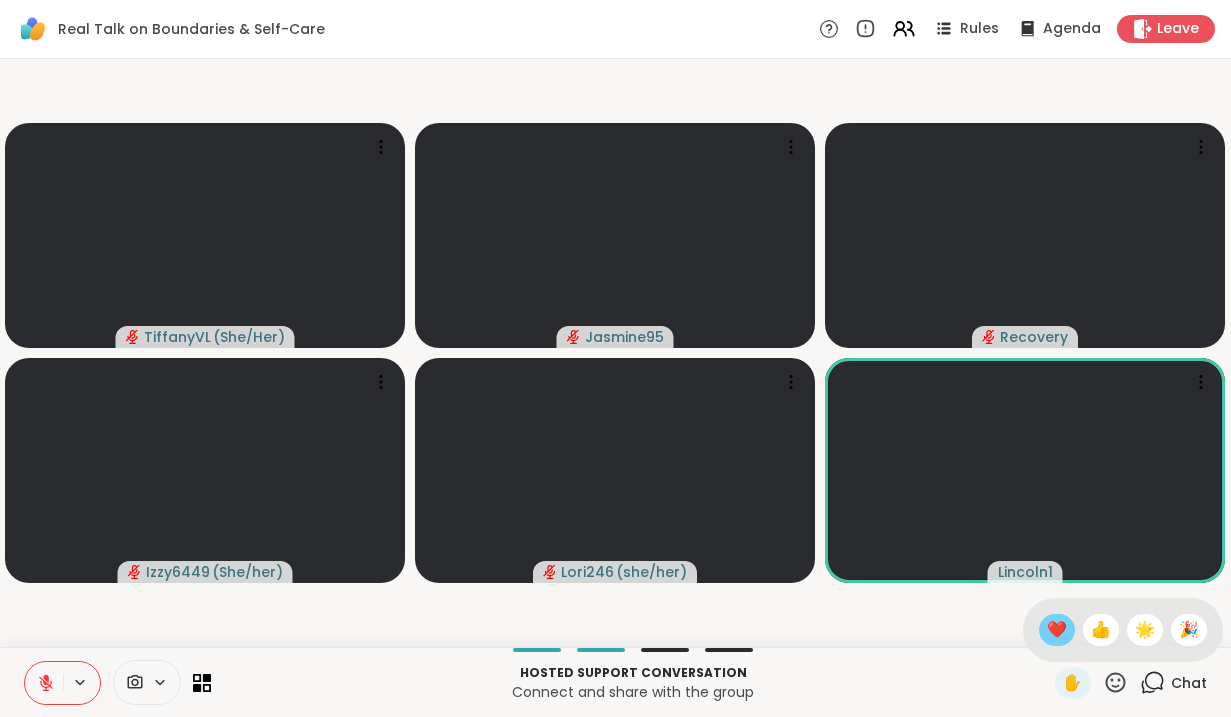 click on "❤️" at bounding box center (1057, 630) 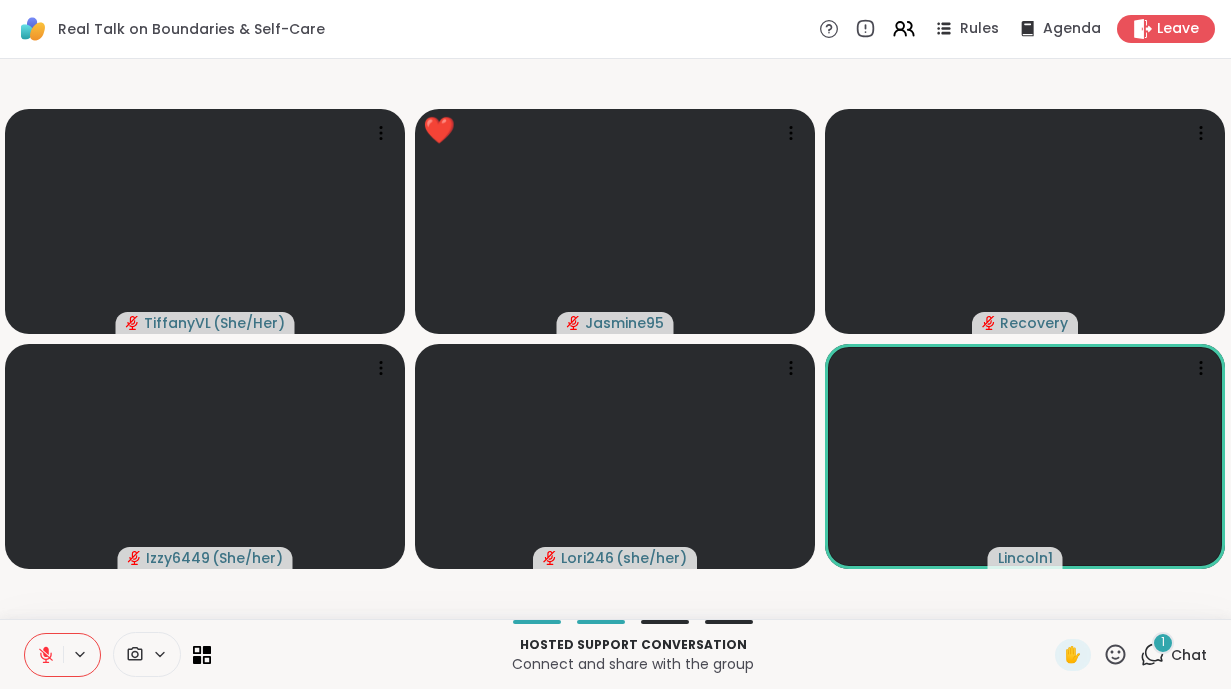 click 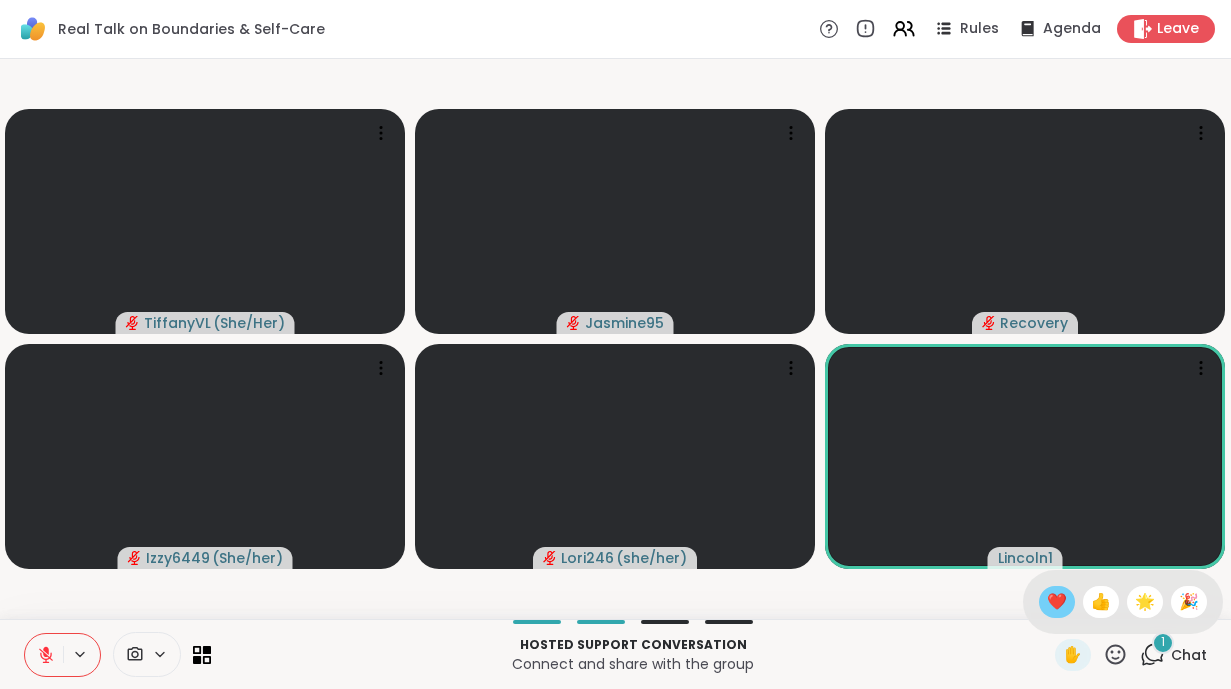 click on "❤️" at bounding box center [1057, 602] 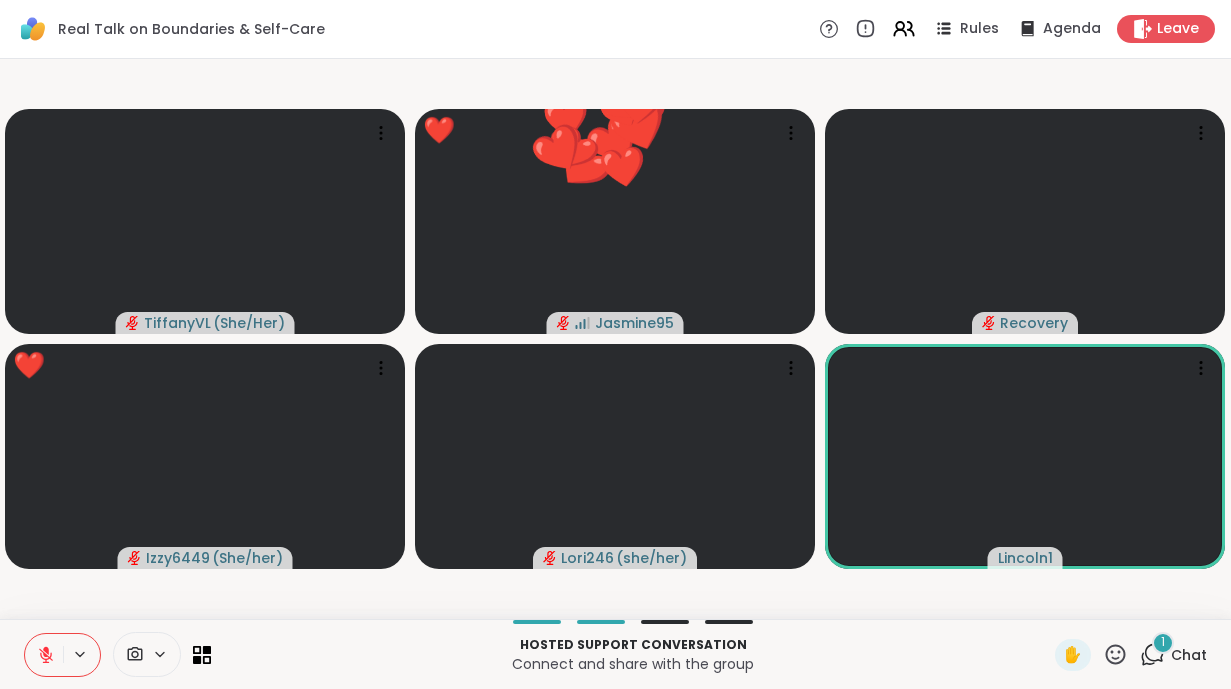 click 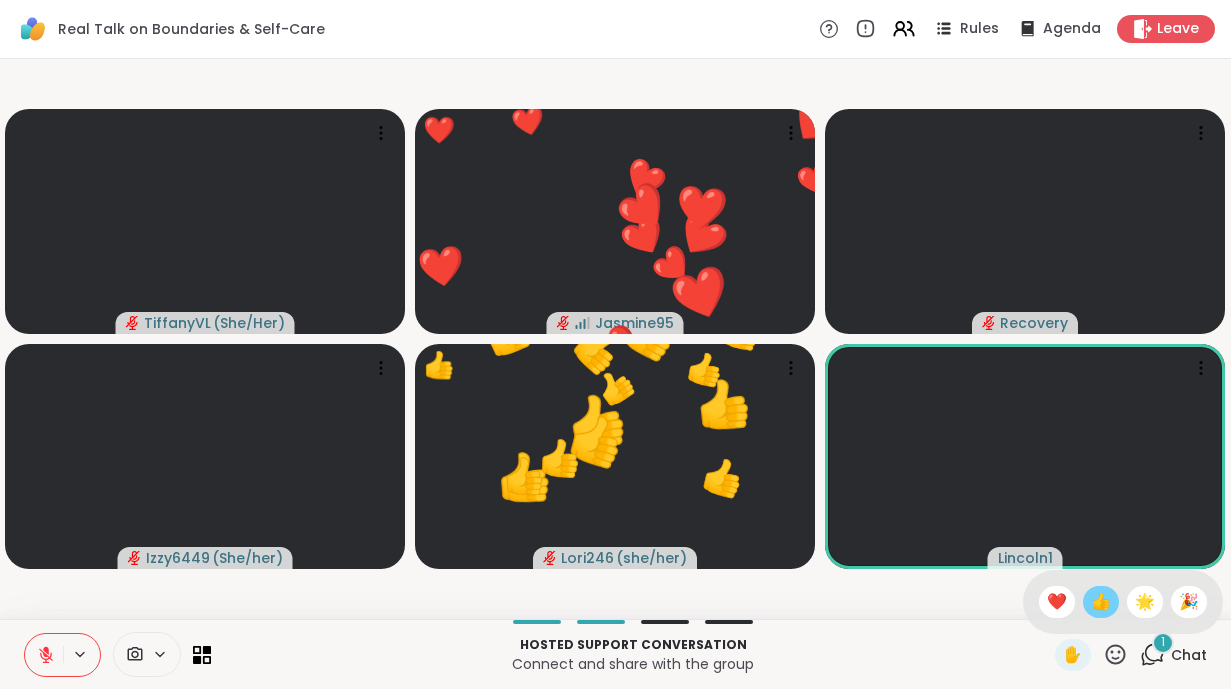 click on "👍" at bounding box center (1101, 602) 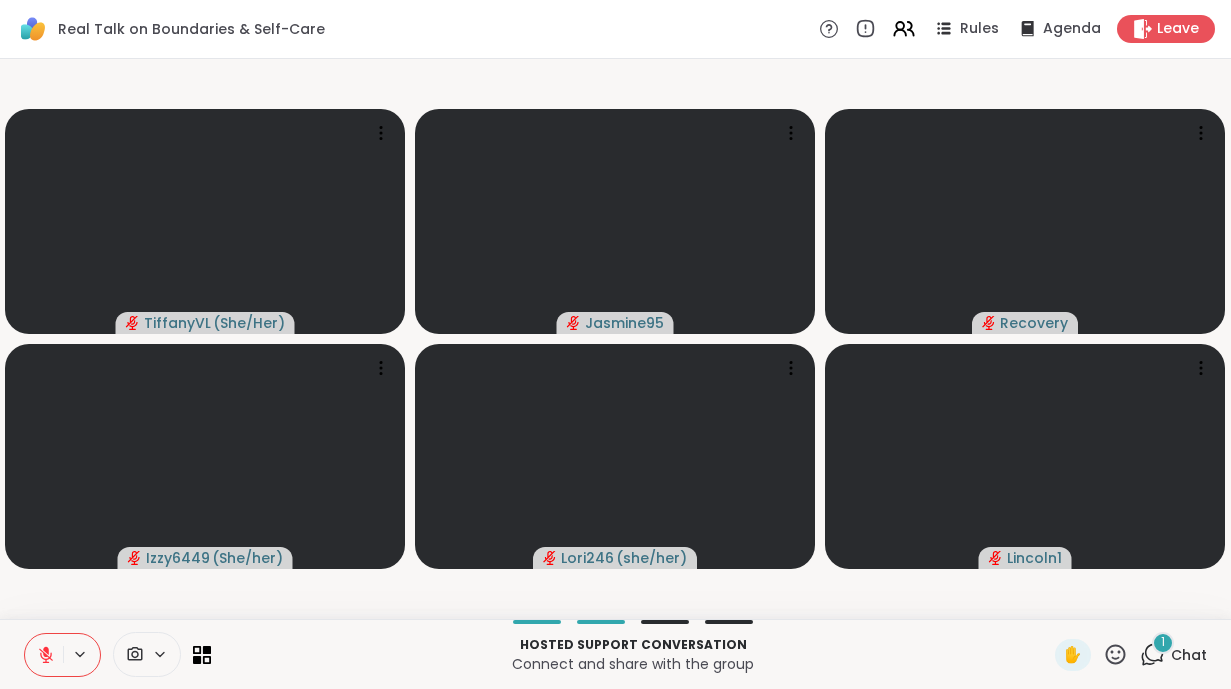 click 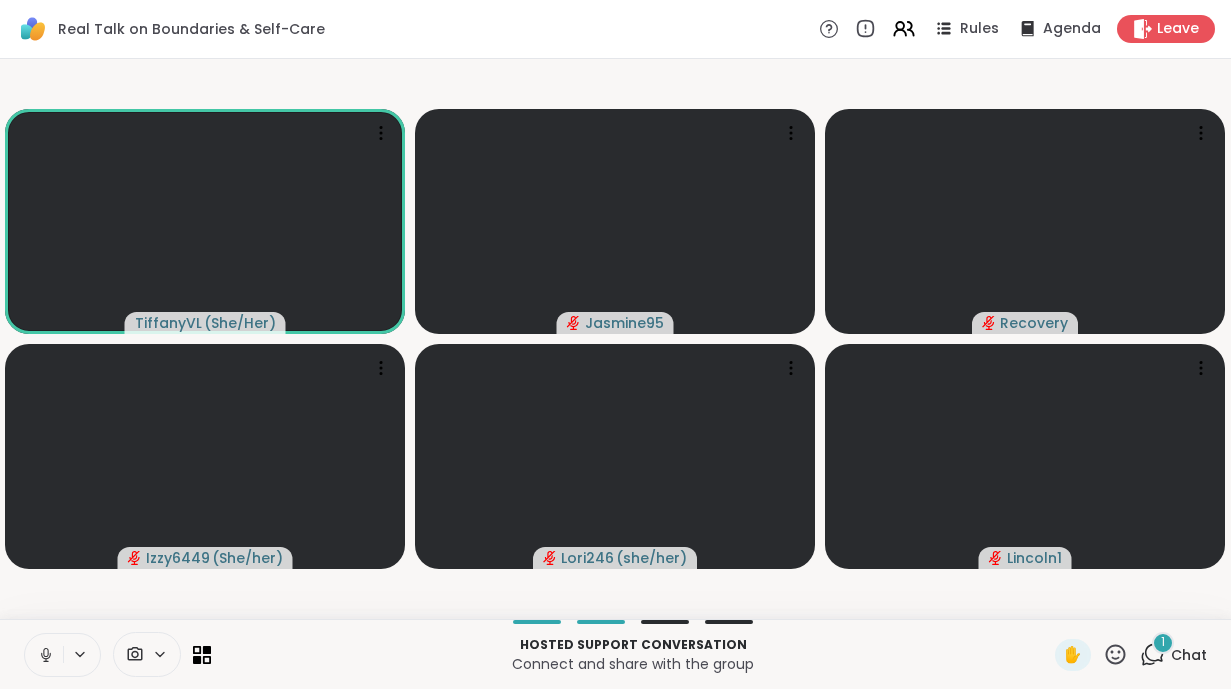 click 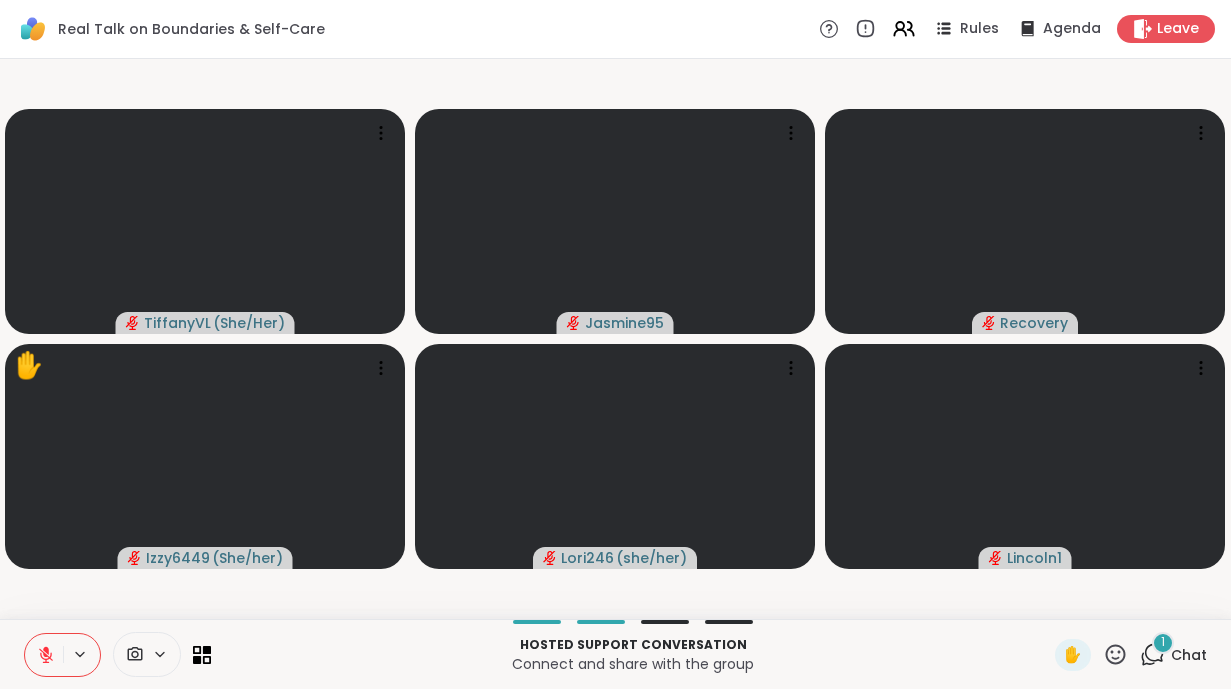 click 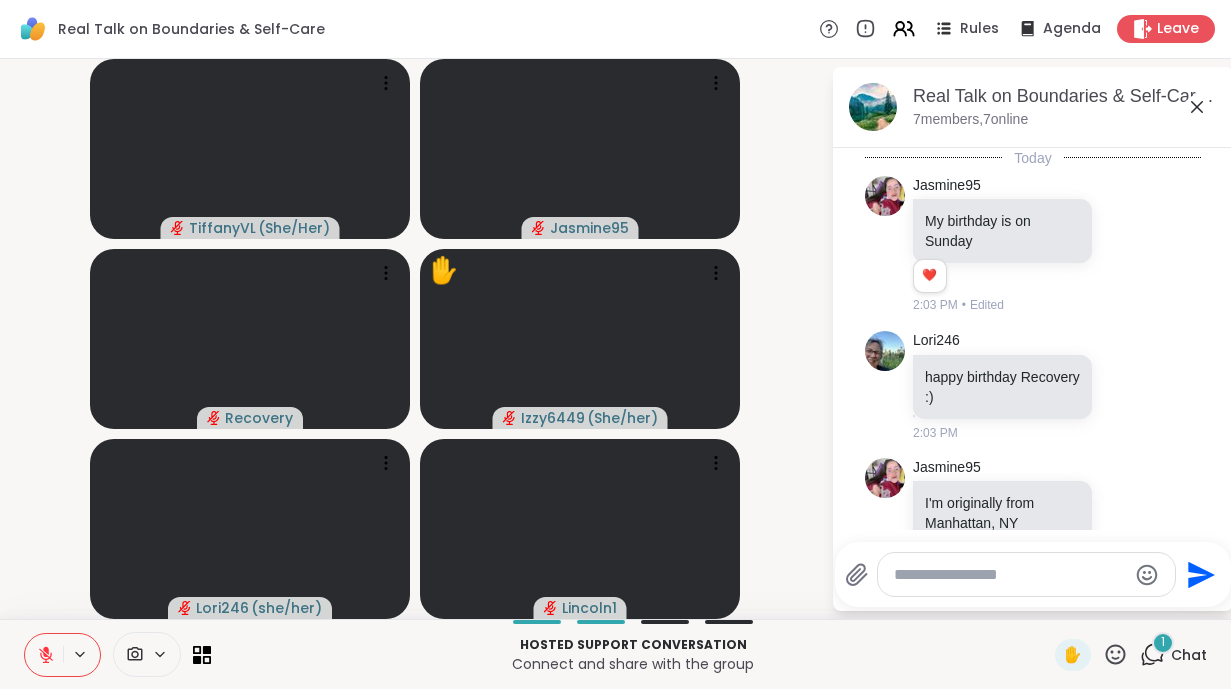 scroll, scrollTop: 1621, scrollLeft: 0, axis: vertical 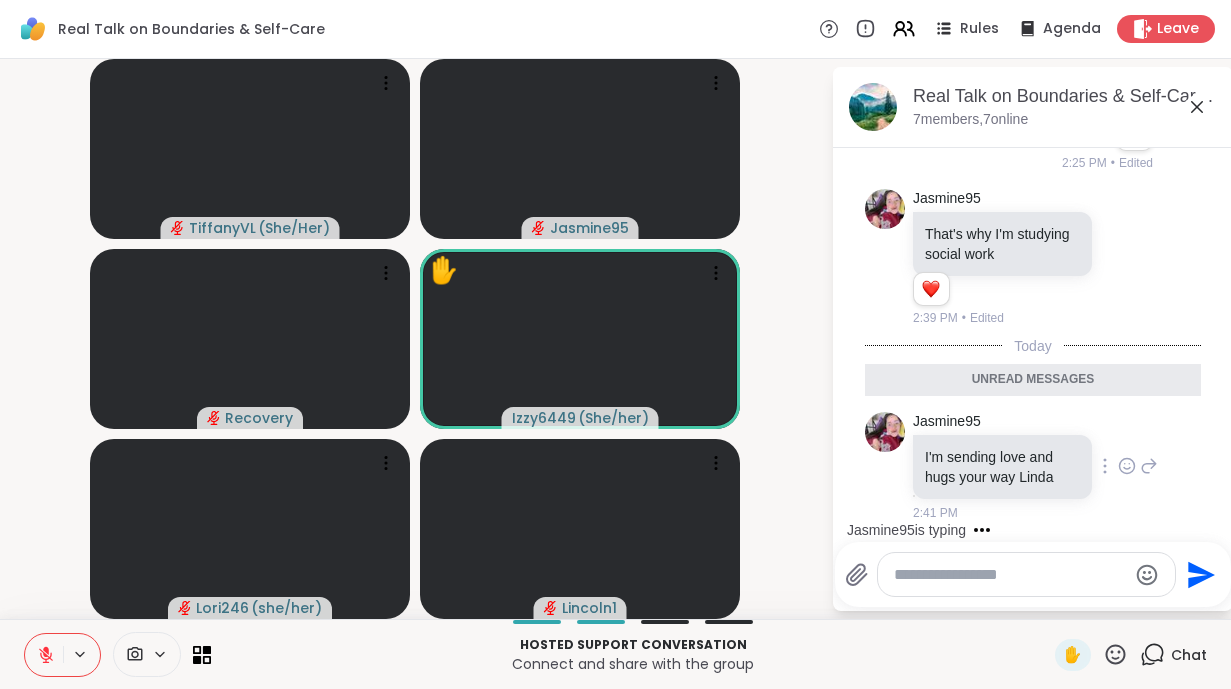 click 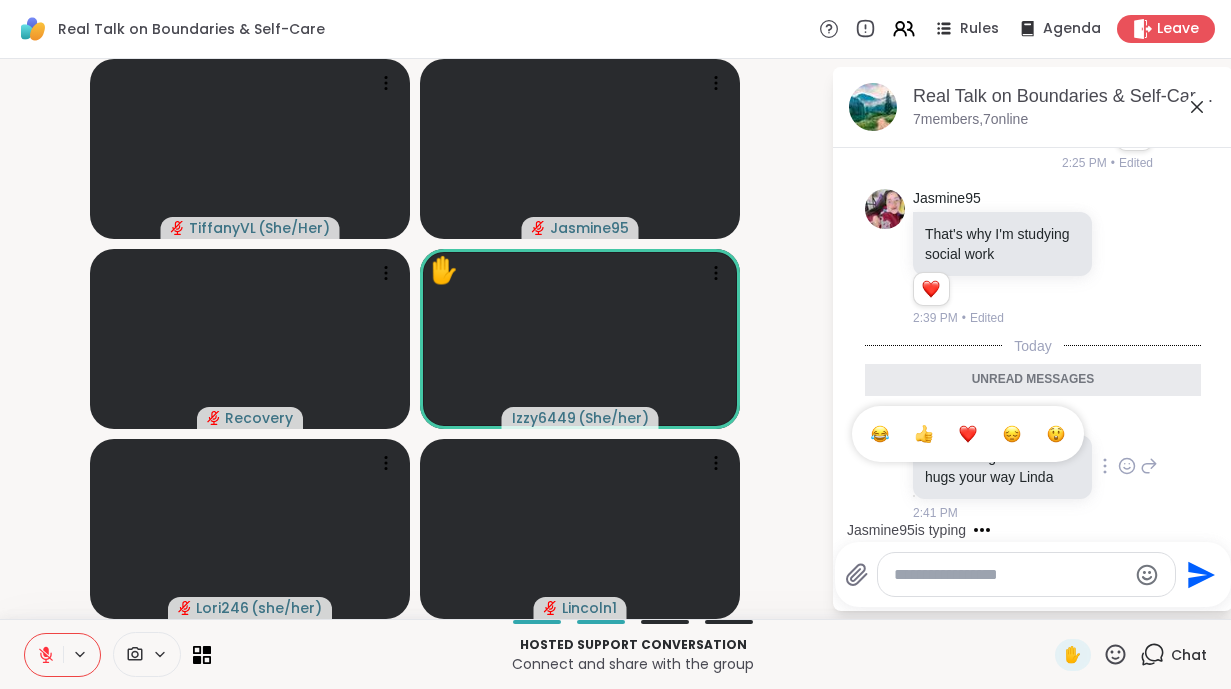 click at bounding box center [968, 434] 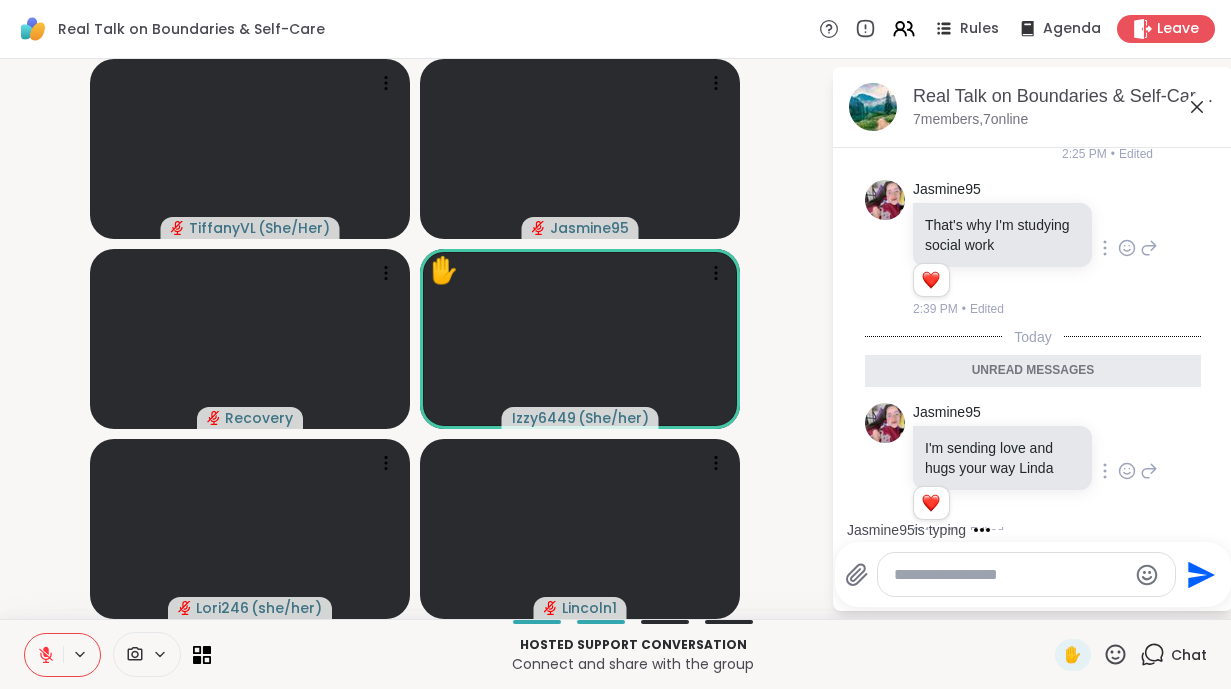 scroll, scrollTop: 1649, scrollLeft: 0, axis: vertical 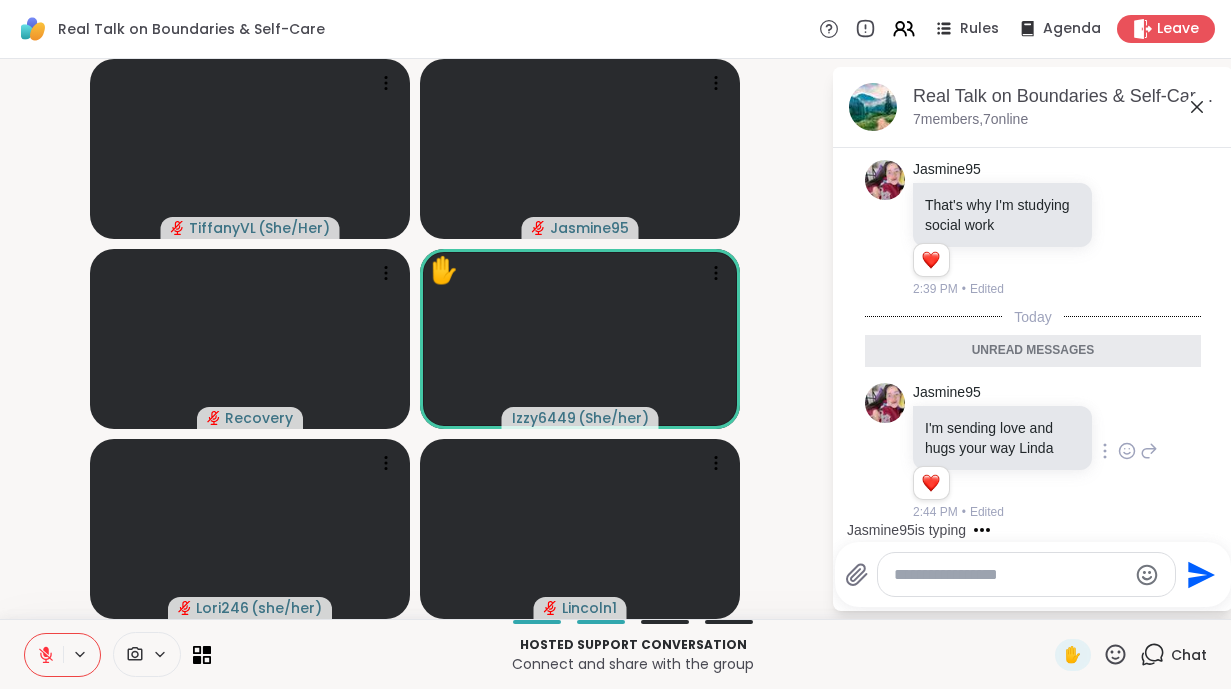 click 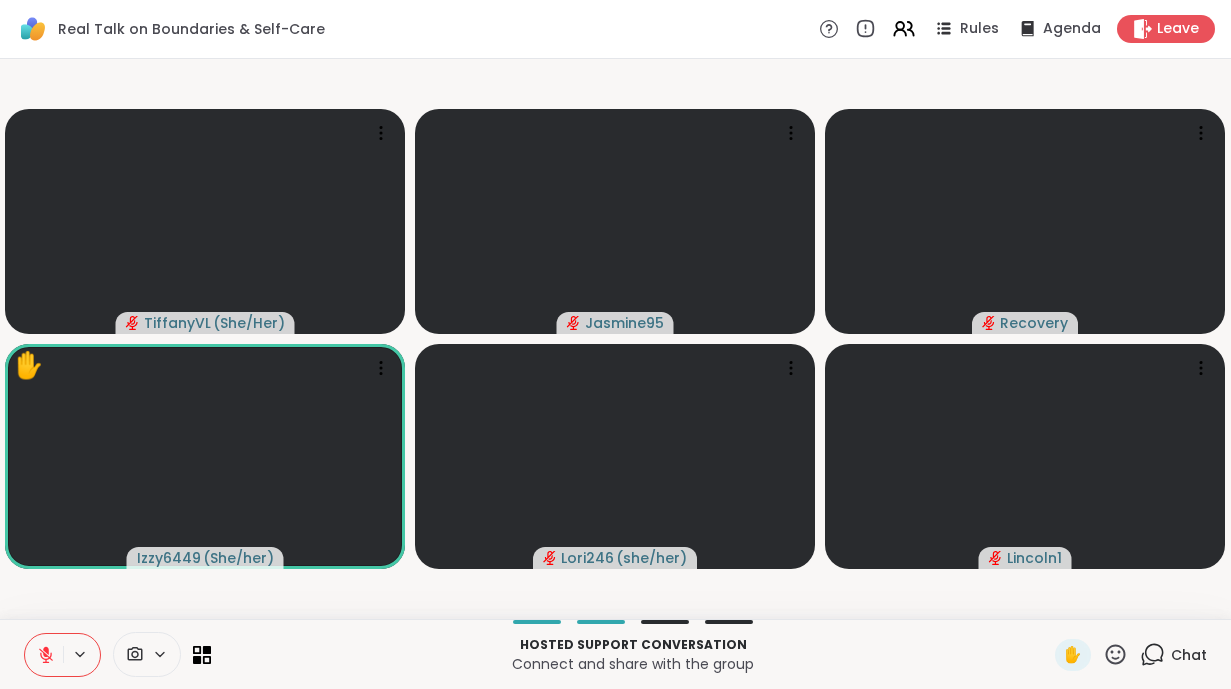click 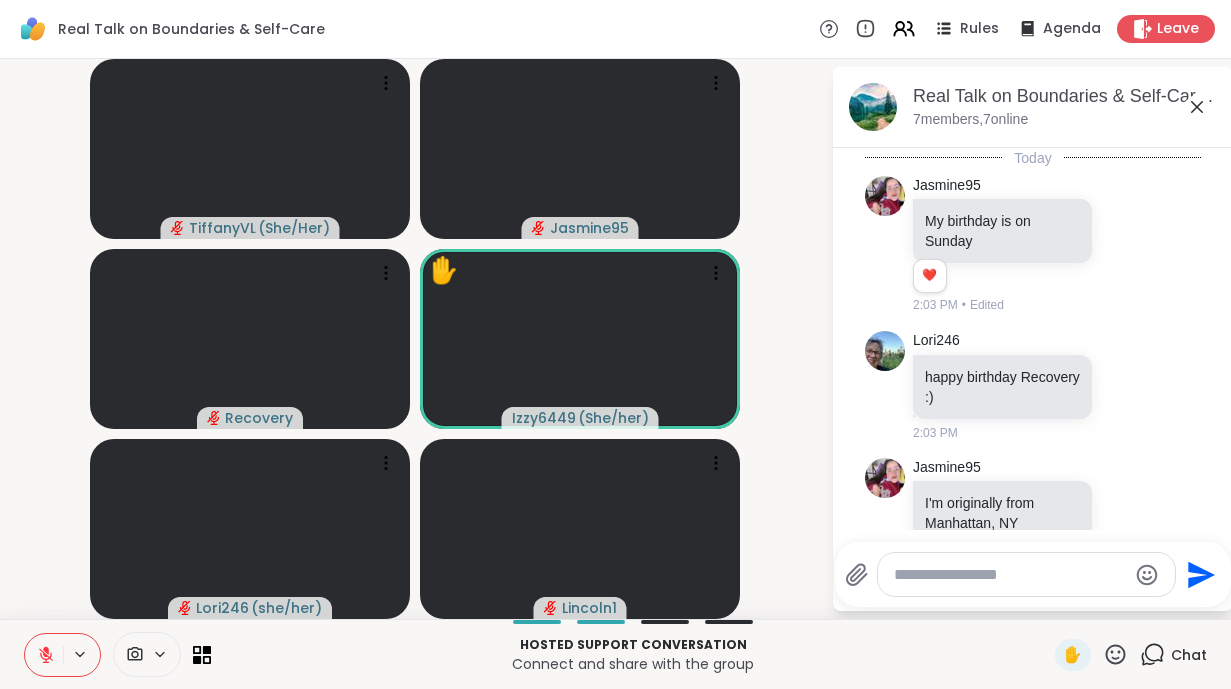scroll, scrollTop: 1582, scrollLeft: 0, axis: vertical 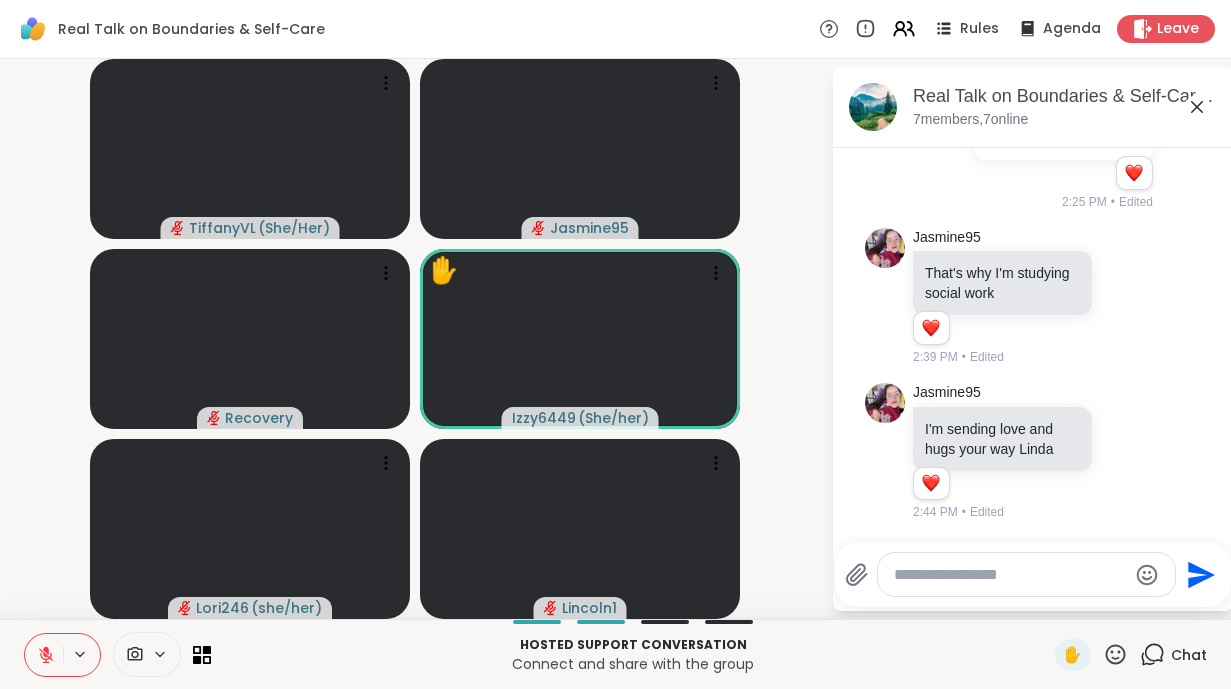 click at bounding box center (1010, 575) 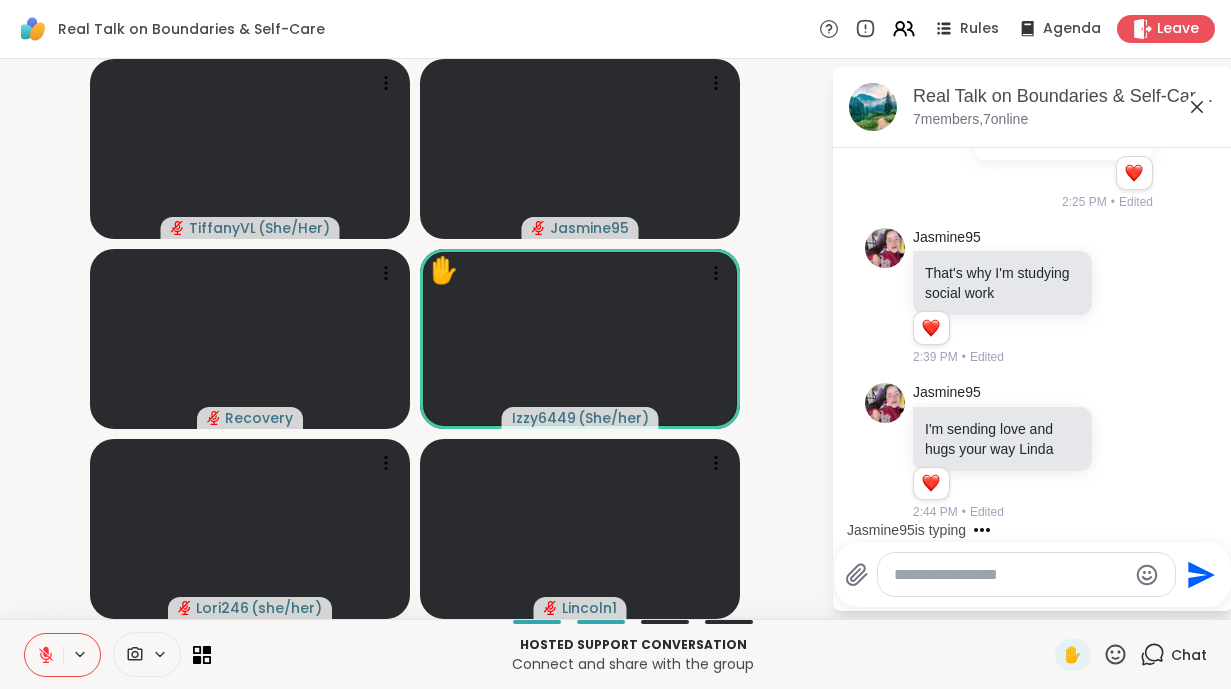 paste on "**********" 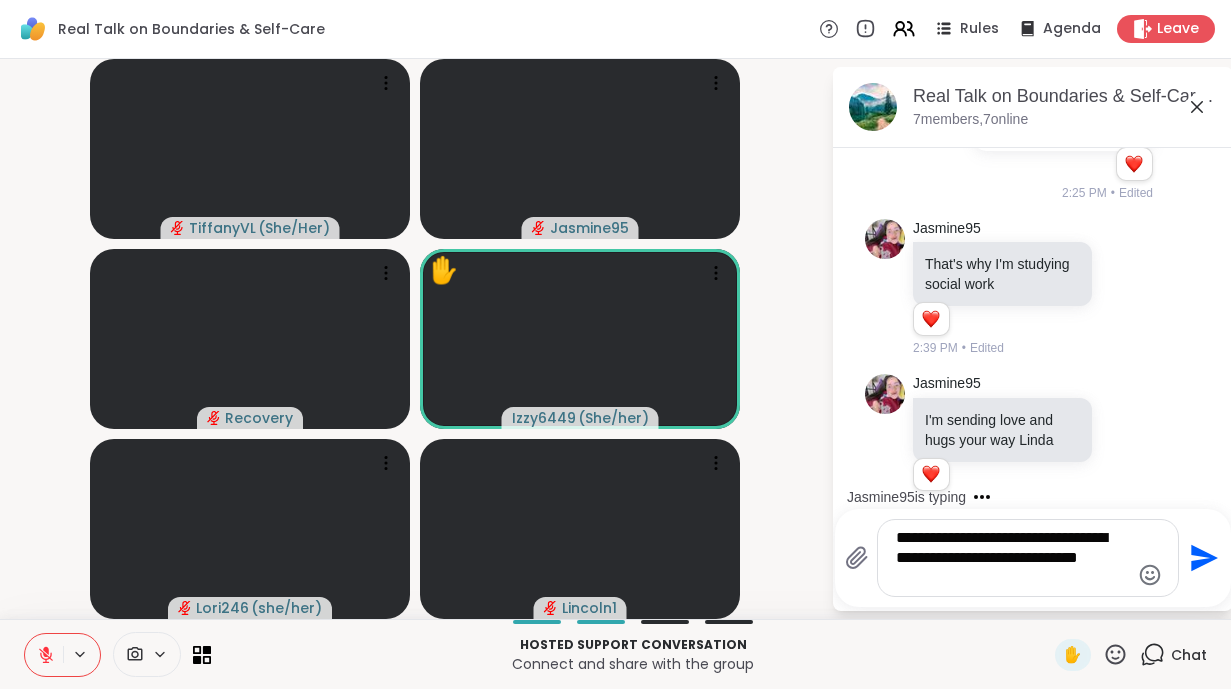 type 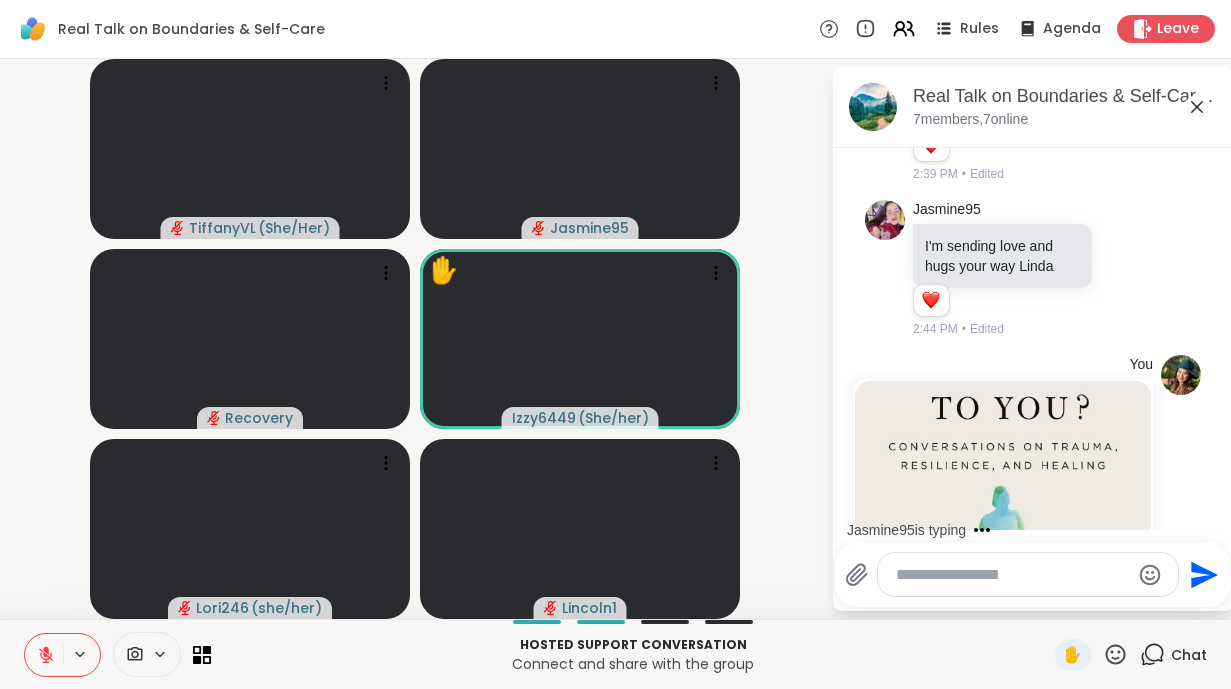 scroll, scrollTop: 1753, scrollLeft: 0, axis: vertical 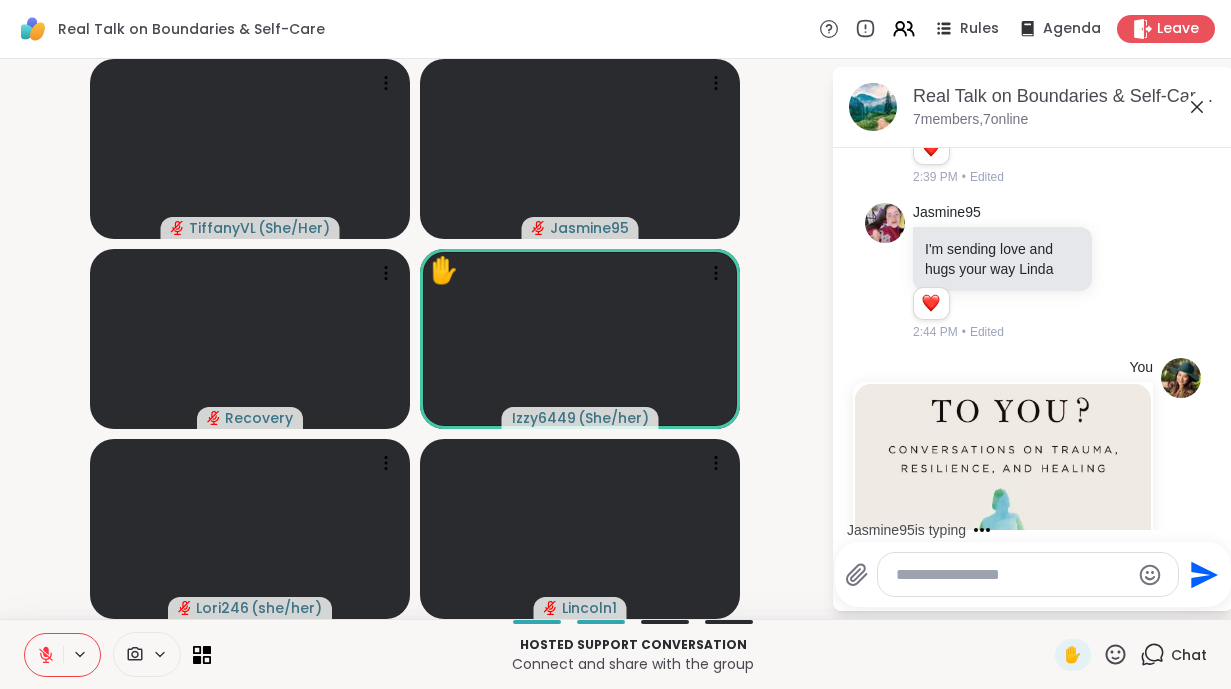 click 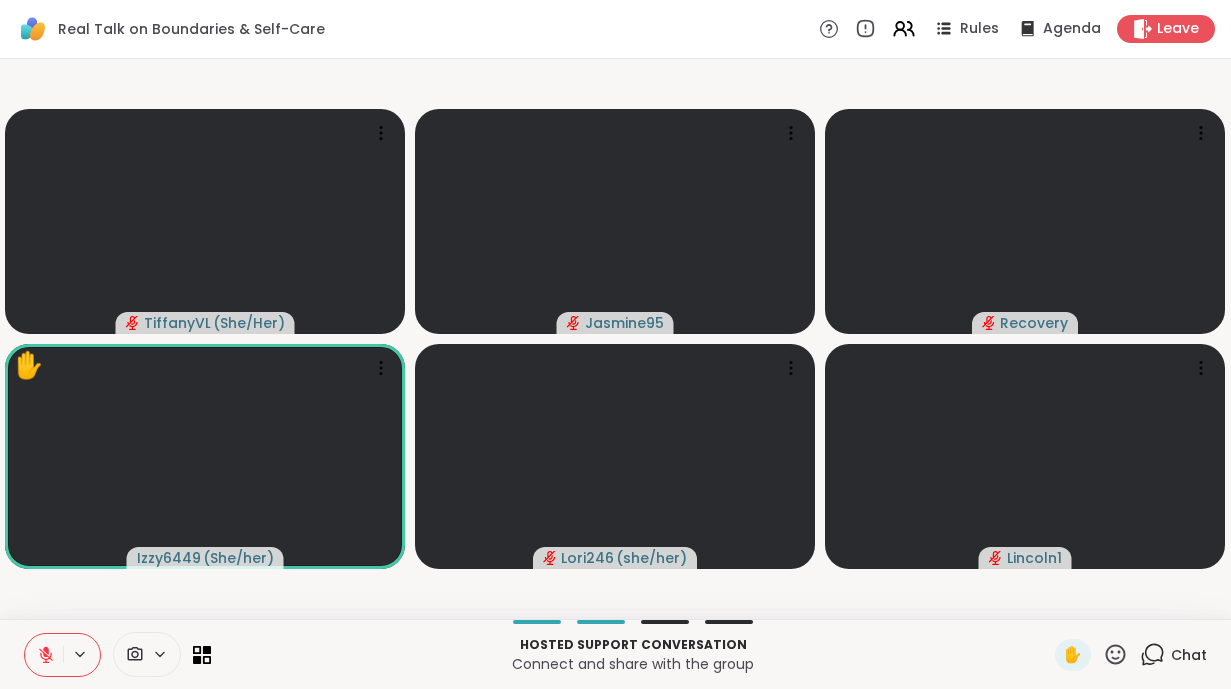 click 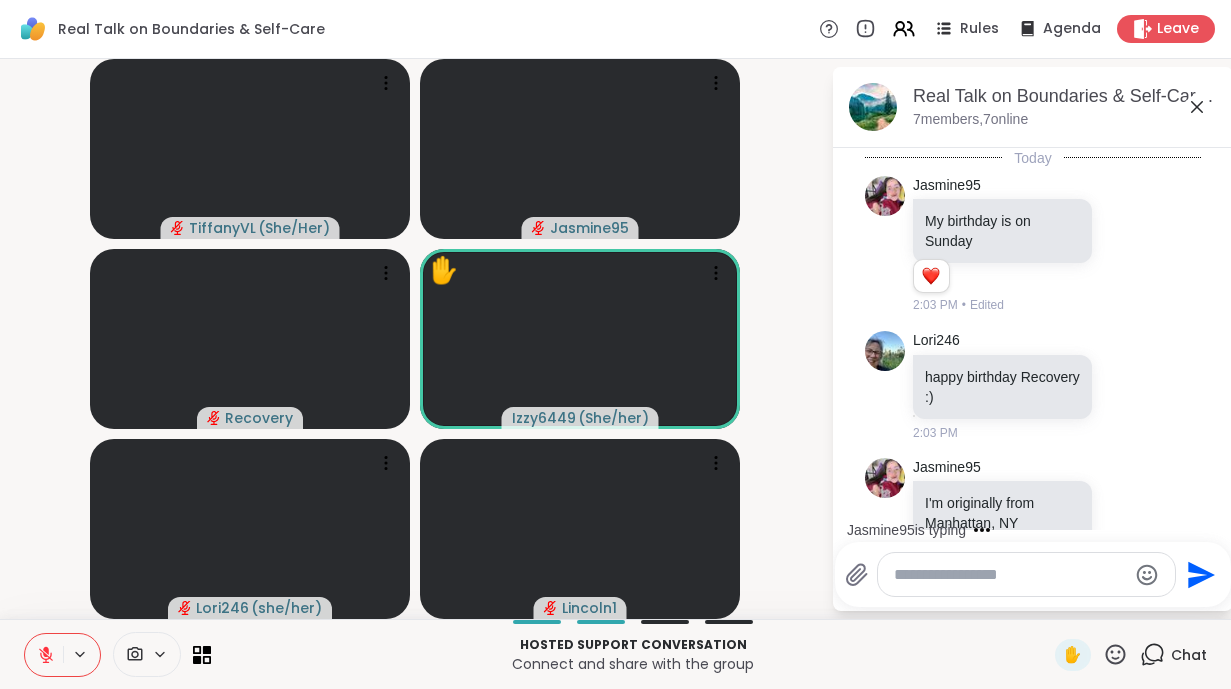 scroll, scrollTop: 2052, scrollLeft: 0, axis: vertical 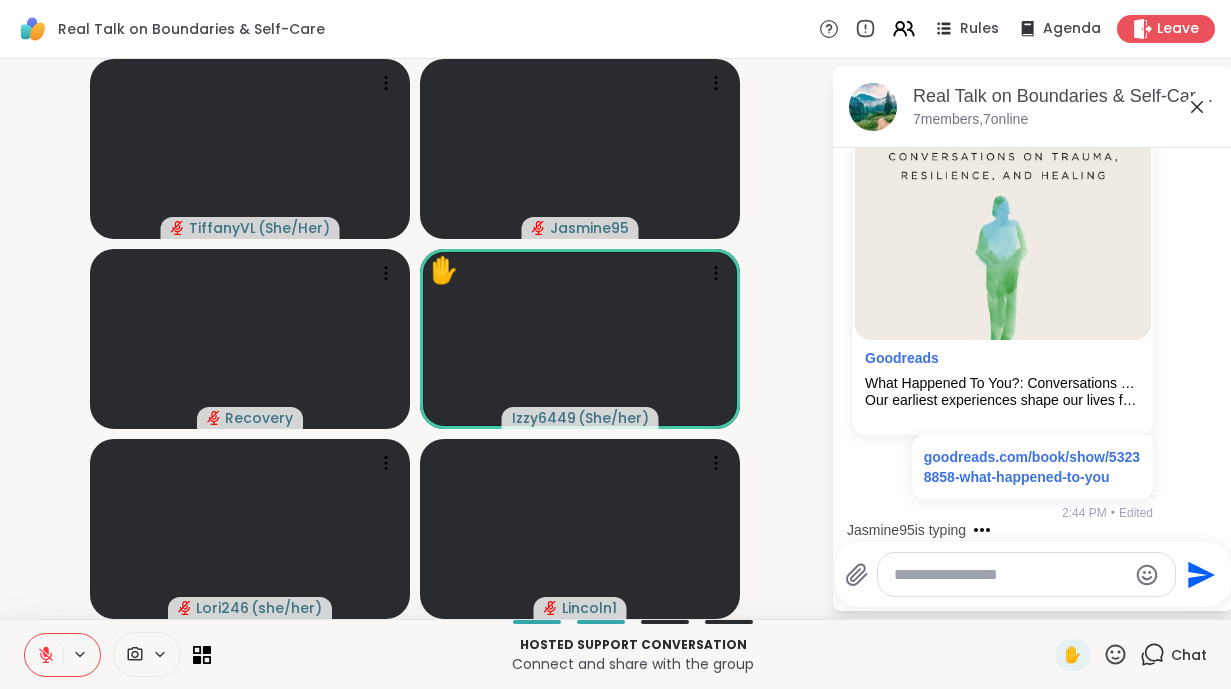 click at bounding box center [1010, 575] 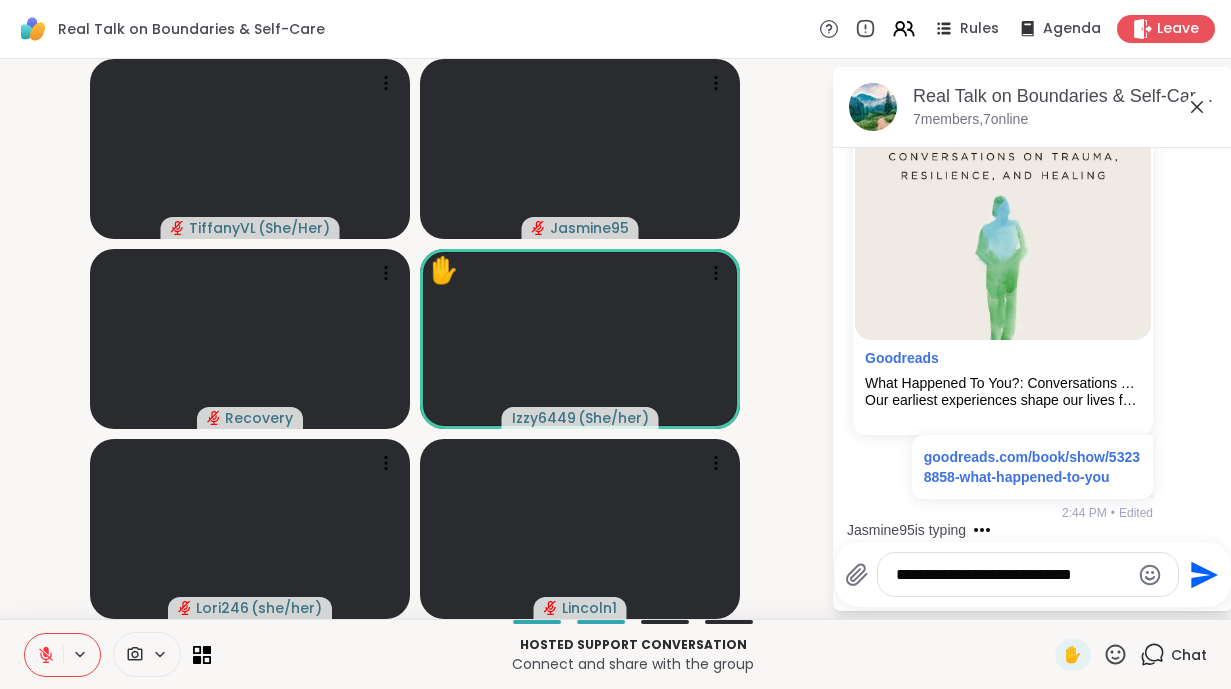 click 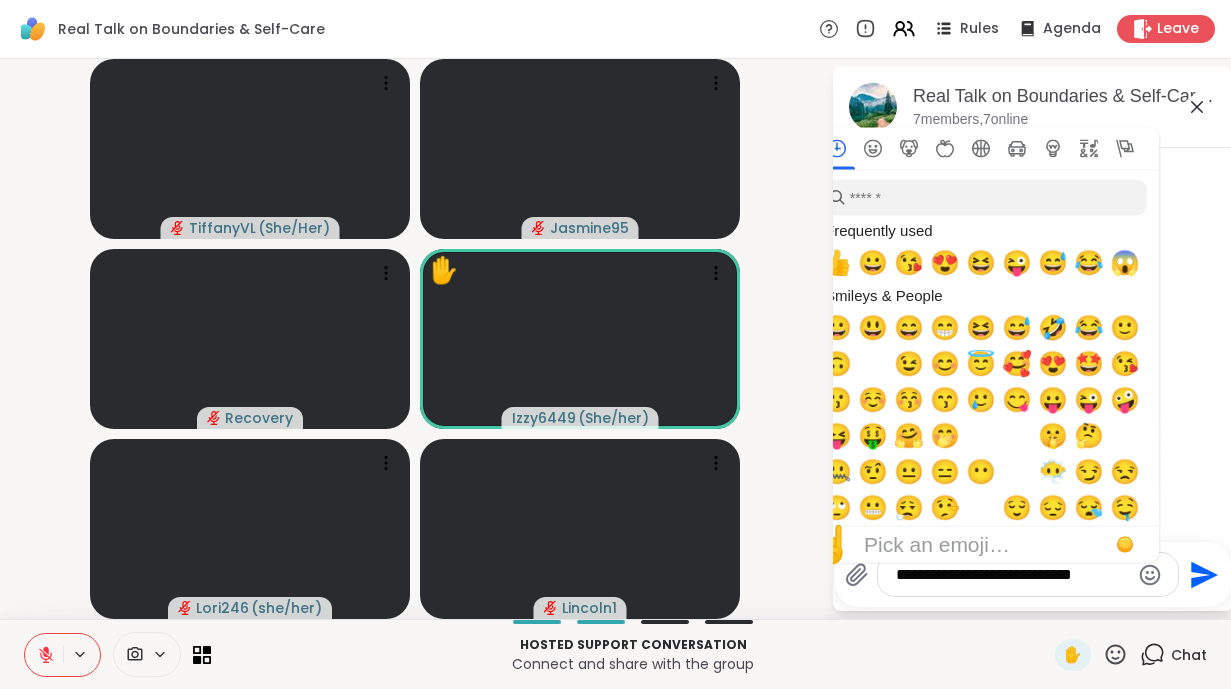 scroll, scrollTop: 2218, scrollLeft: 0, axis: vertical 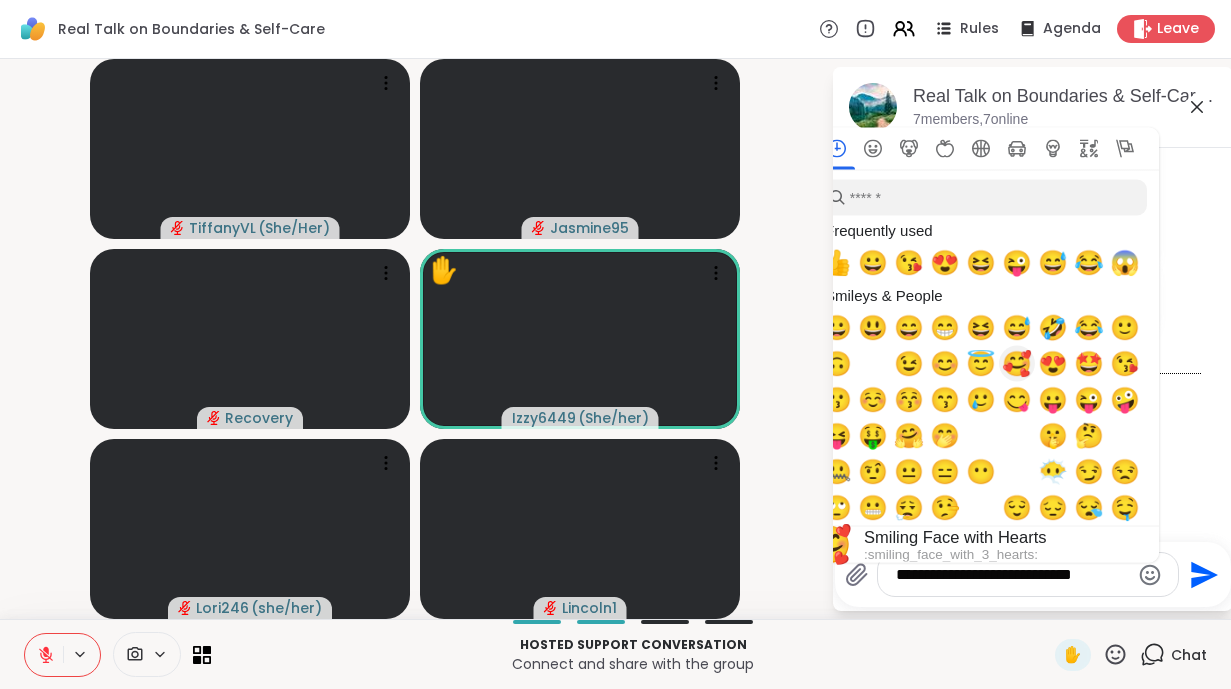 click on "🥰" at bounding box center [1017, 364] 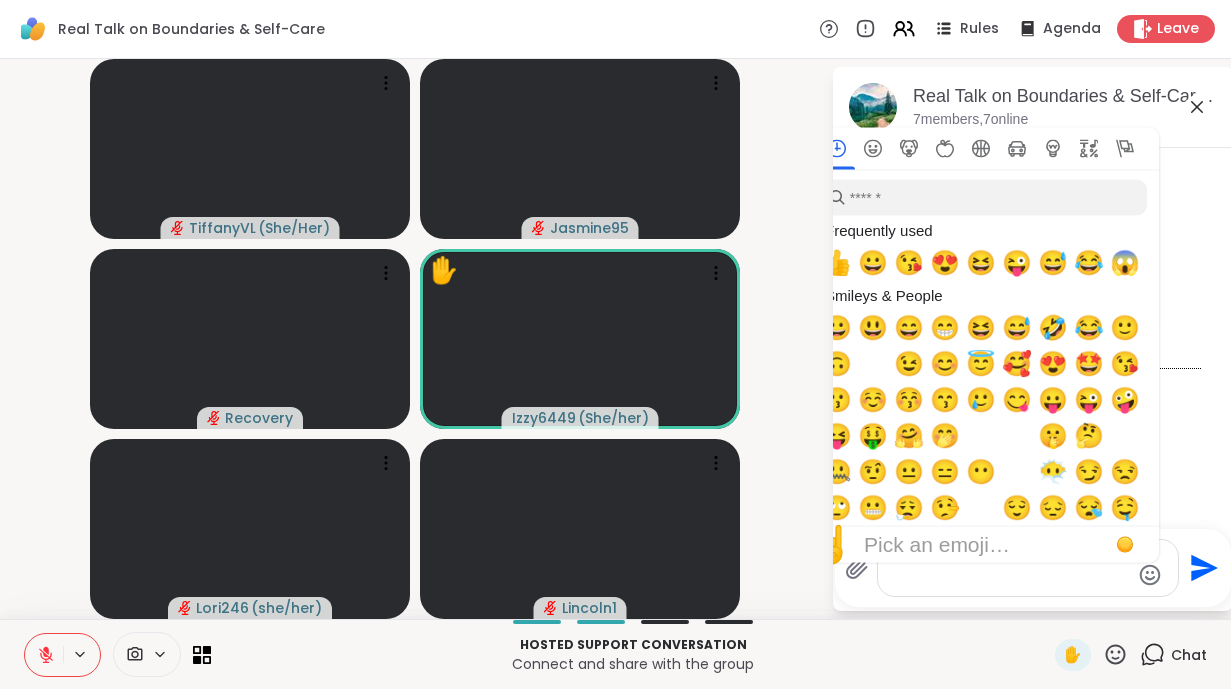 click on "**********" at bounding box center [1012, 568] 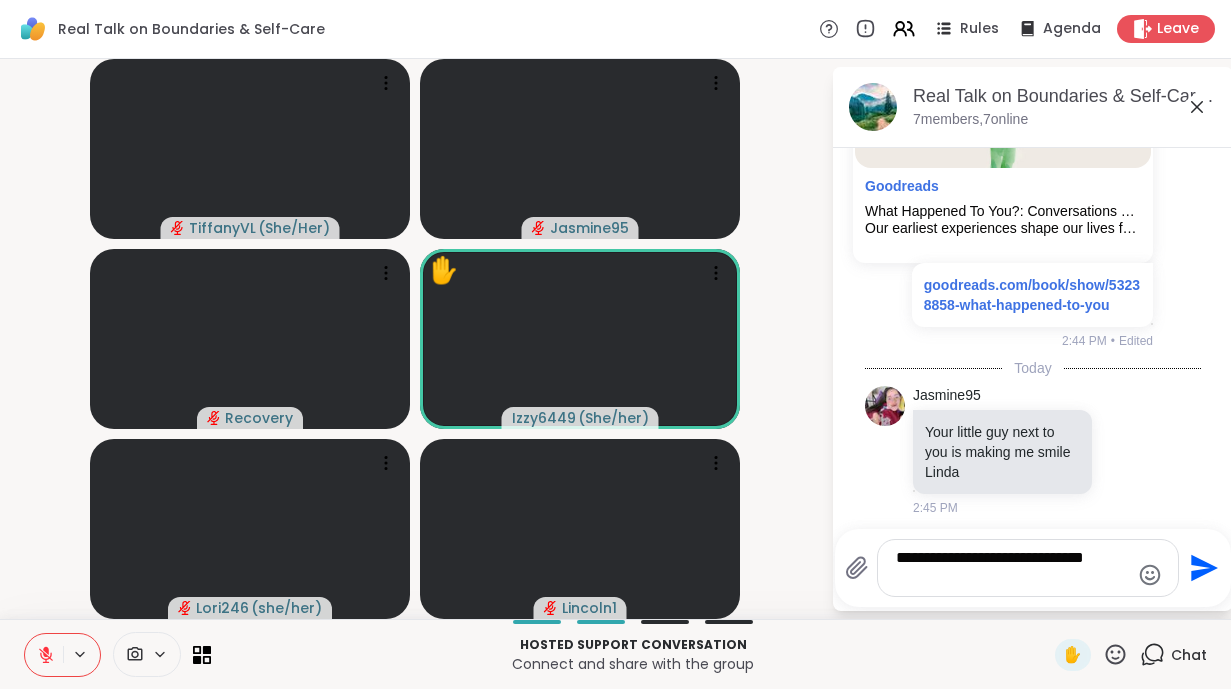 type 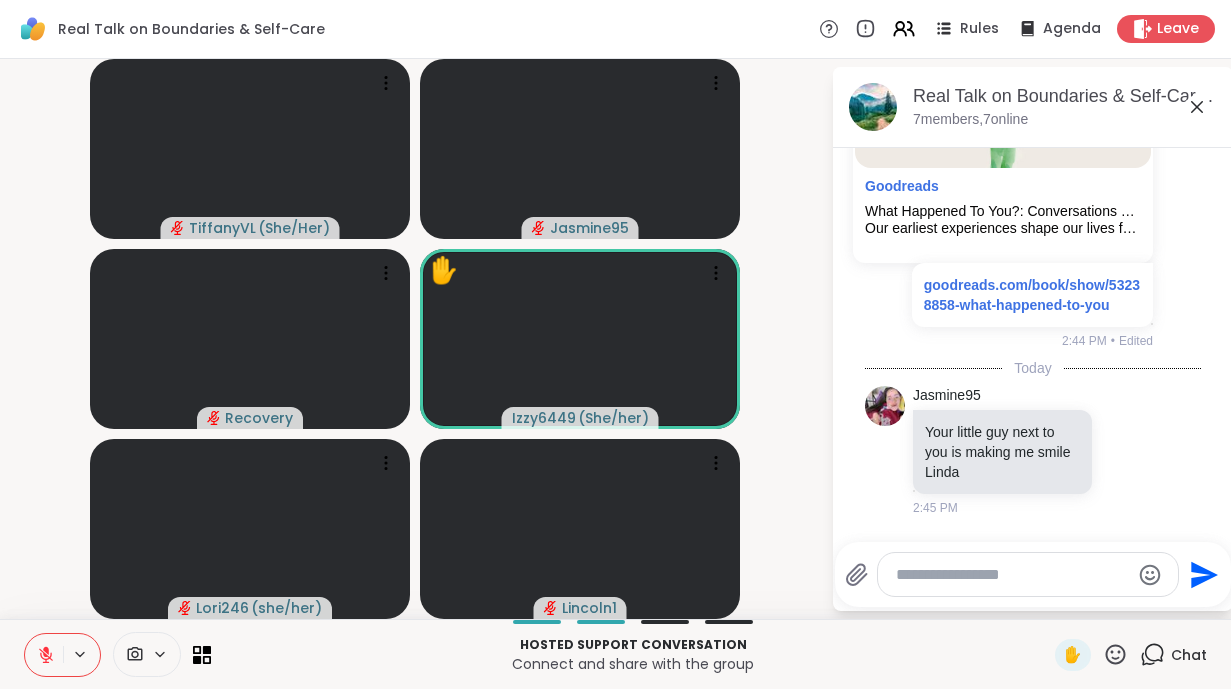 scroll, scrollTop: 2344, scrollLeft: 0, axis: vertical 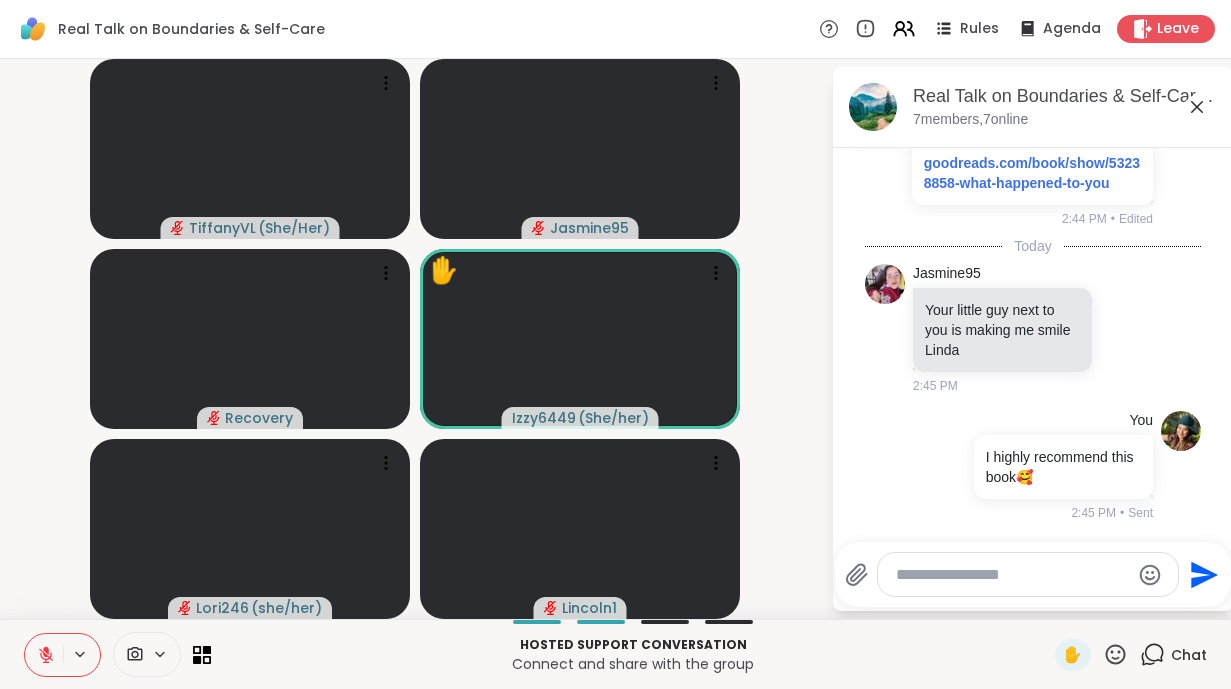 click 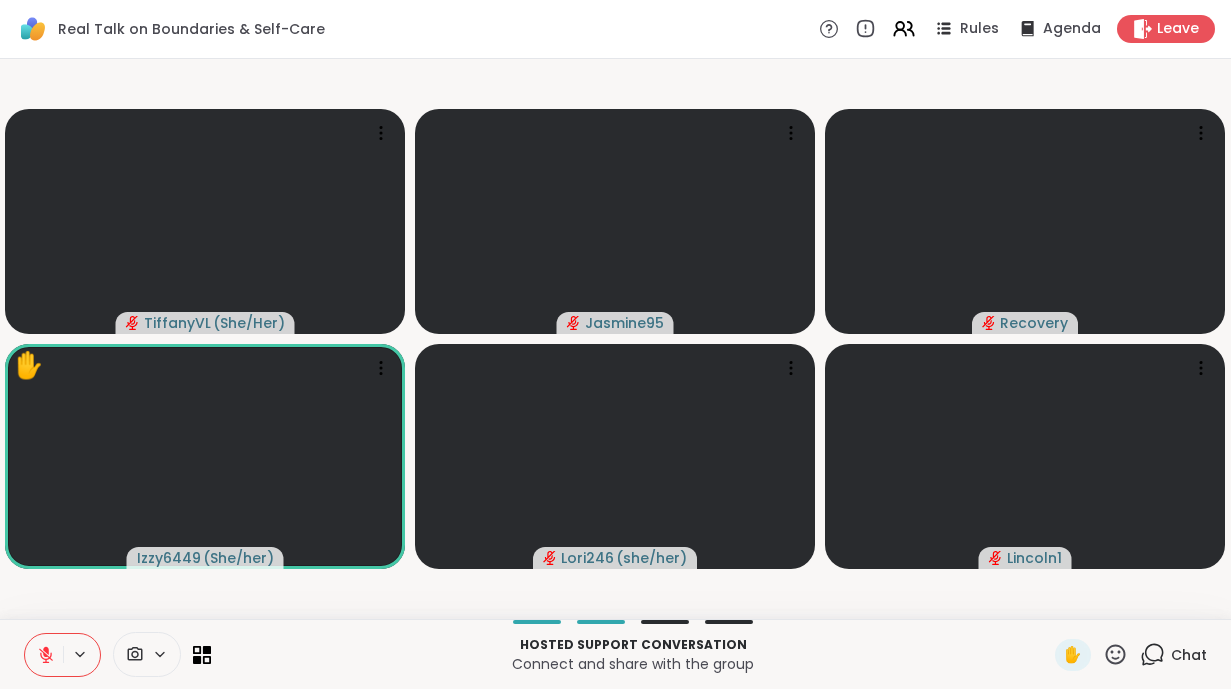 click 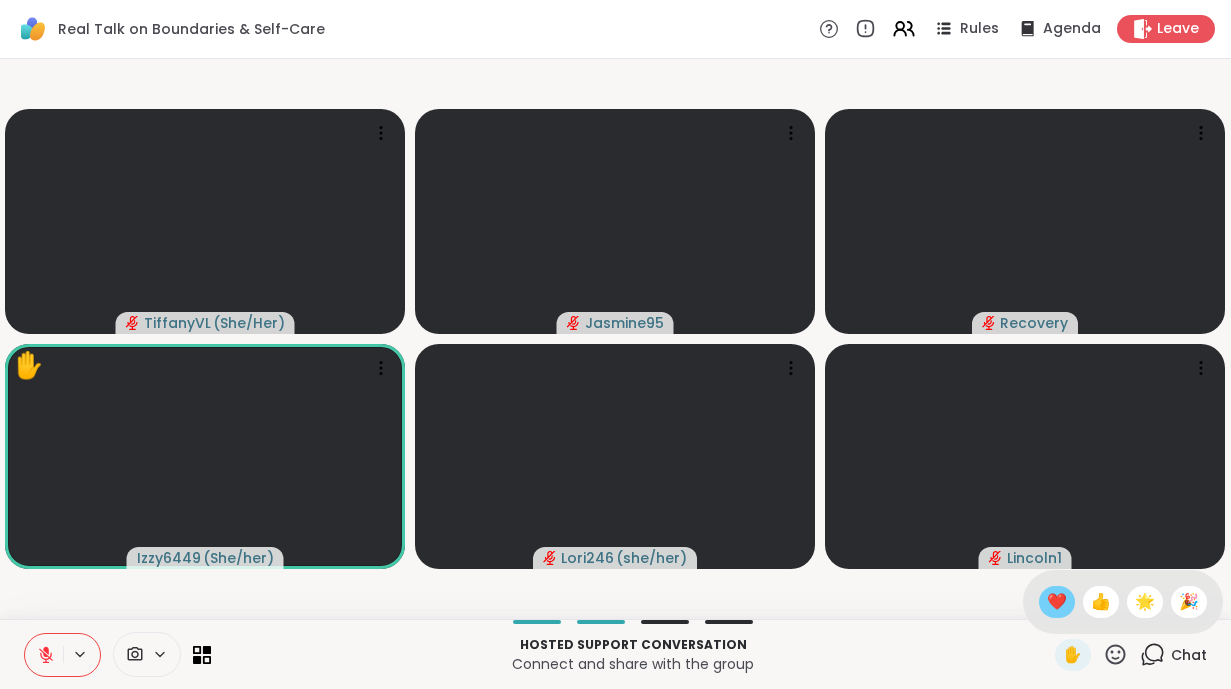 click on "❤️" at bounding box center (1057, 602) 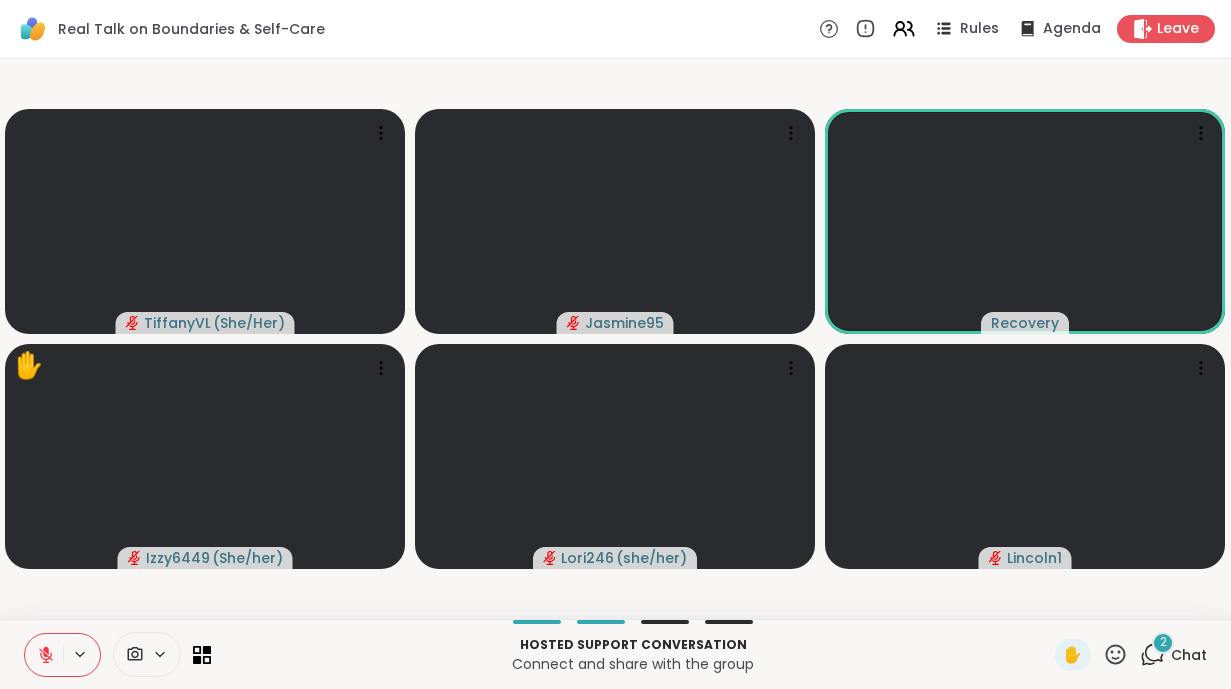 click on "2" at bounding box center [1163, 643] 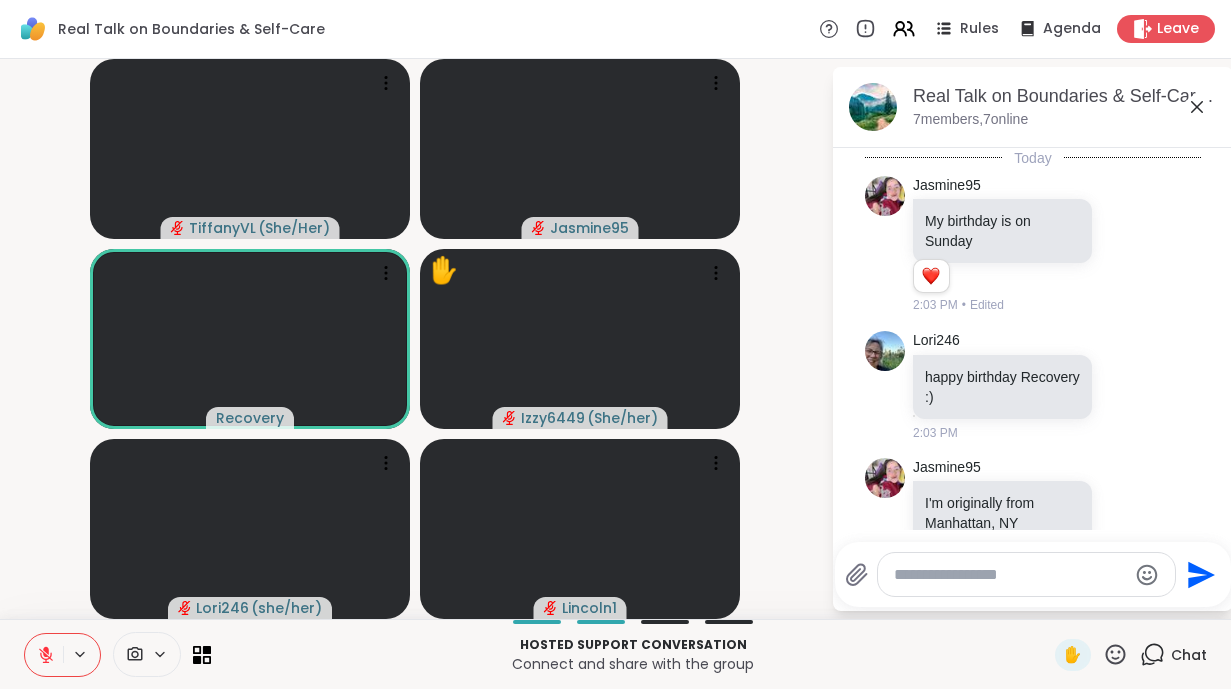 scroll, scrollTop: 2623, scrollLeft: 0, axis: vertical 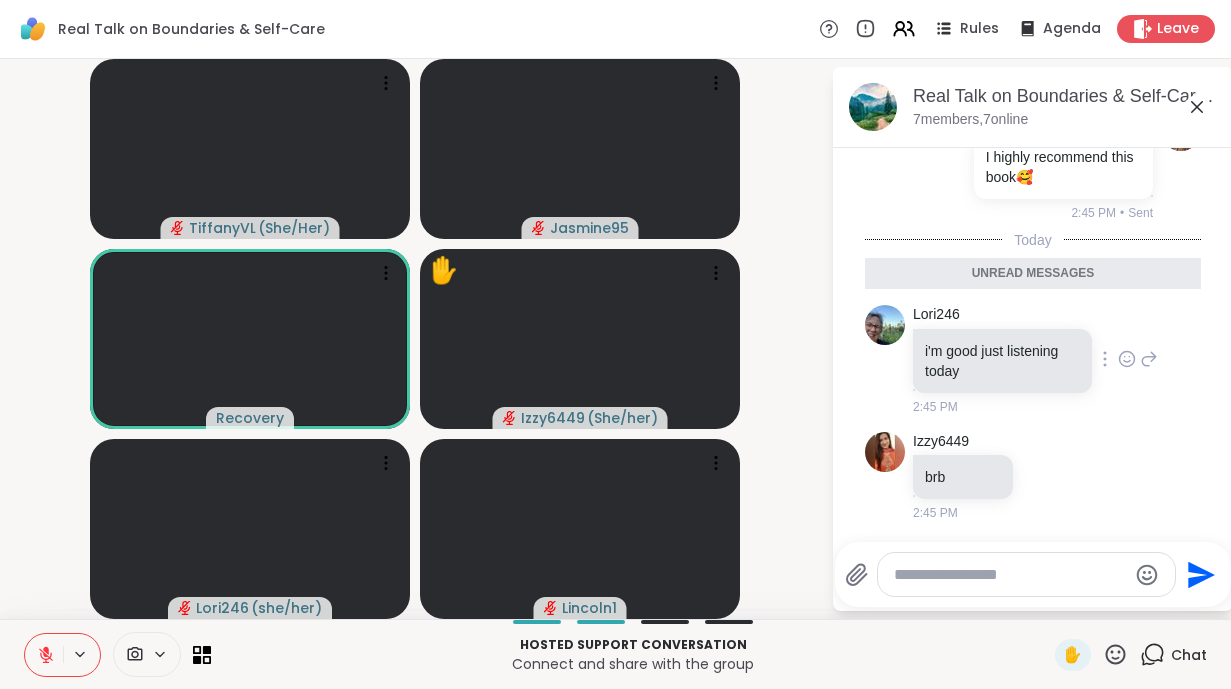 click 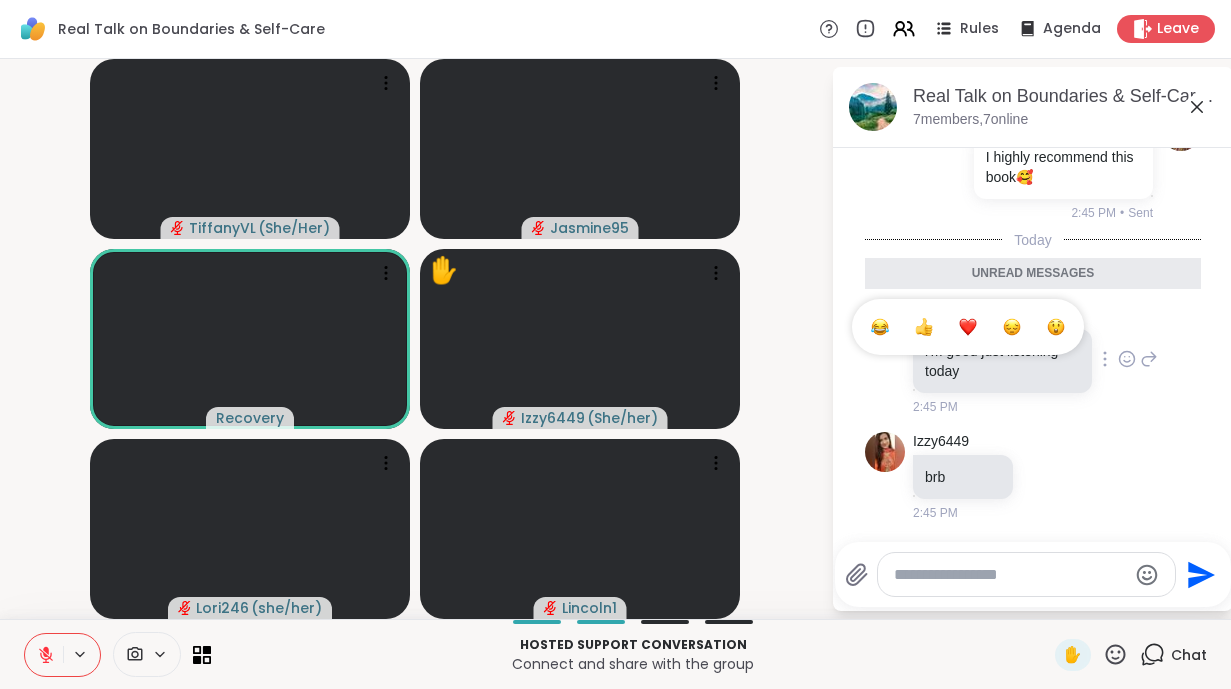 click at bounding box center [924, 327] 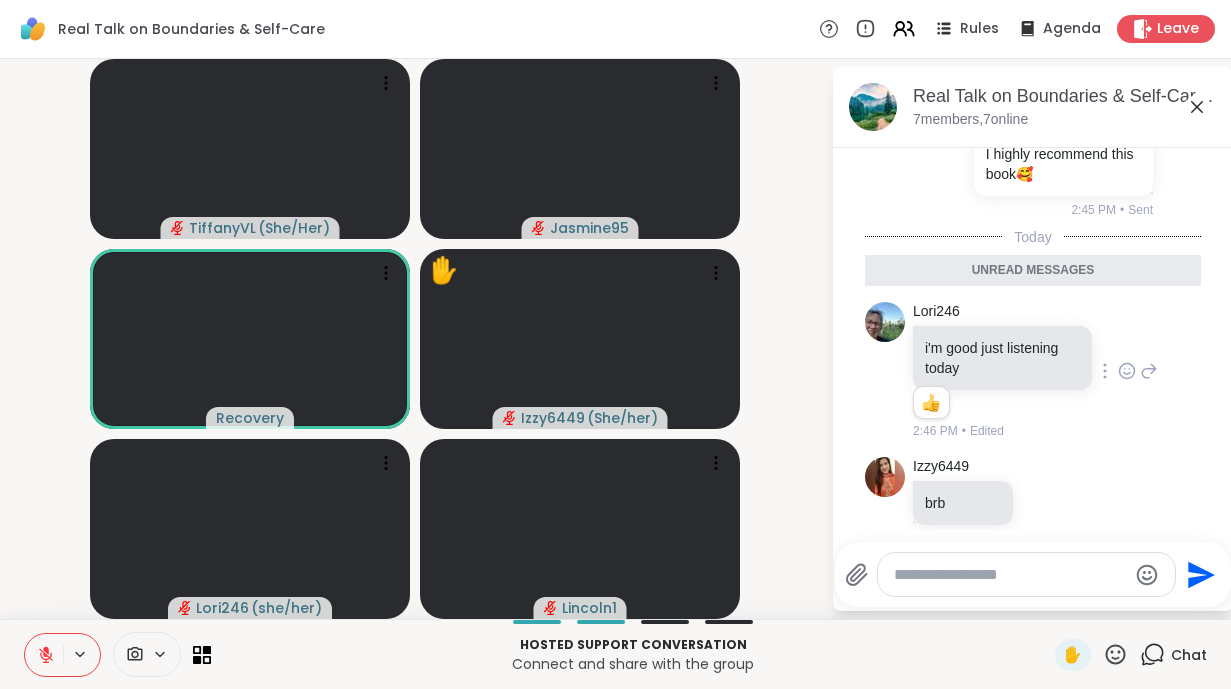 click 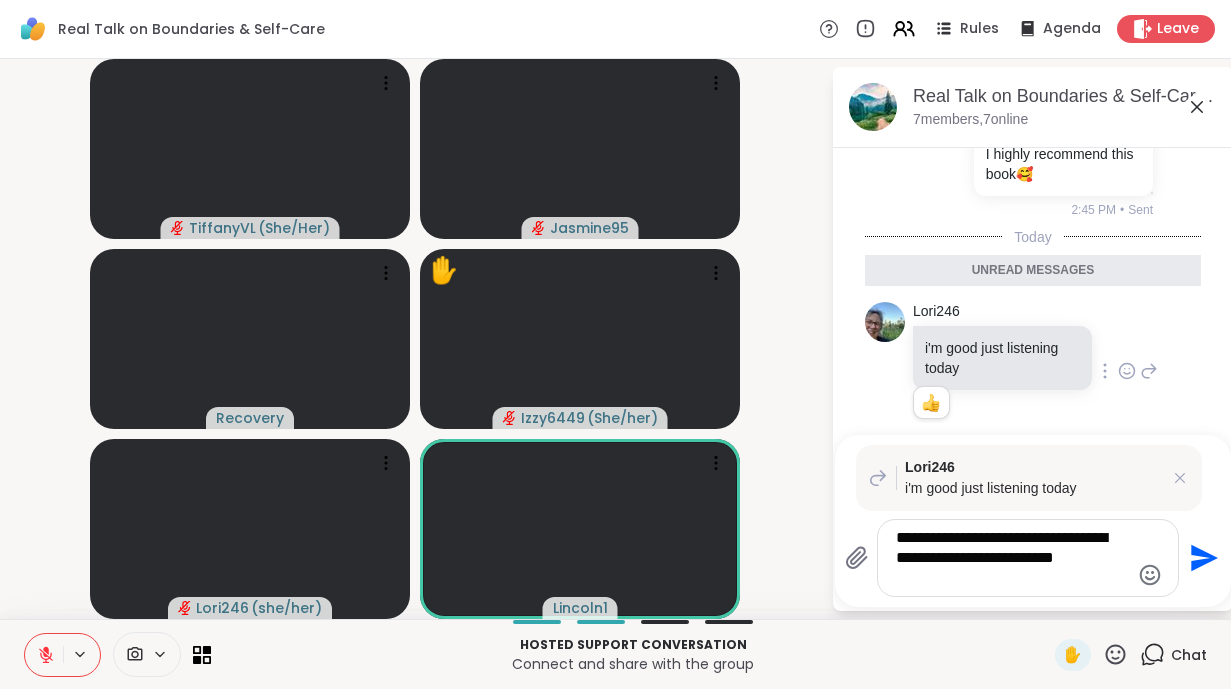 type on "**********" 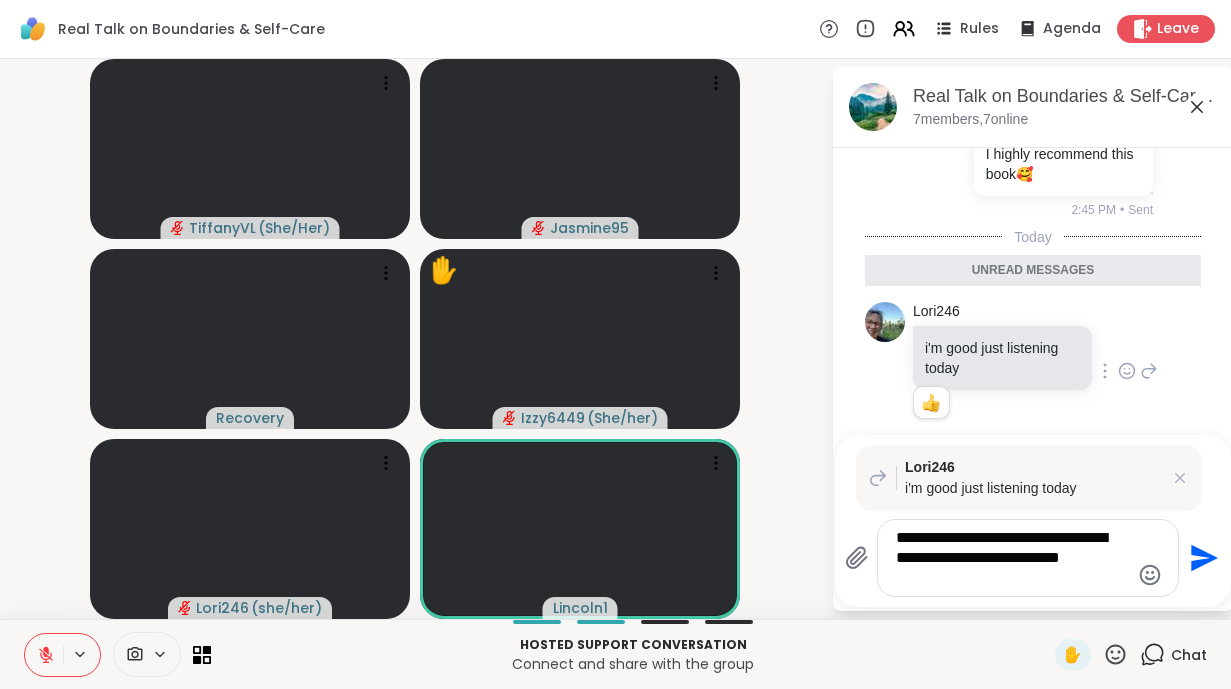 type 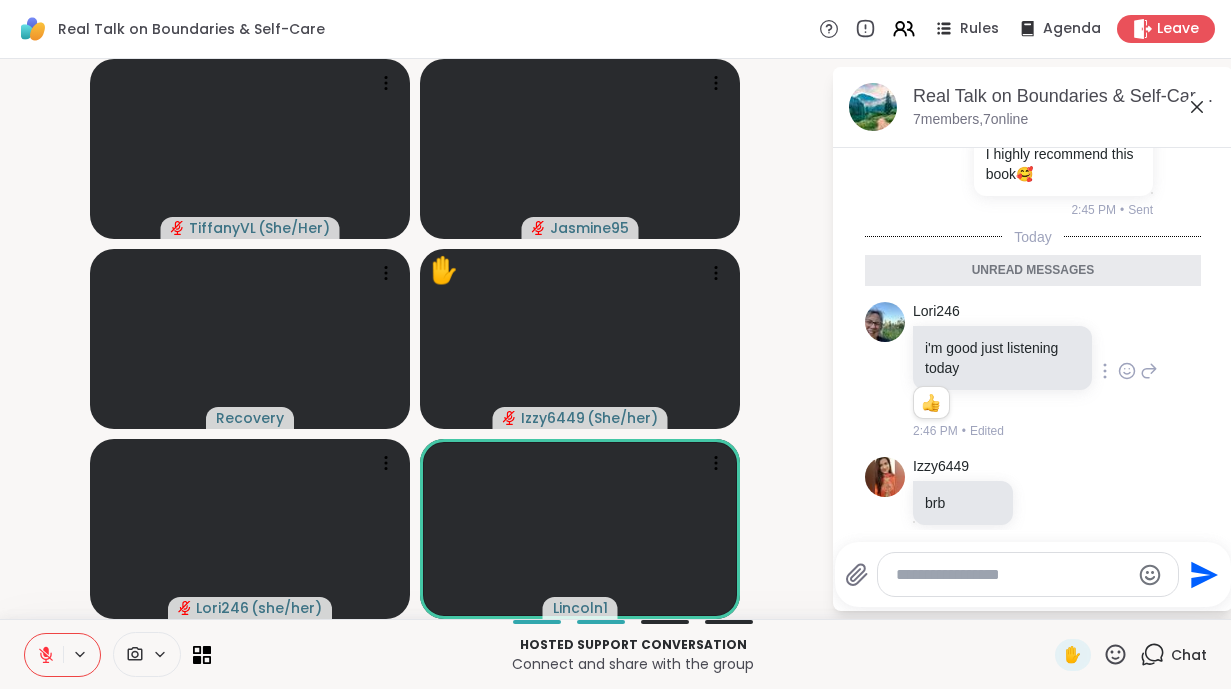 scroll, scrollTop: 2842, scrollLeft: 0, axis: vertical 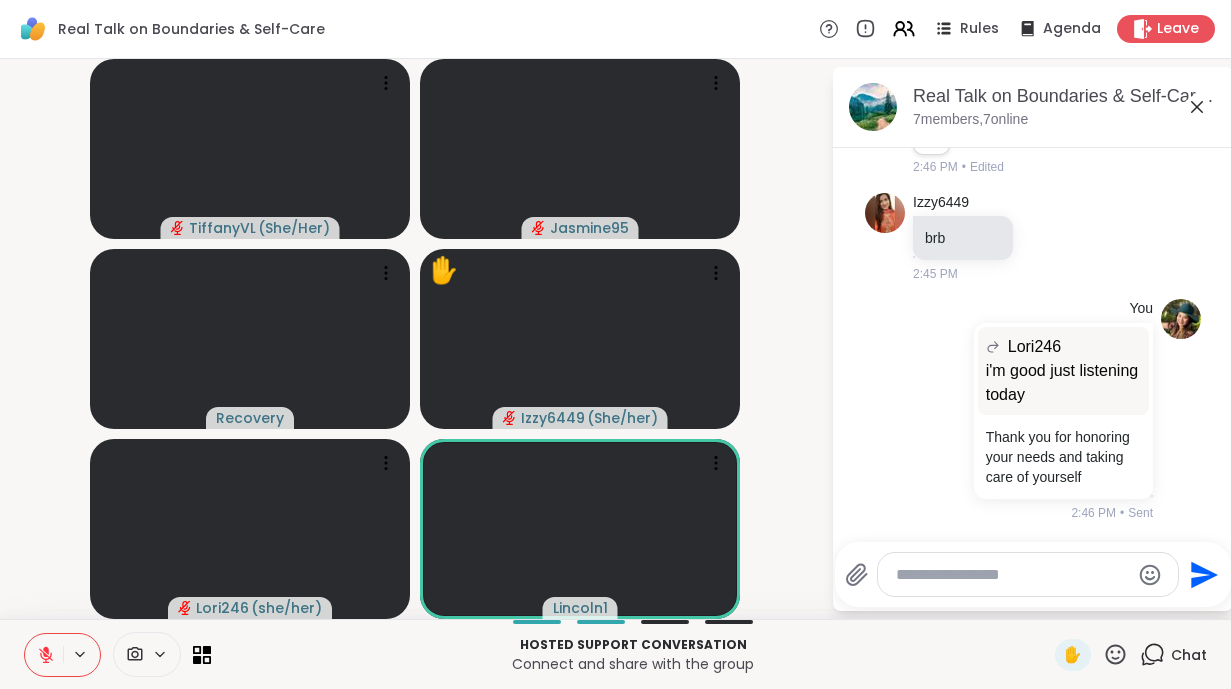 click 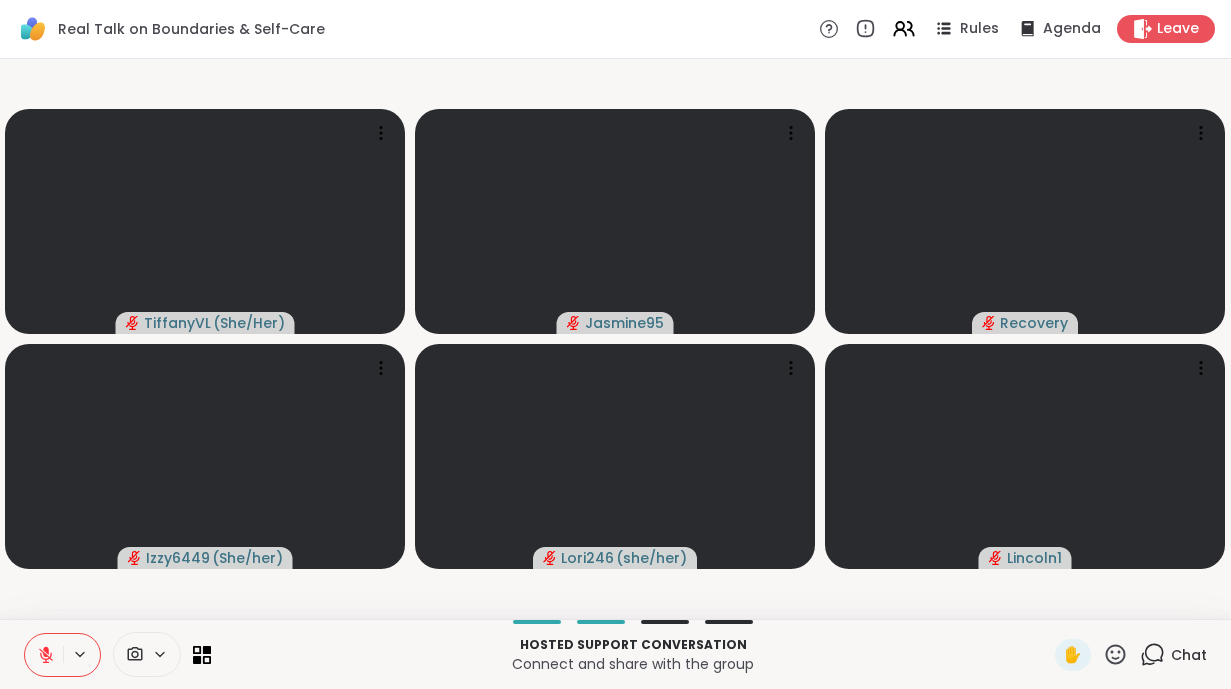 click 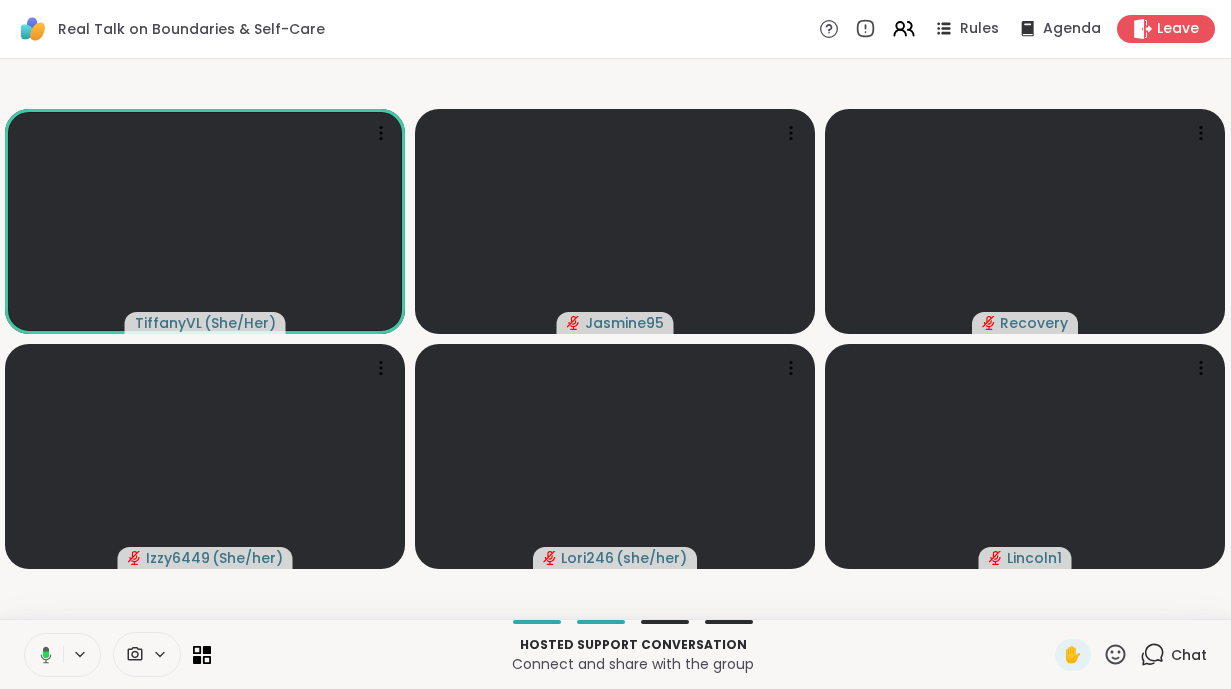 click 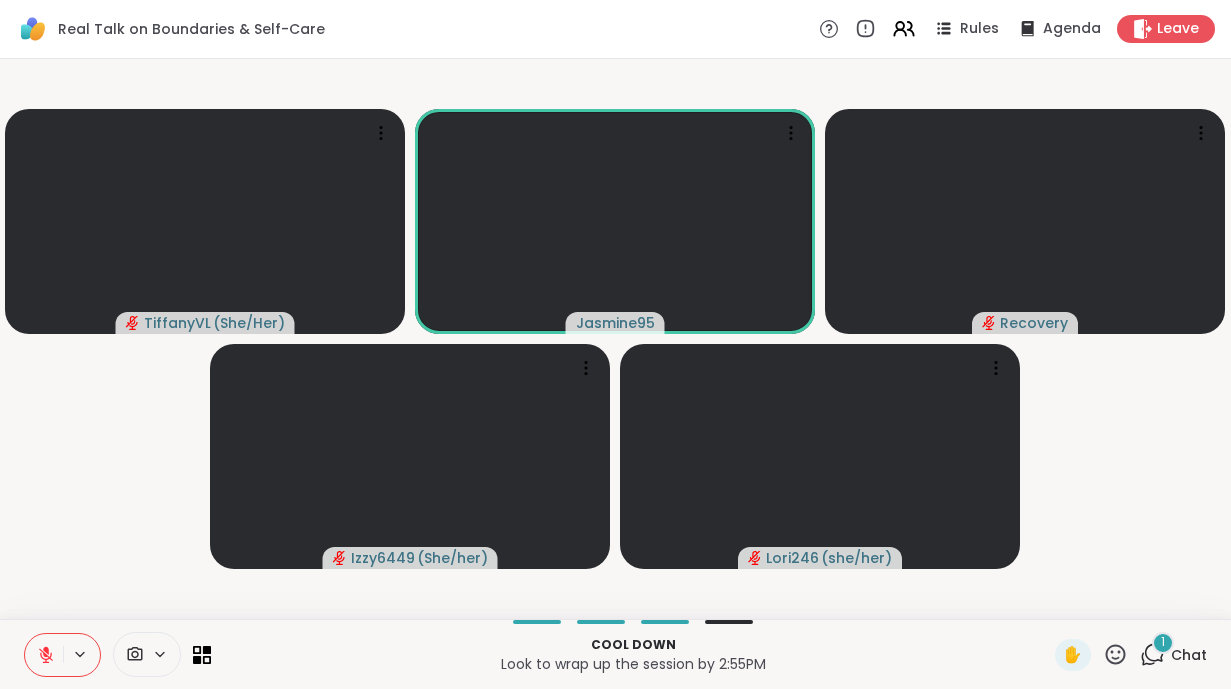 click on "1" at bounding box center [1163, 642] 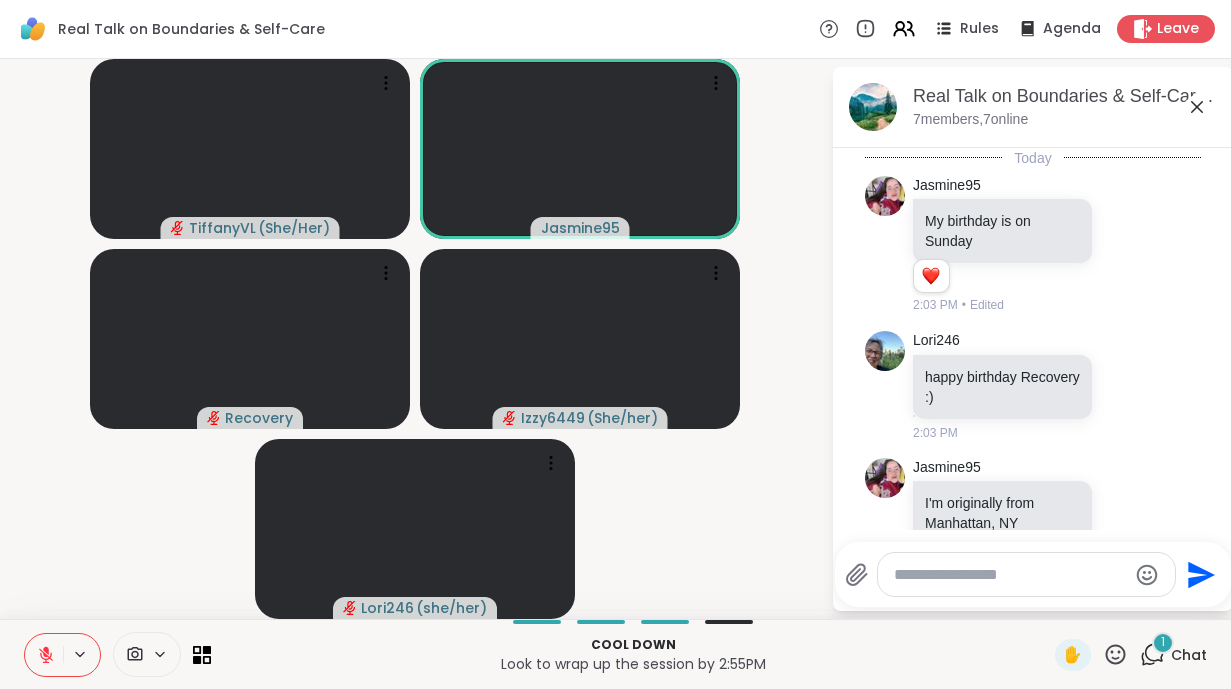 scroll, scrollTop: 3071, scrollLeft: 0, axis: vertical 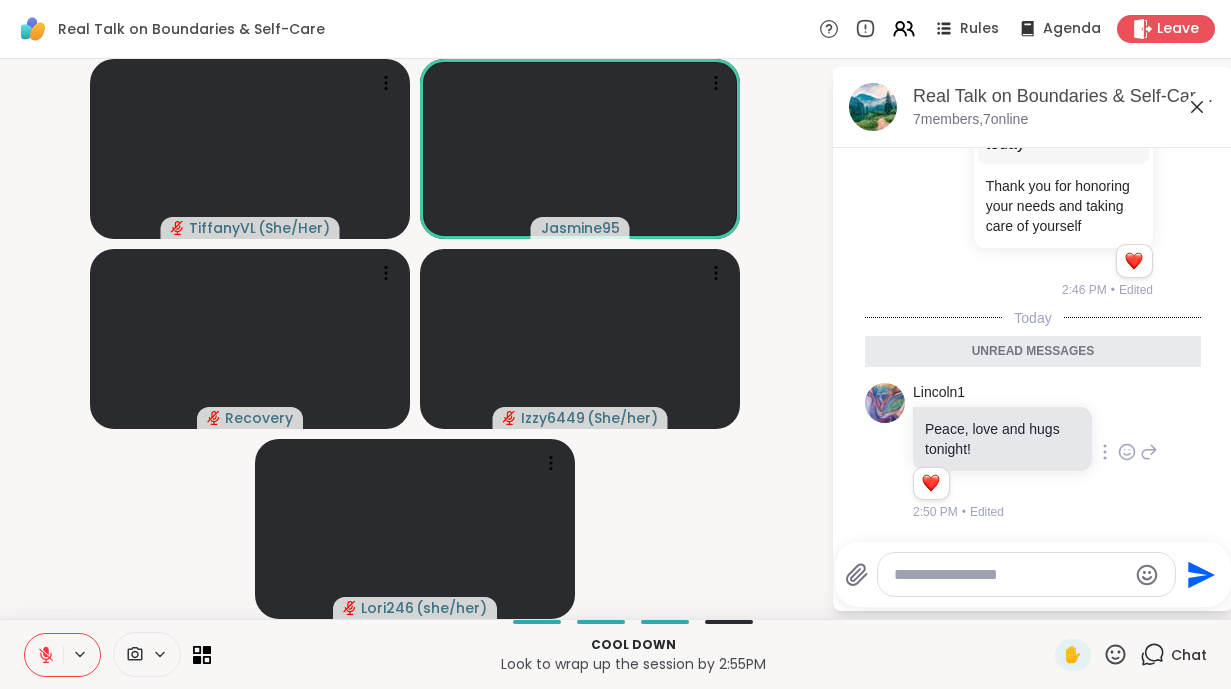 click 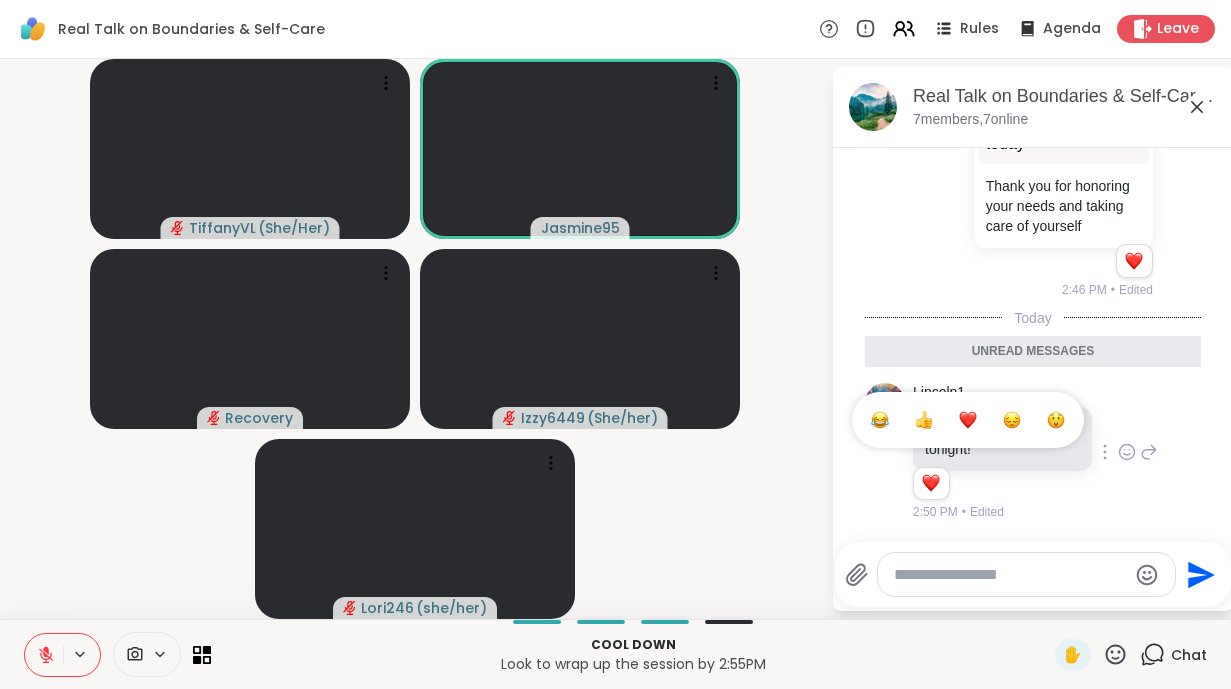click at bounding box center [968, 420] 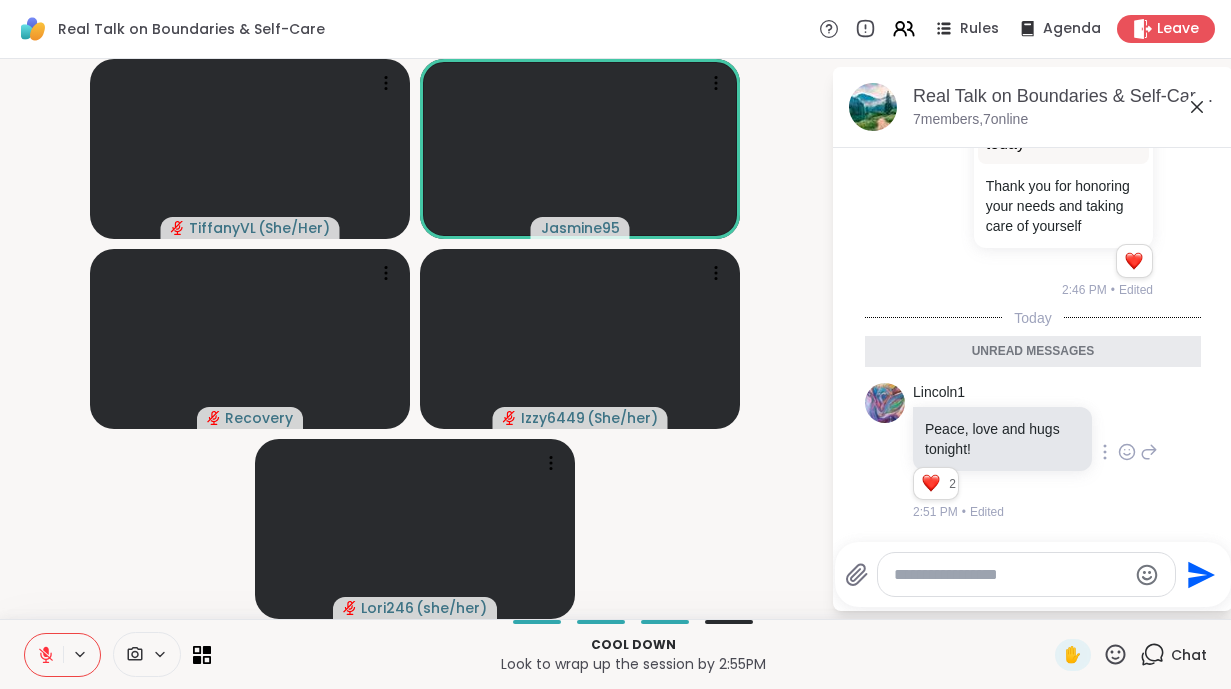 click 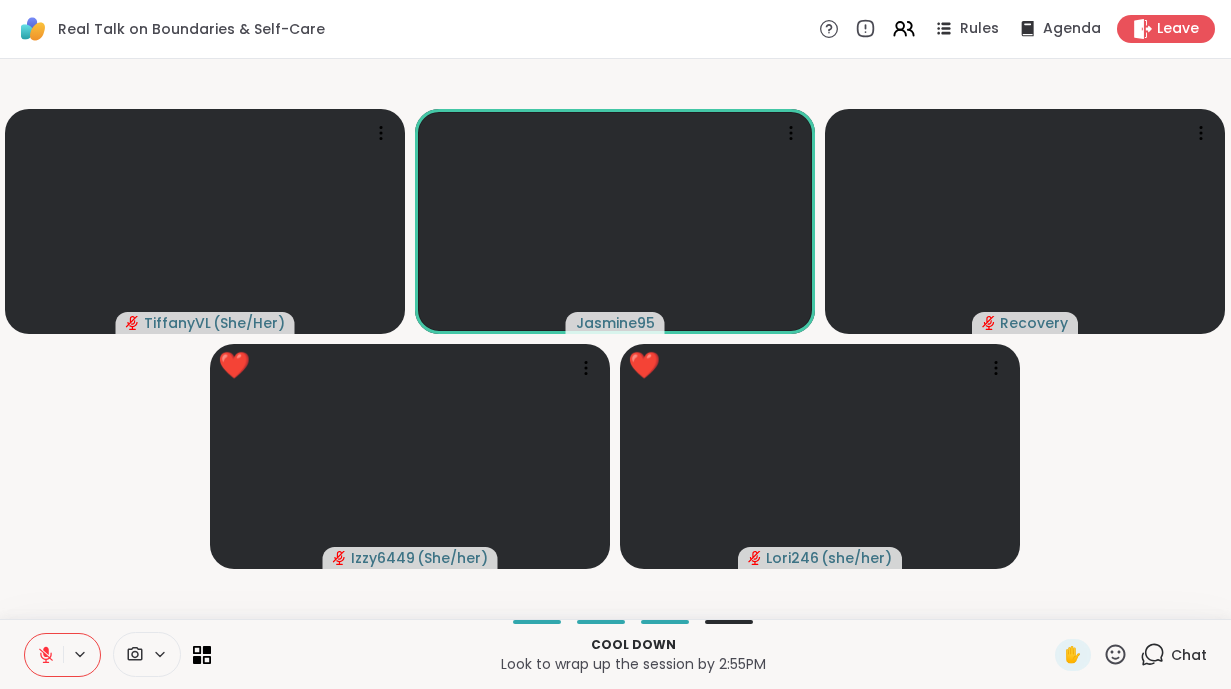 click 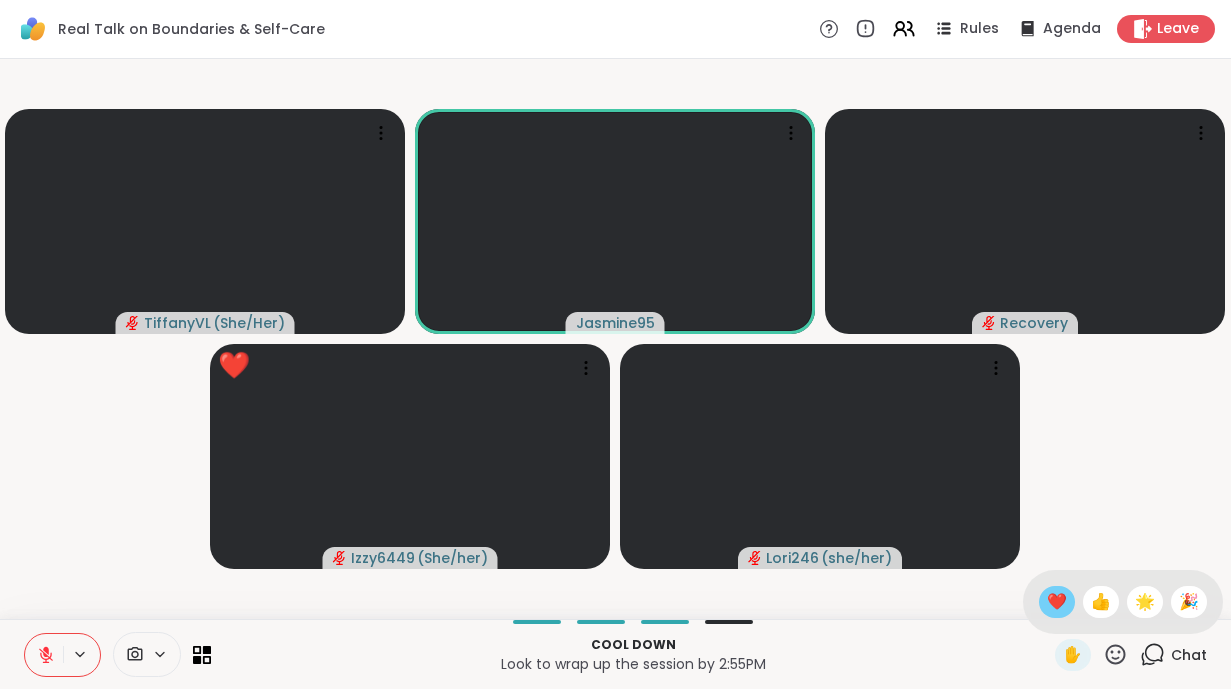 click on "❤️" at bounding box center (1057, 602) 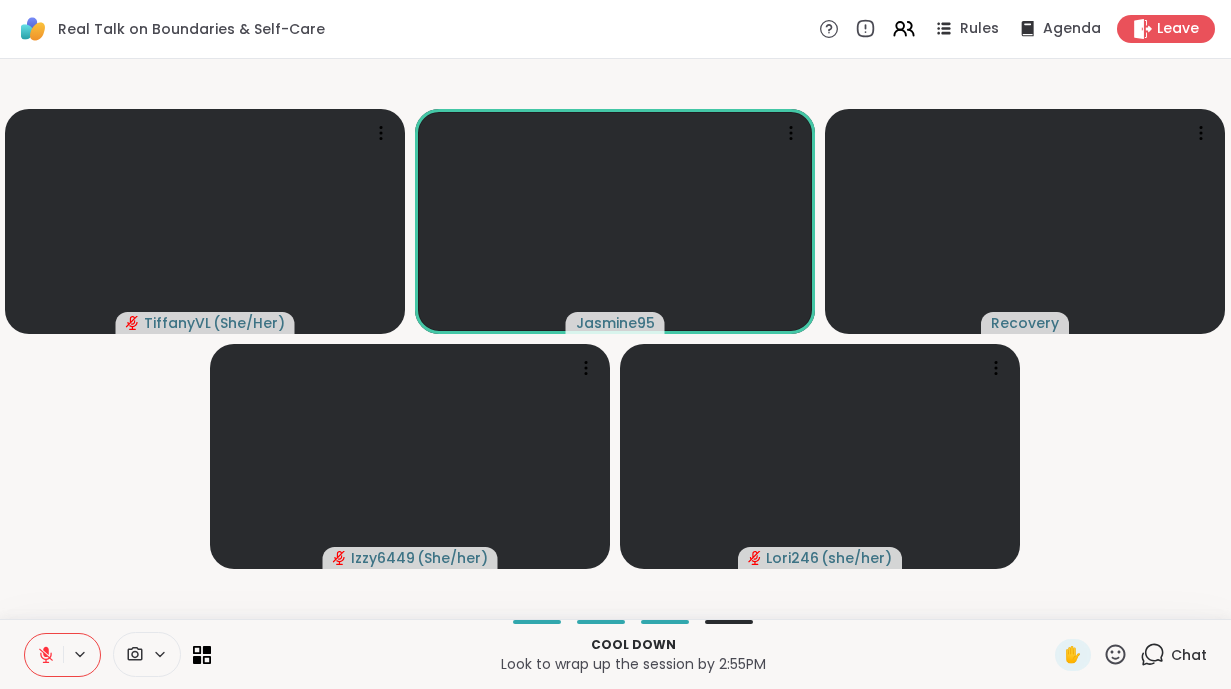 click 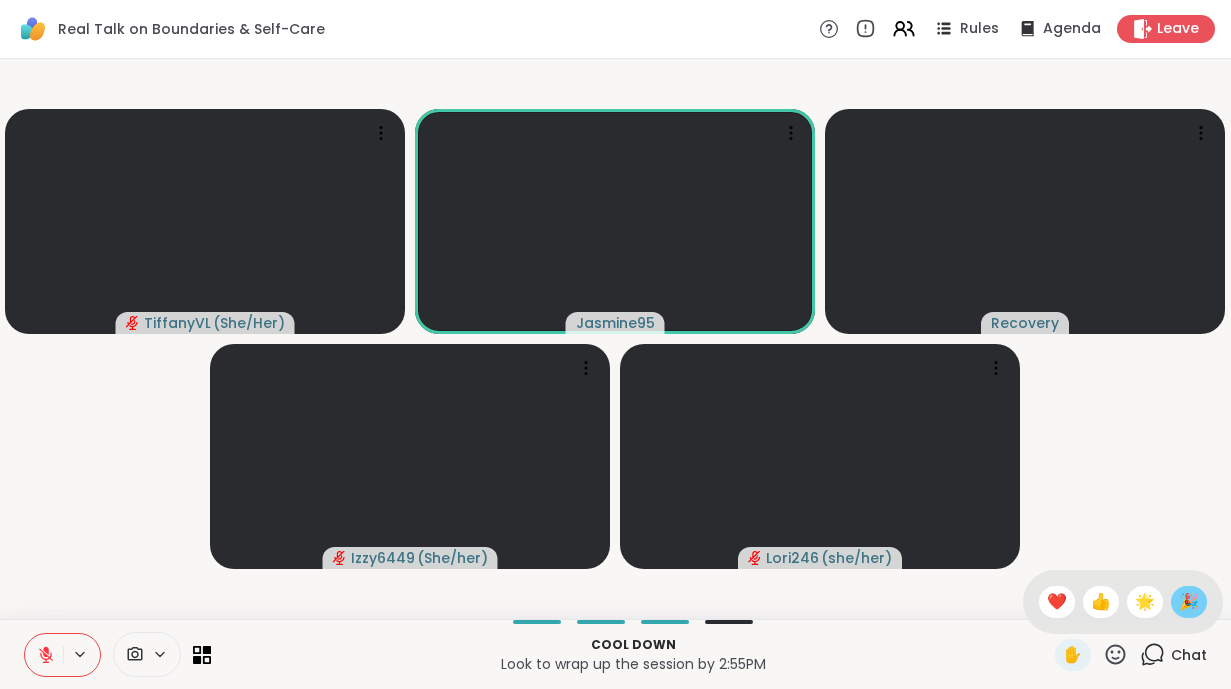 click on "🎉" at bounding box center [1189, 602] 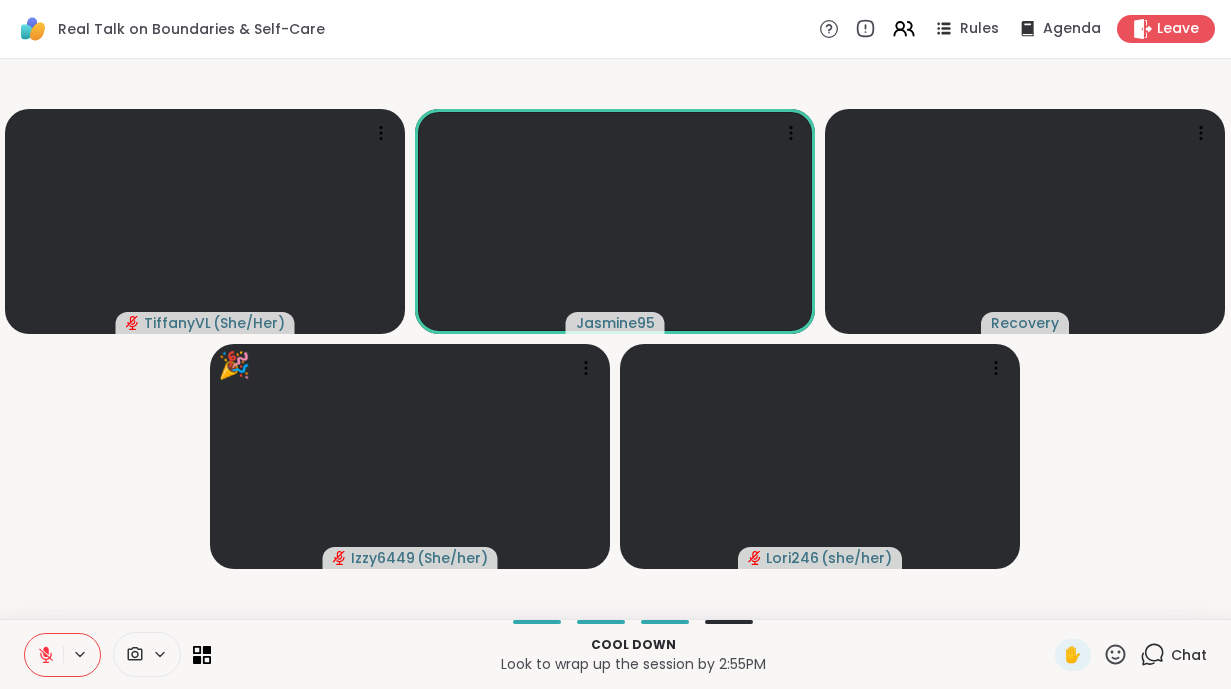 click 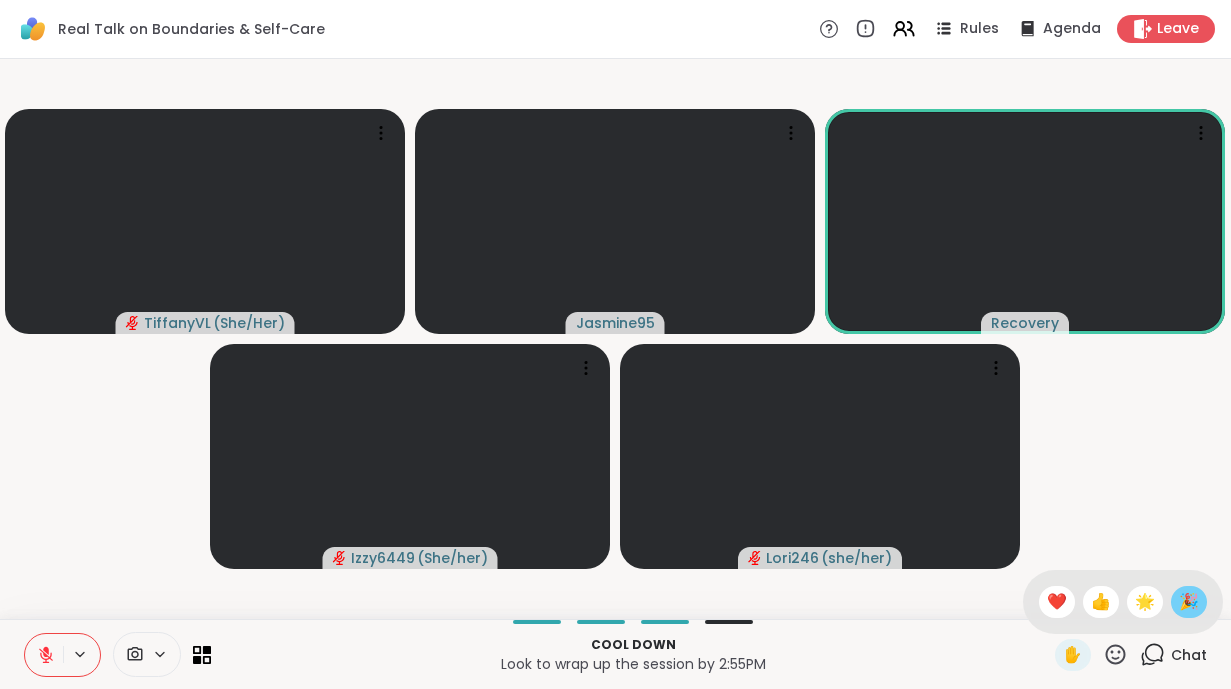 click on "🎉" at bounding box center (1189, 602) 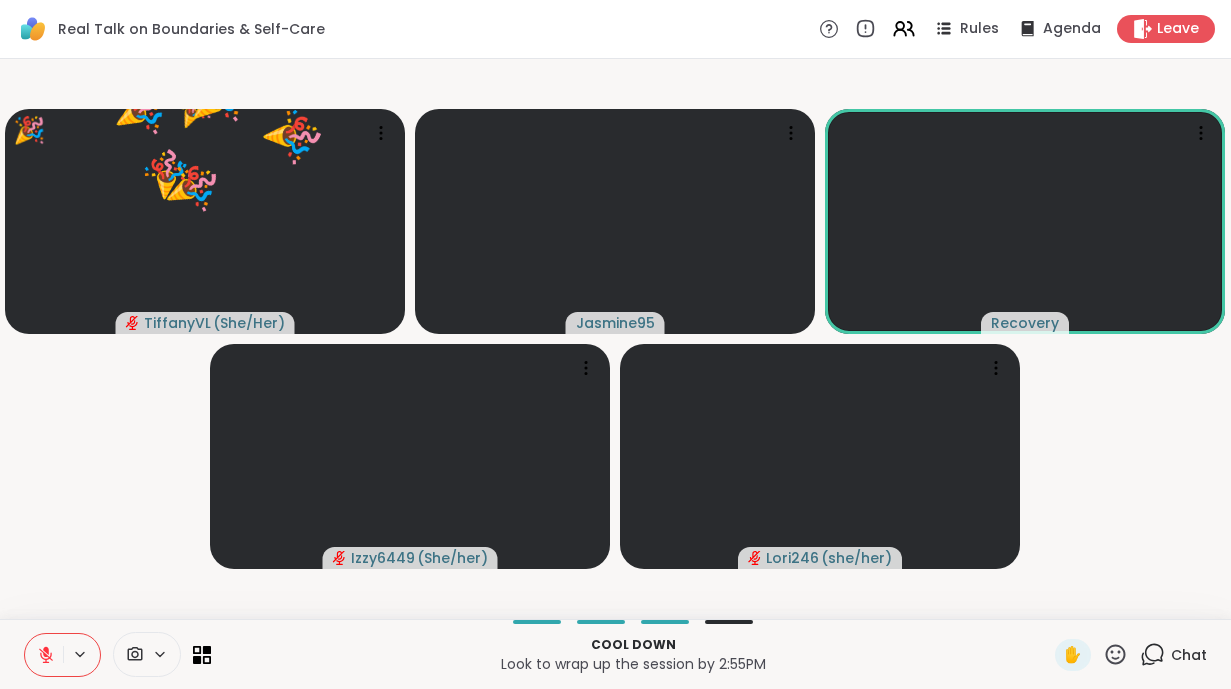 click 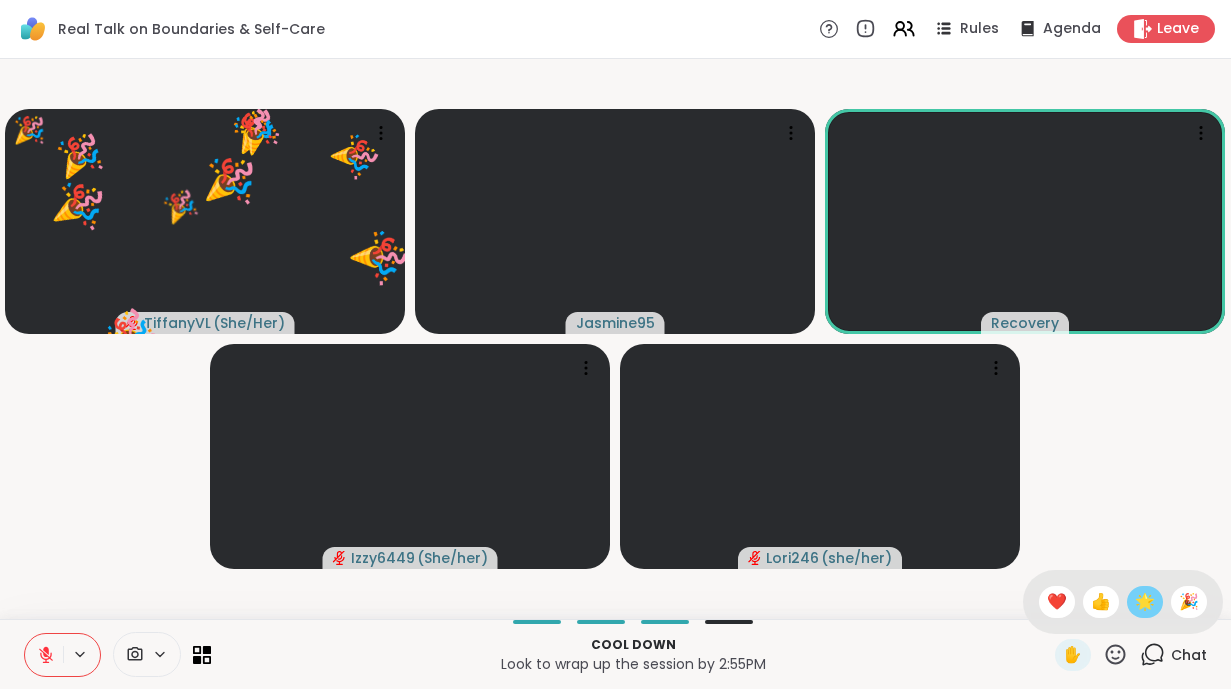 click on "🌟" at bounding box center [1145, 602] 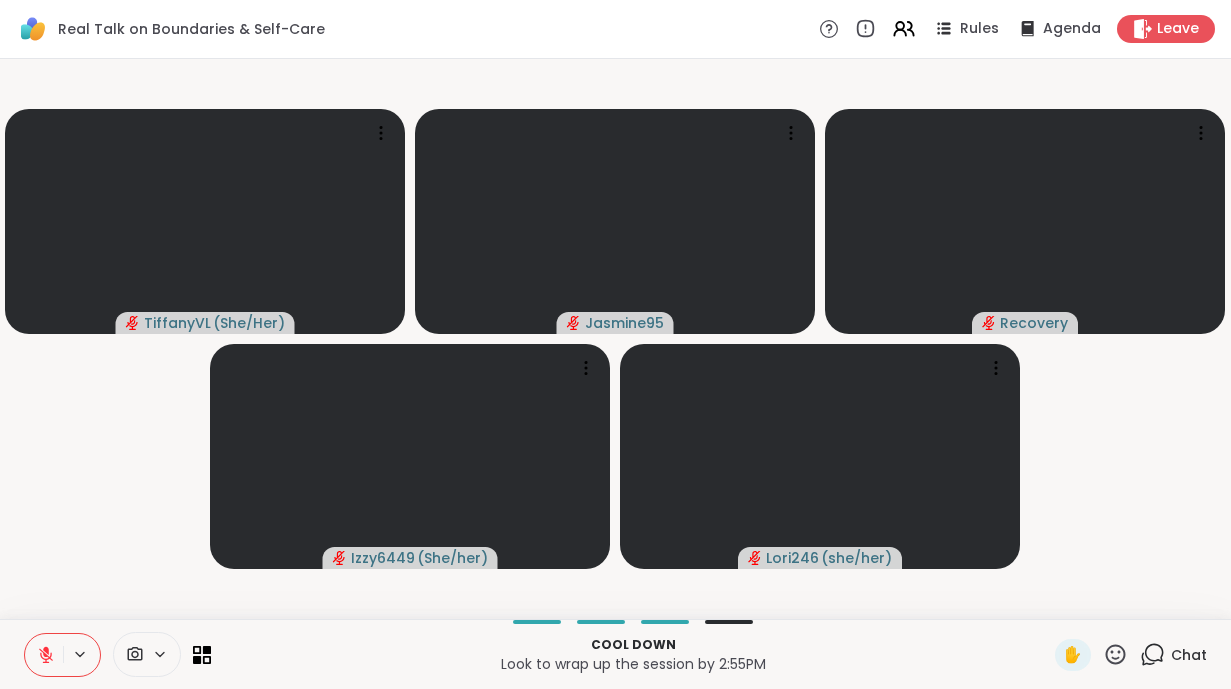 click 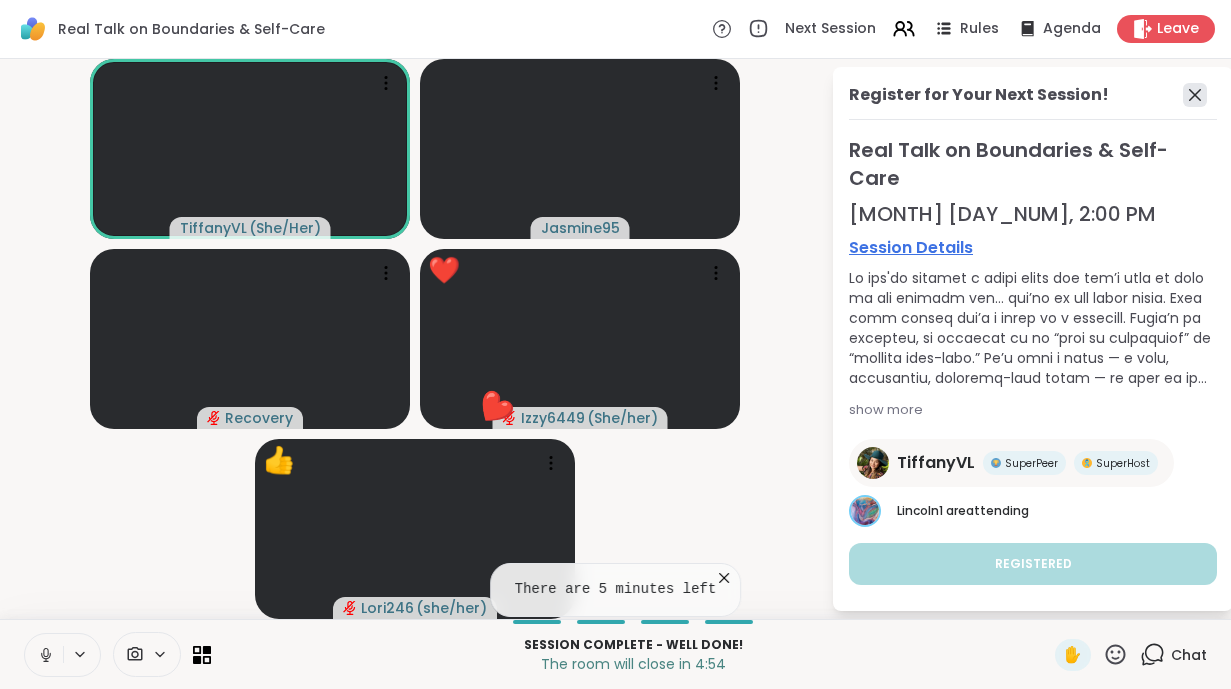 click 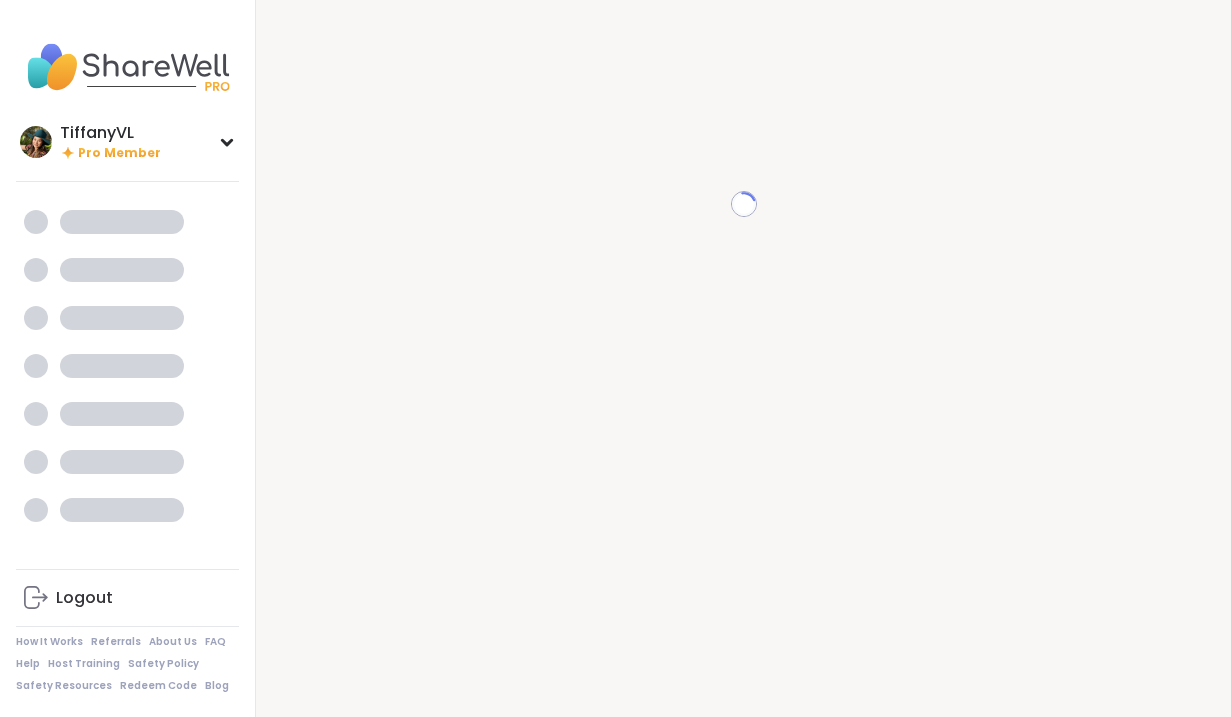 scroll, scrollTop: 0, scrollLeft: 0, axis: both 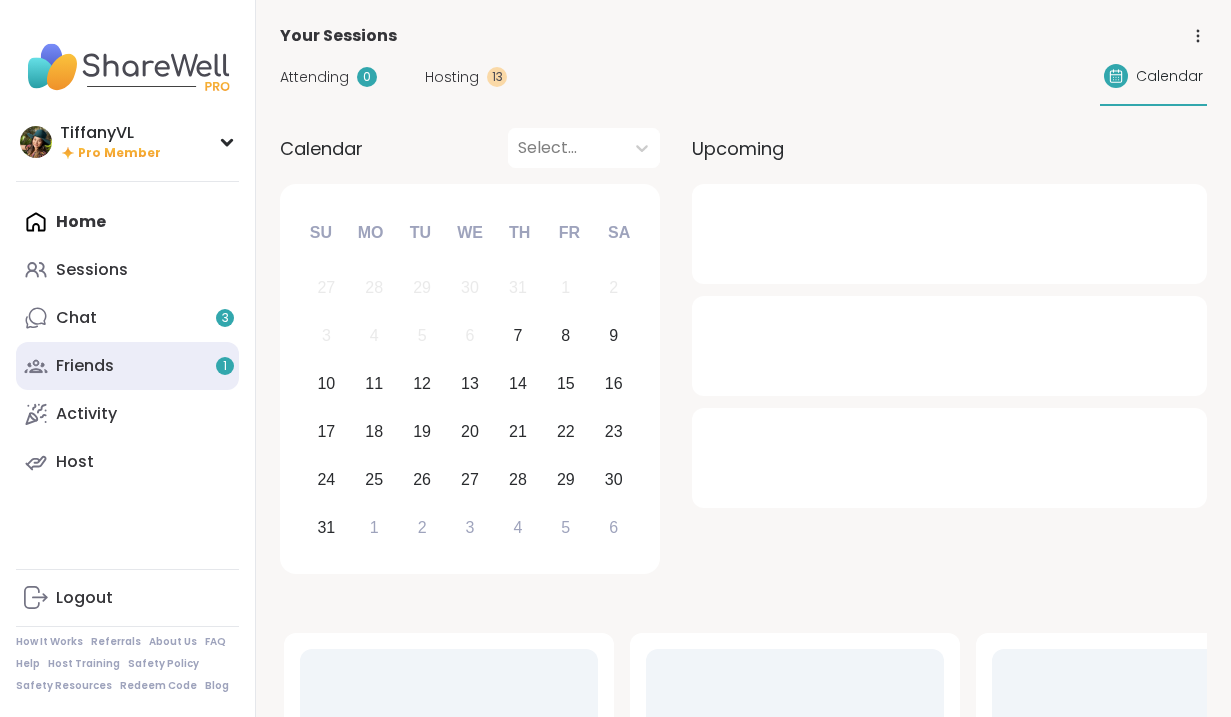 click on "Friends 1" at bounding box center (127, 366) 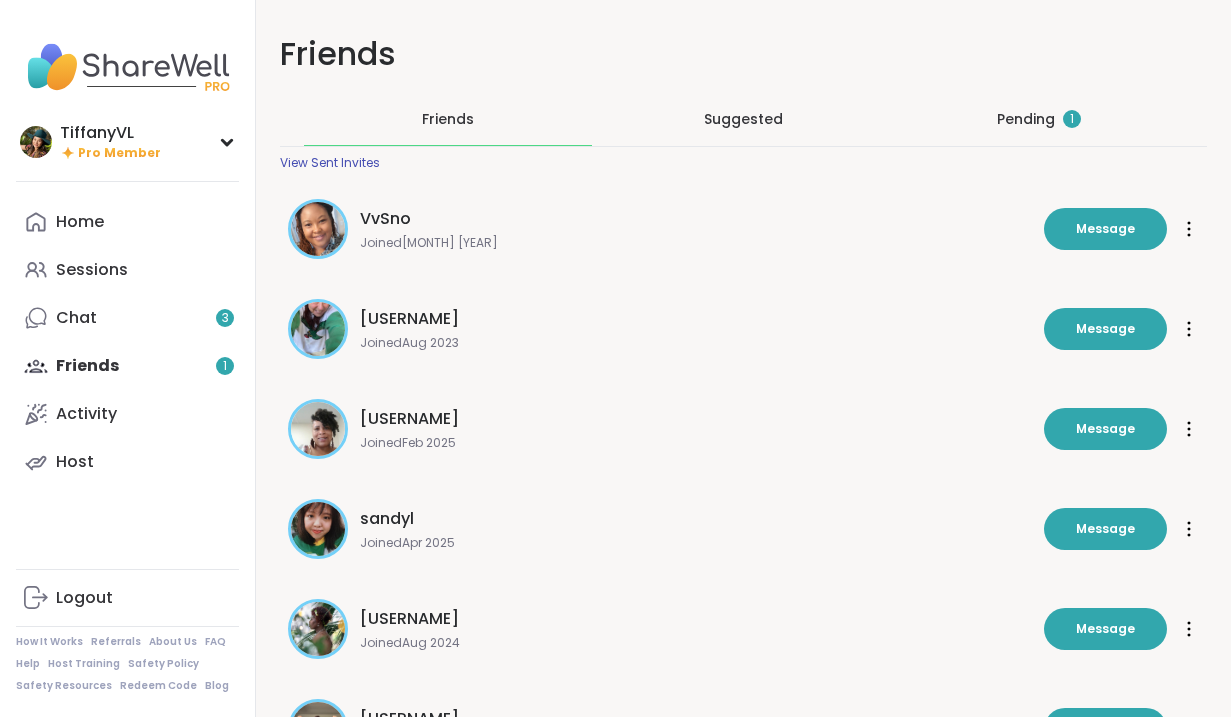 scroll, scrollTop: 0, scrollLeft: 0, axis: both 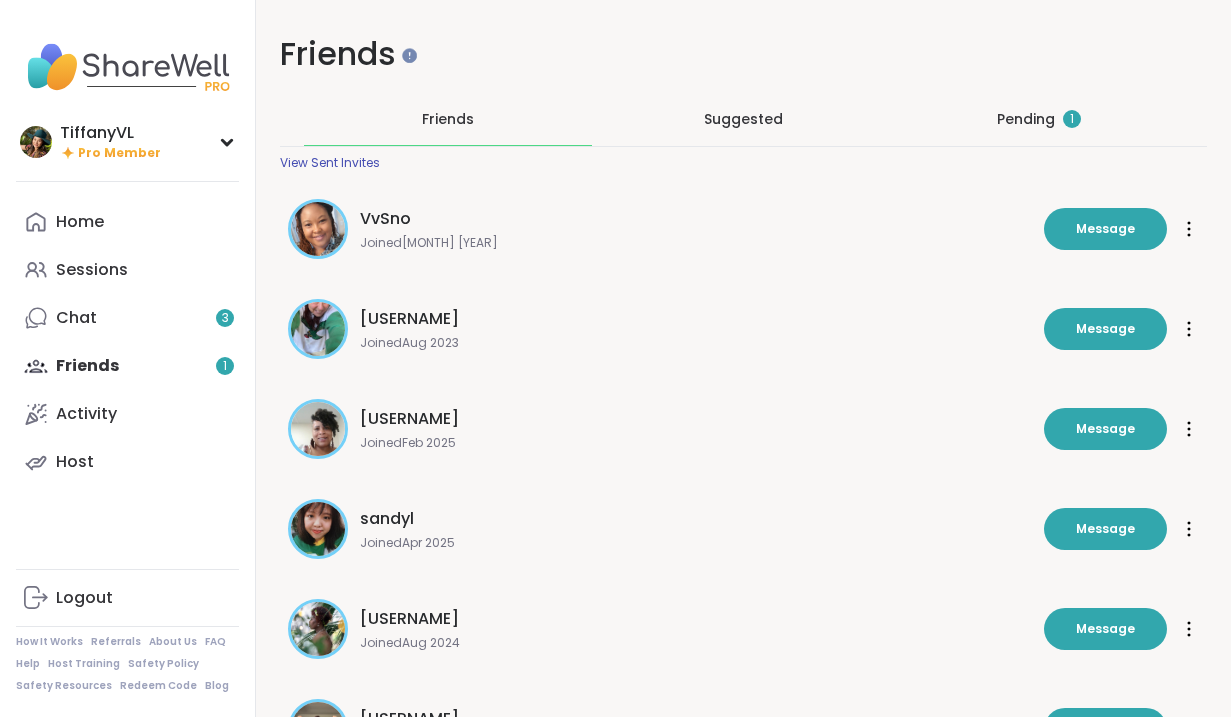 click on "Pending   1" at bounding box center (1039, 119) 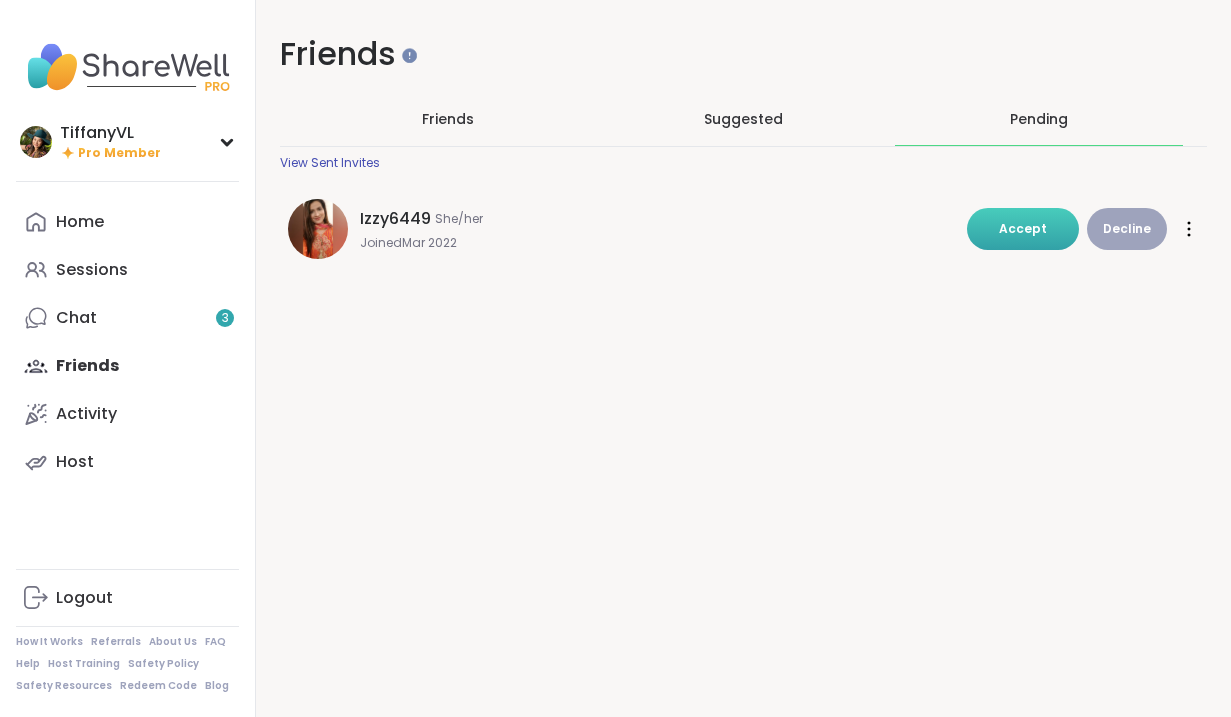 click on "Accept" at bounding box center (1023, 228) 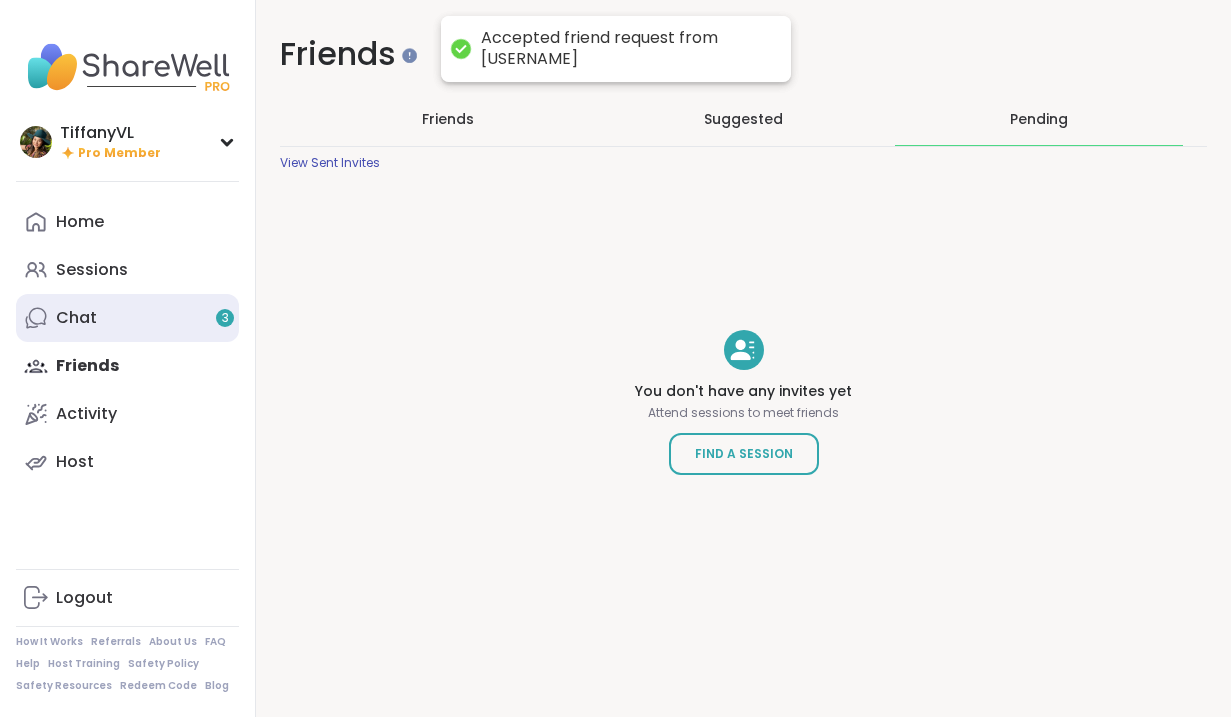 click on "Chat 3" at bounding box center (127, 318) 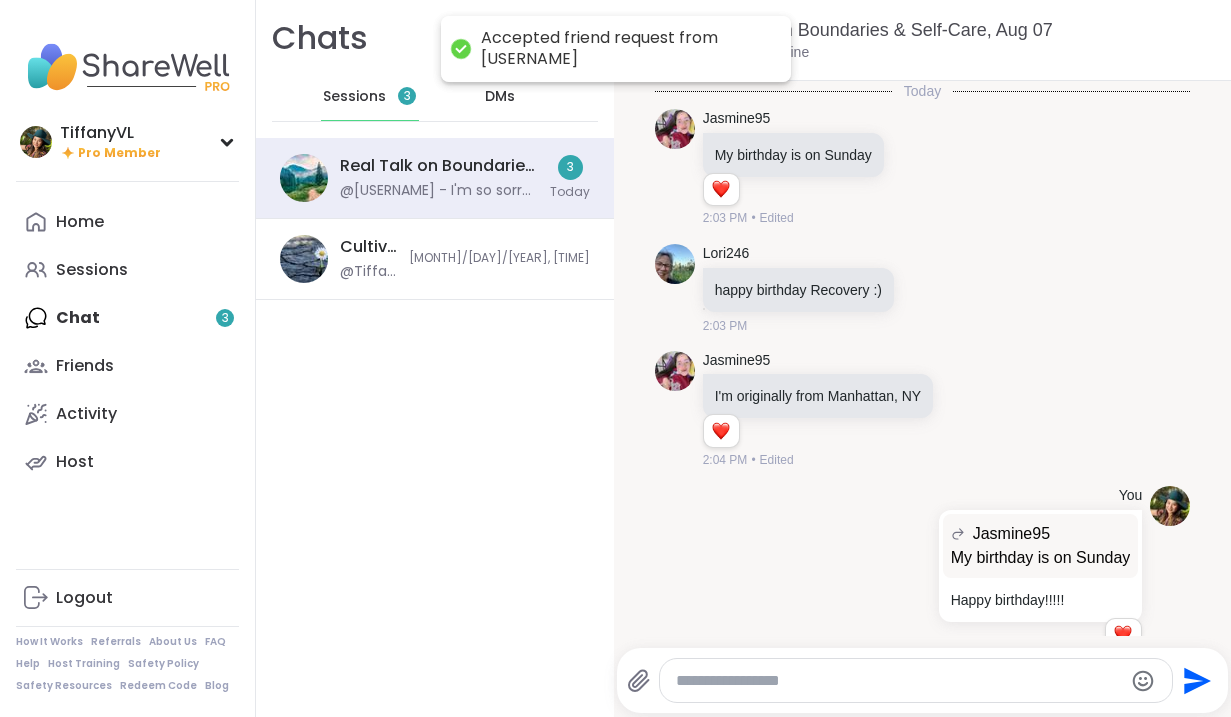 scroll, scrollTop: 2880, scrollLeft: 0, axis: vertical 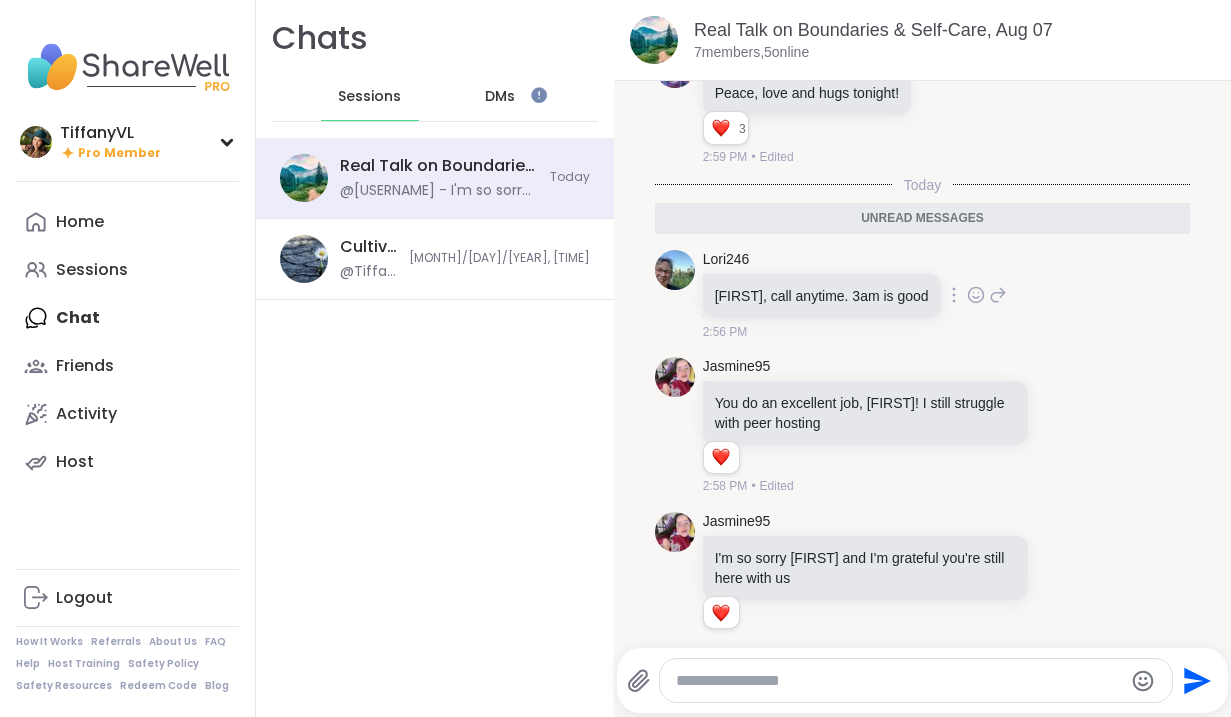 click 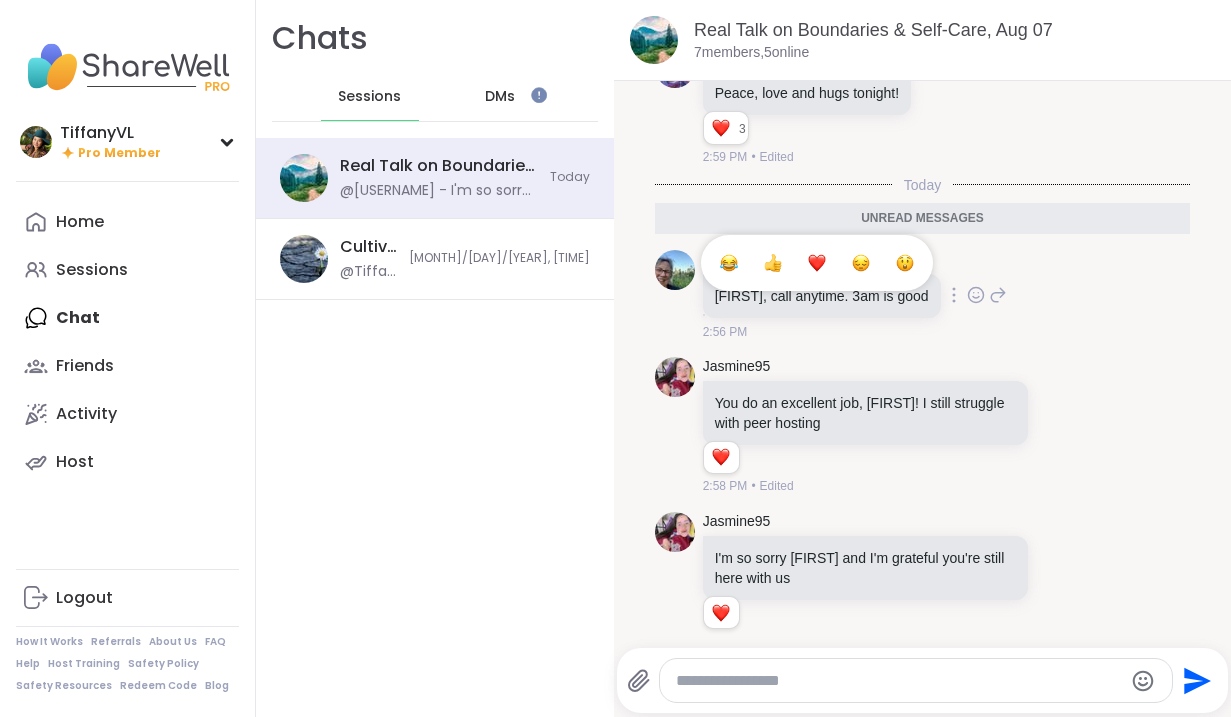 click at bounding box center [817, 263] 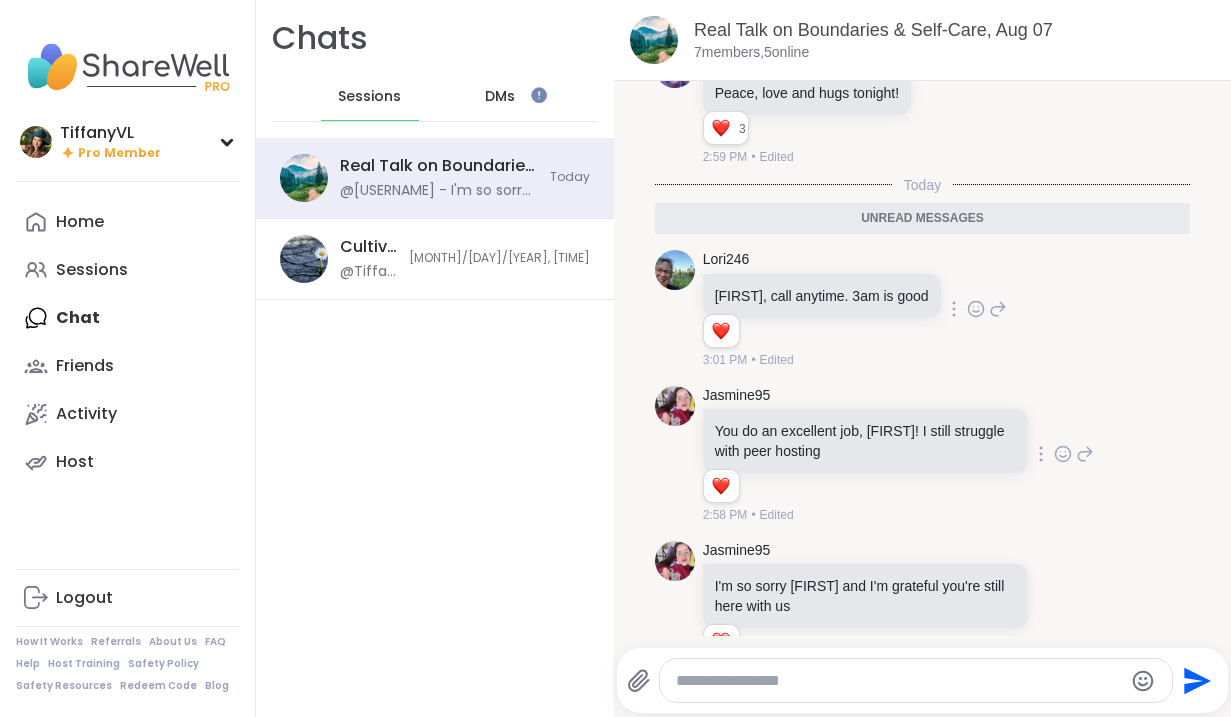 scroll, scrollTop: 2908, scrollLeft: 0, axis: vertical 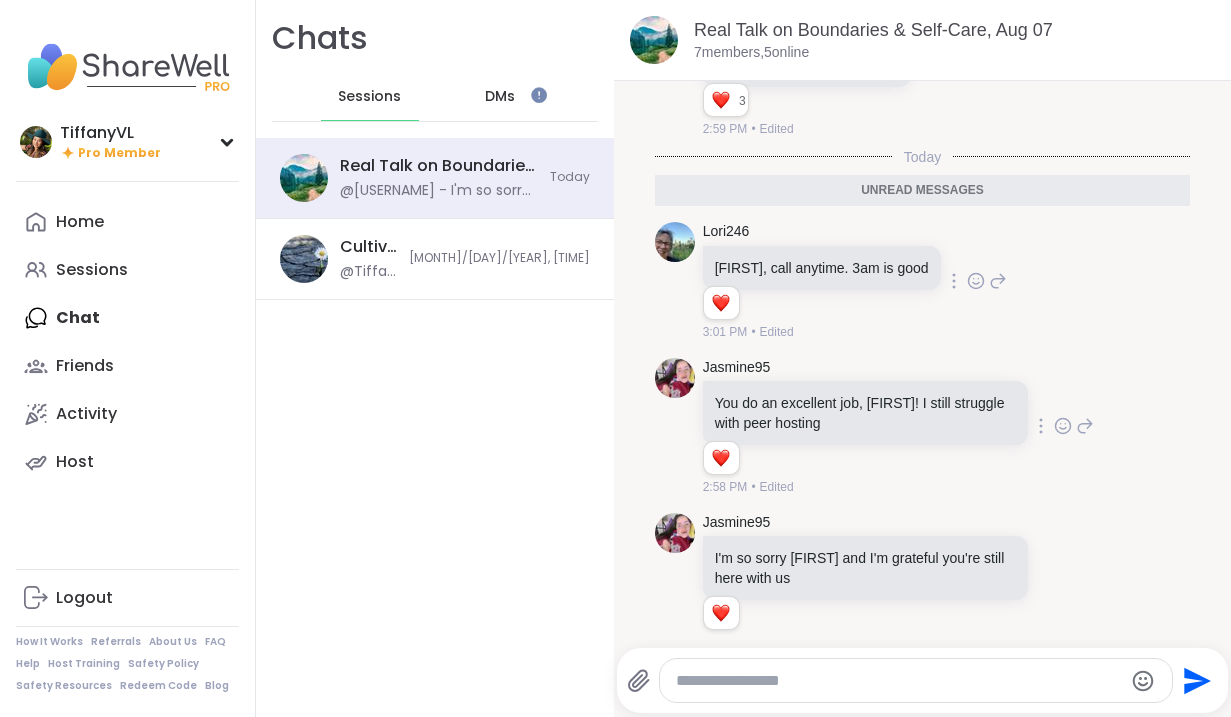 click 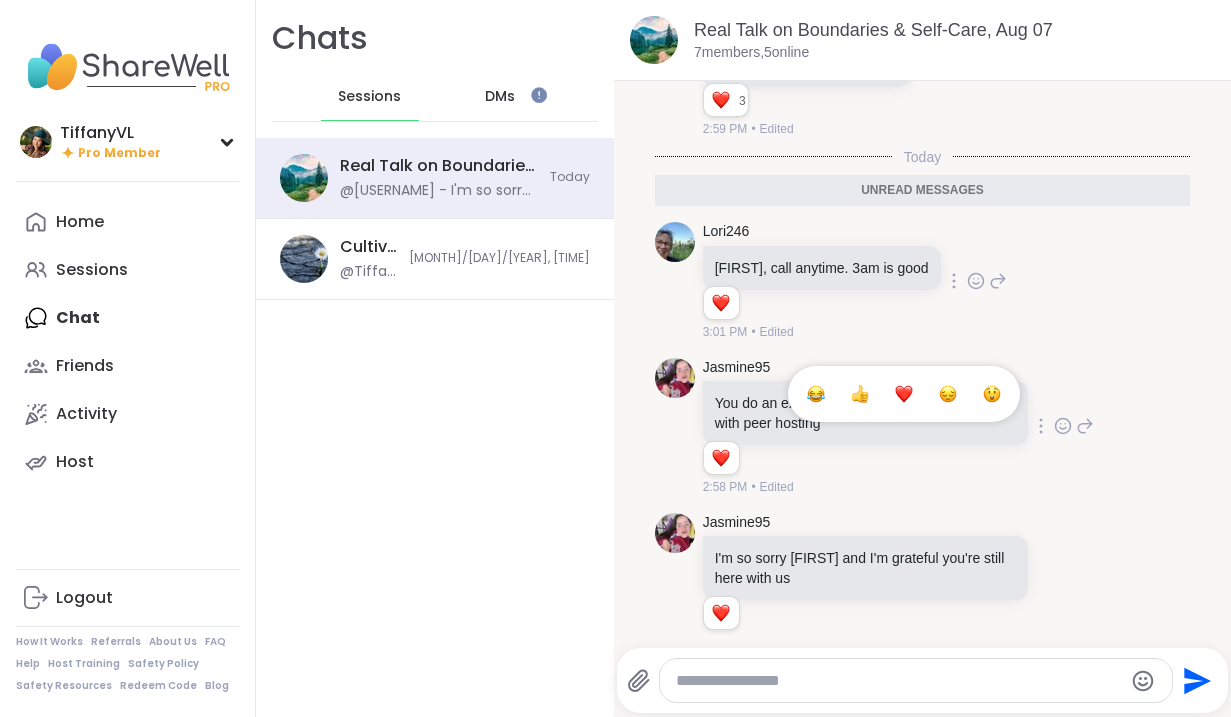 click at bounding box center (904, 394) 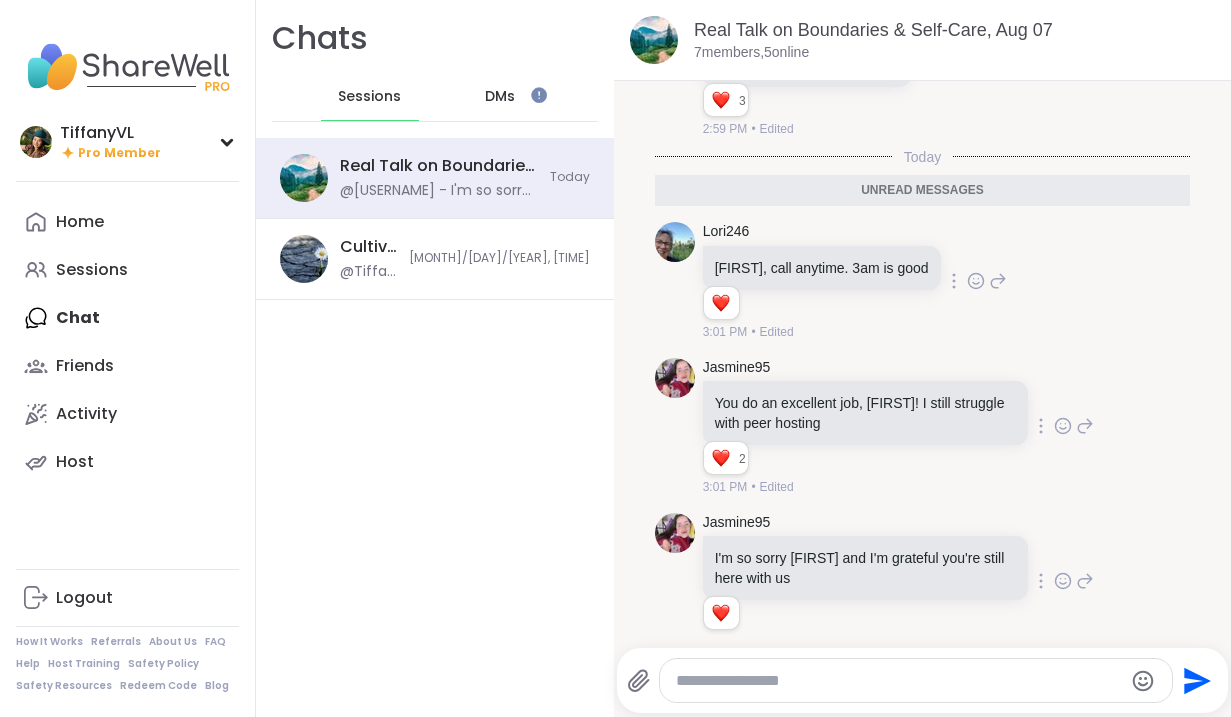 click 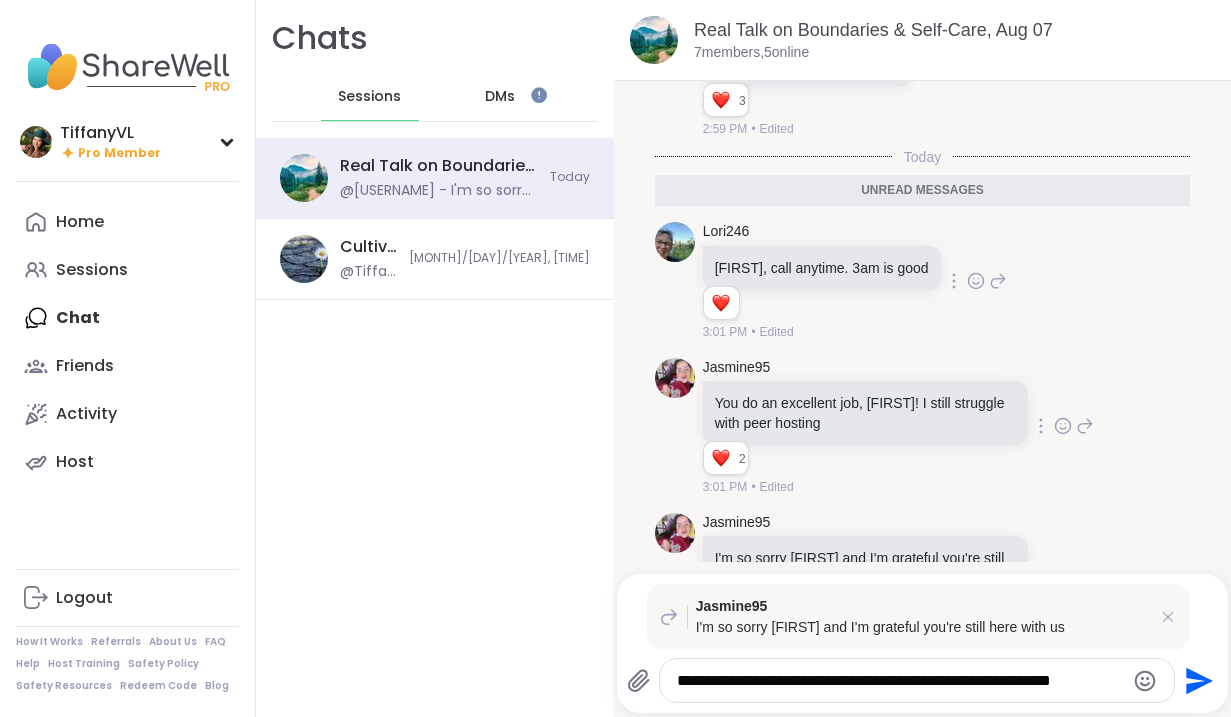 scroll, scrollTop: 0, scrollLeft: 0, axis: both 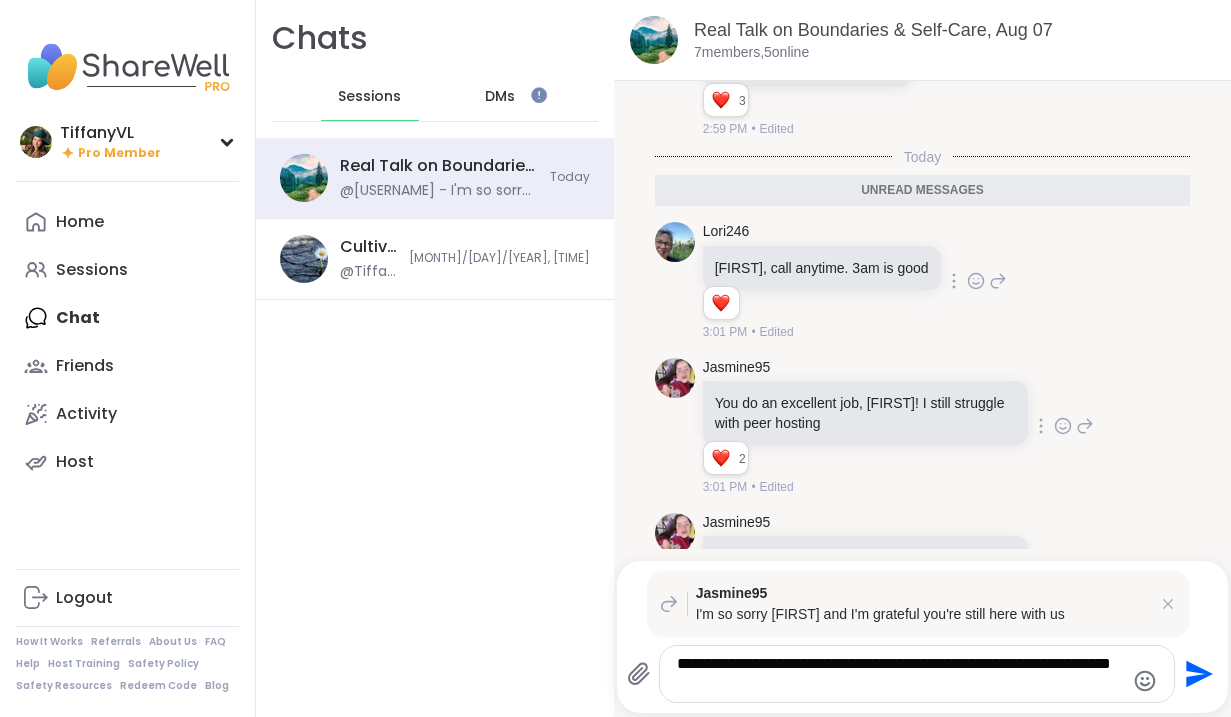 type on "**********" 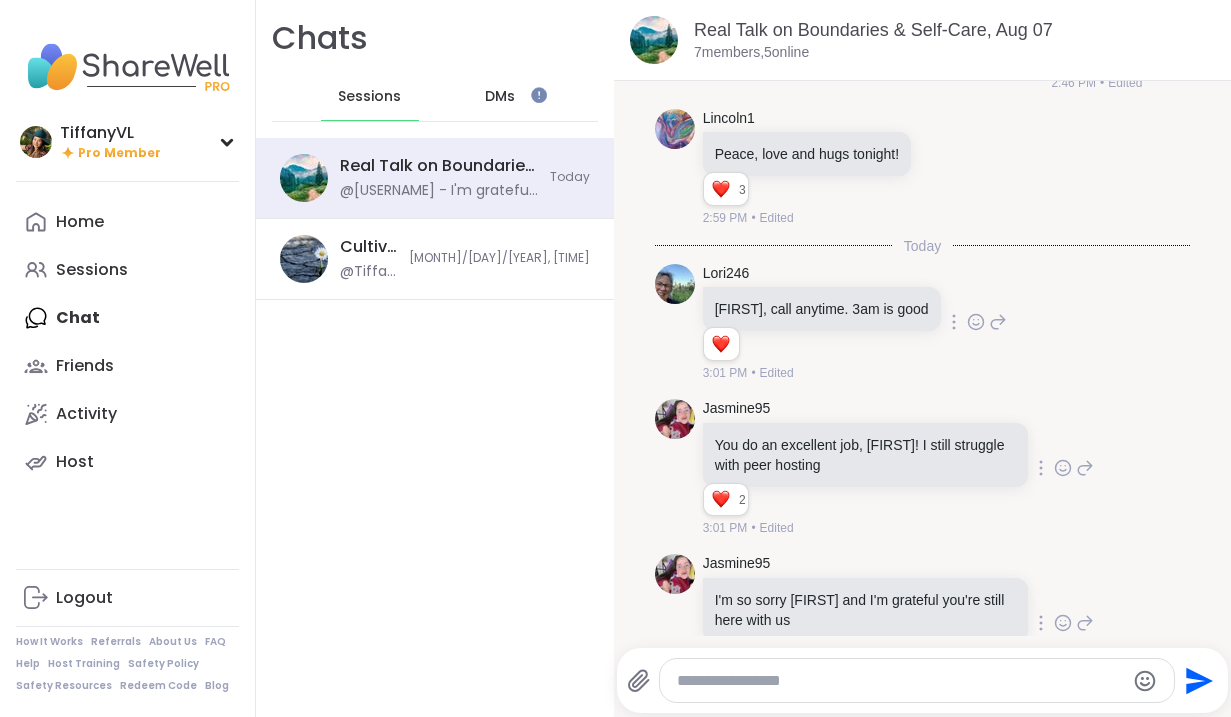 scroll, scrollTop: 2734, scrollLeft: 0, axis: vertical 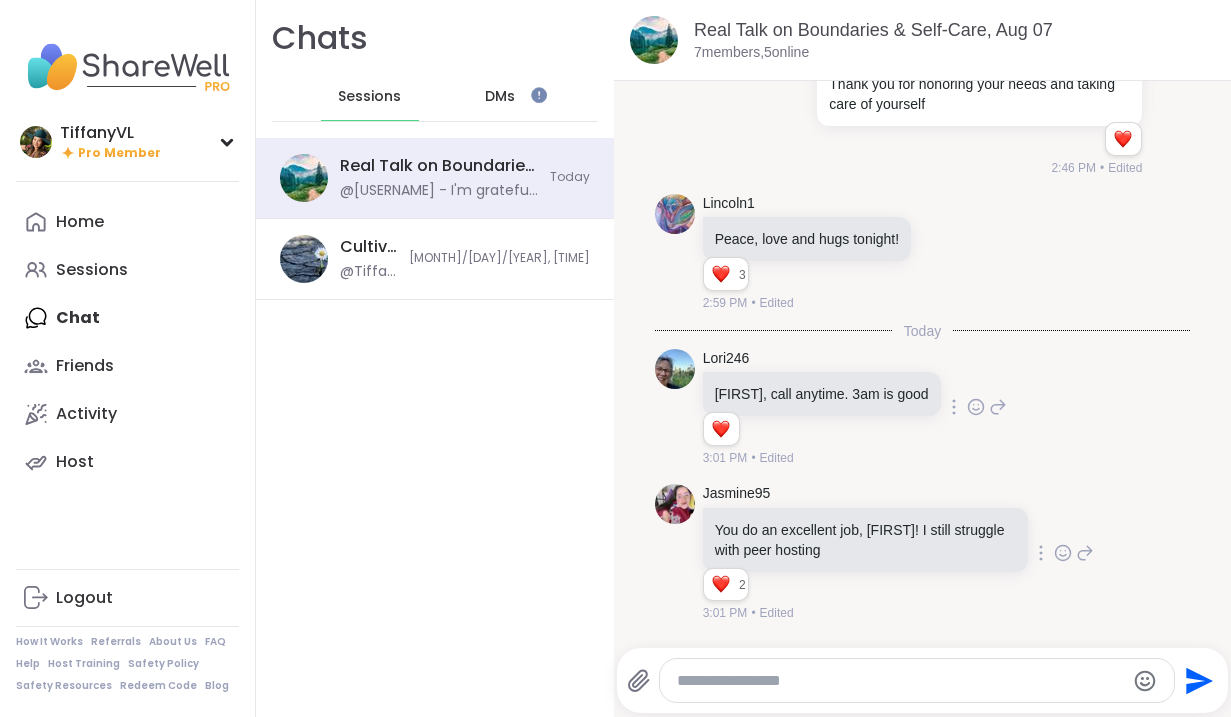 click 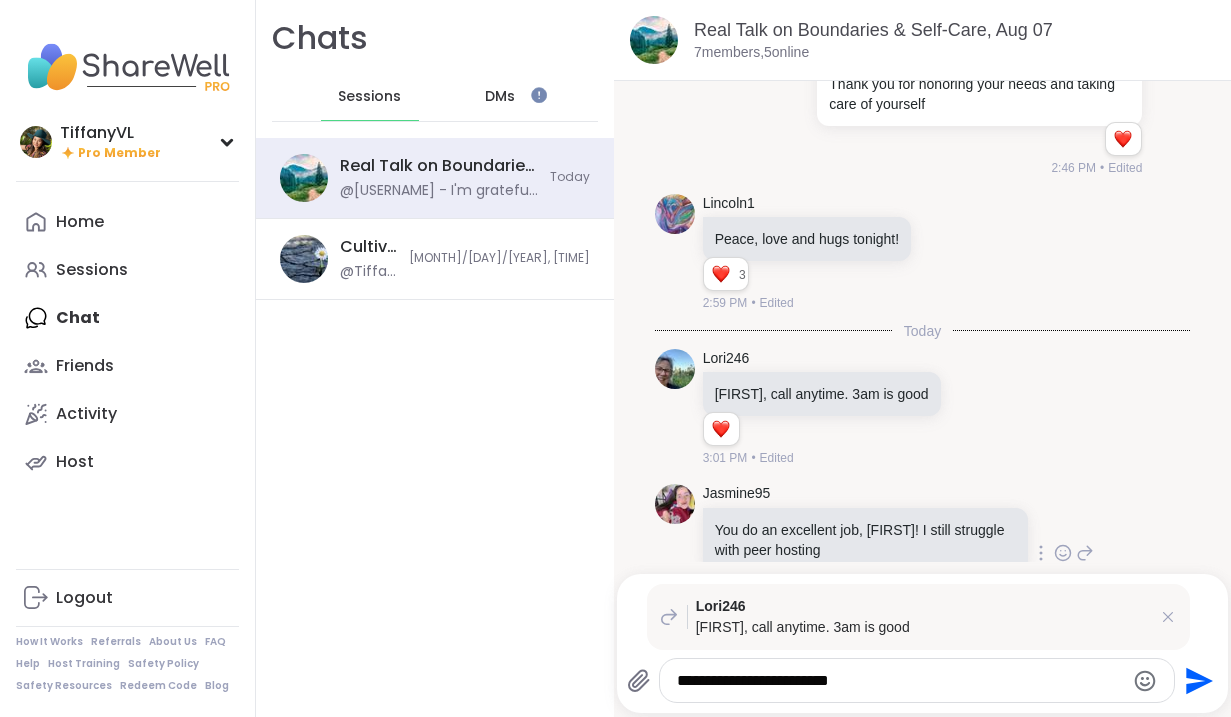 type on "**********" 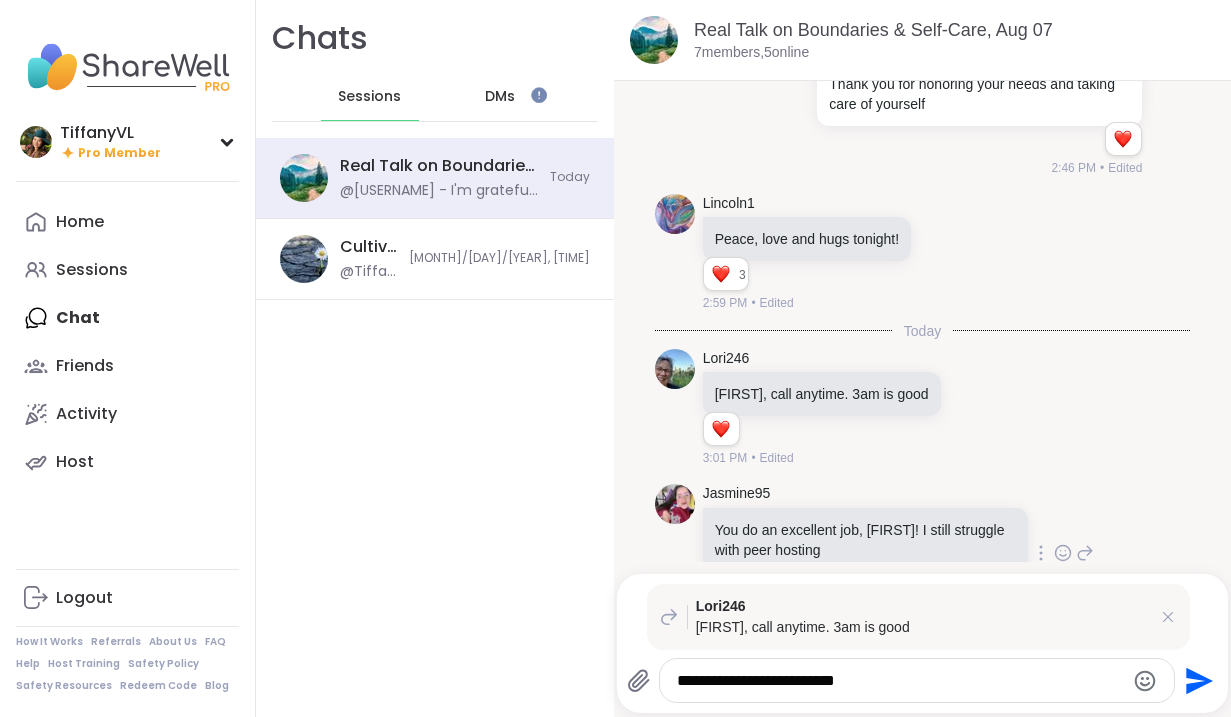 type 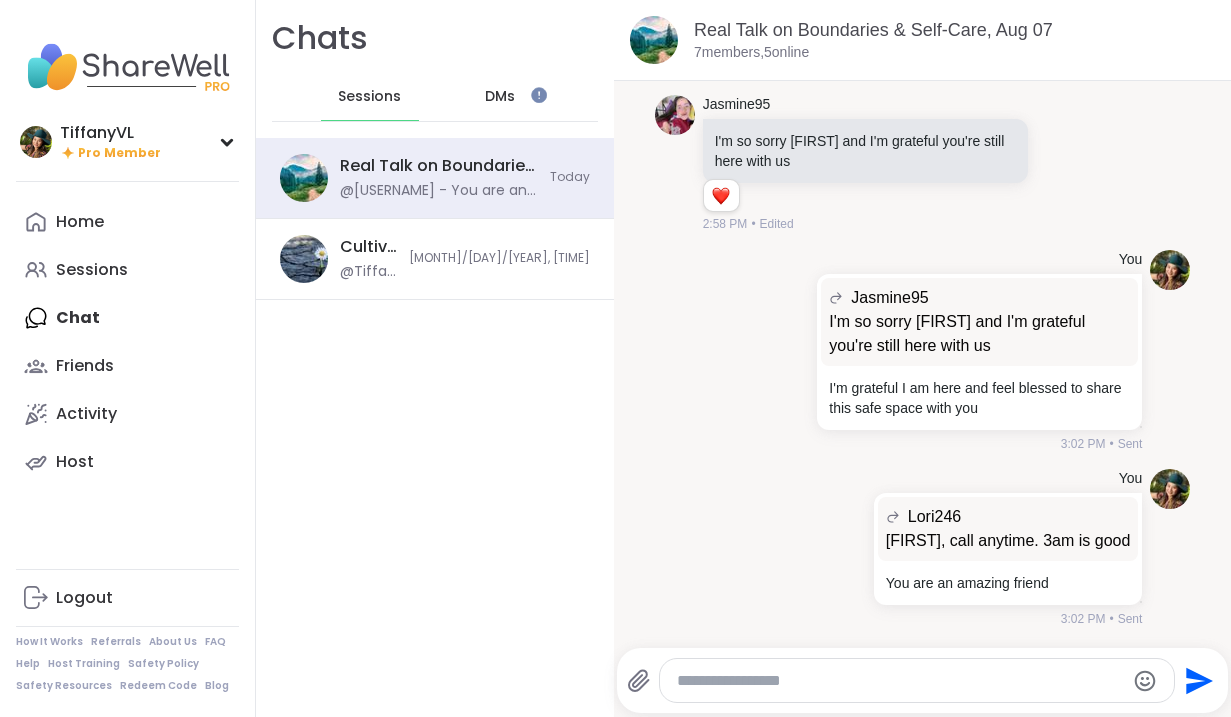 scroll, scrollTop: 3253, scrollLeft: 0, axis: vertical 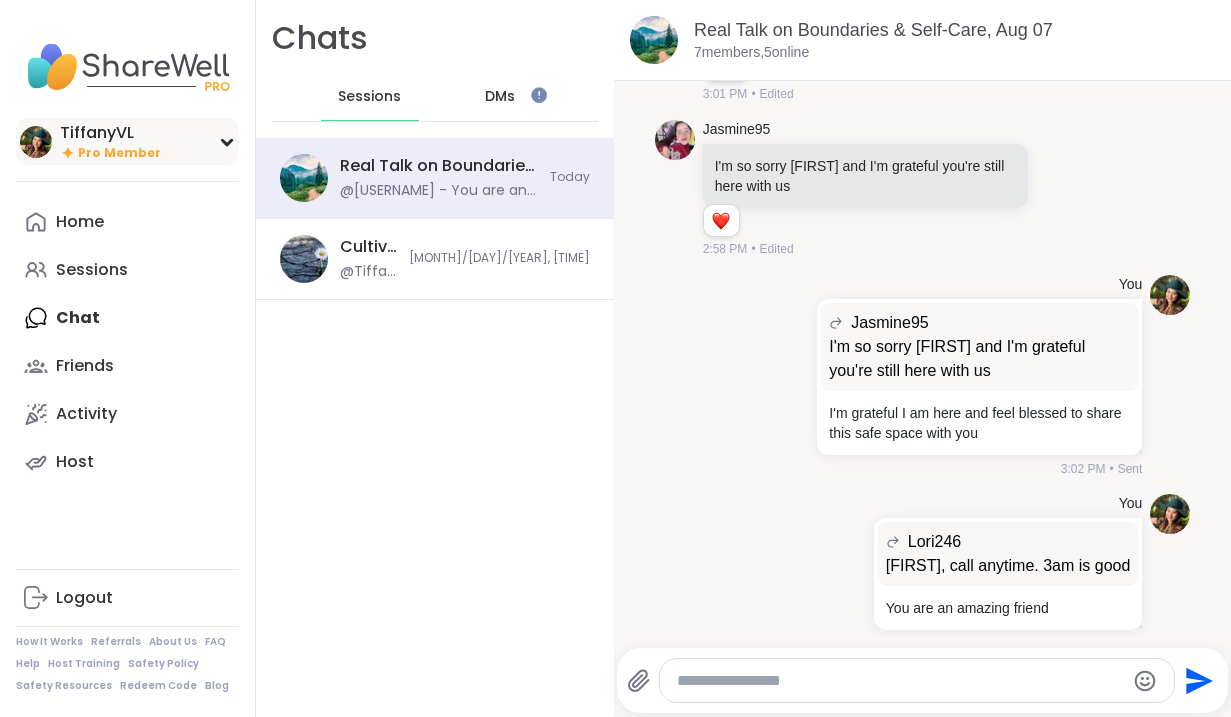click on "Pro Member" at bounding box center (119, 153) 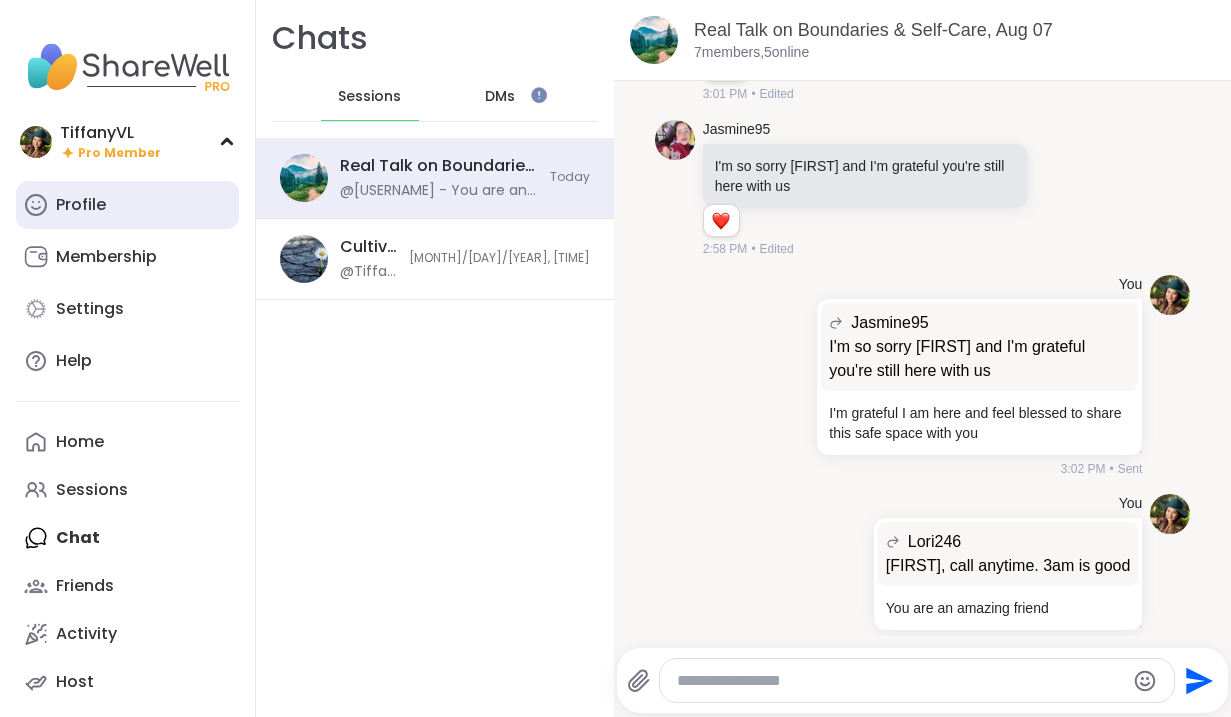 click on "Profile" at bounding box center [81, 205] 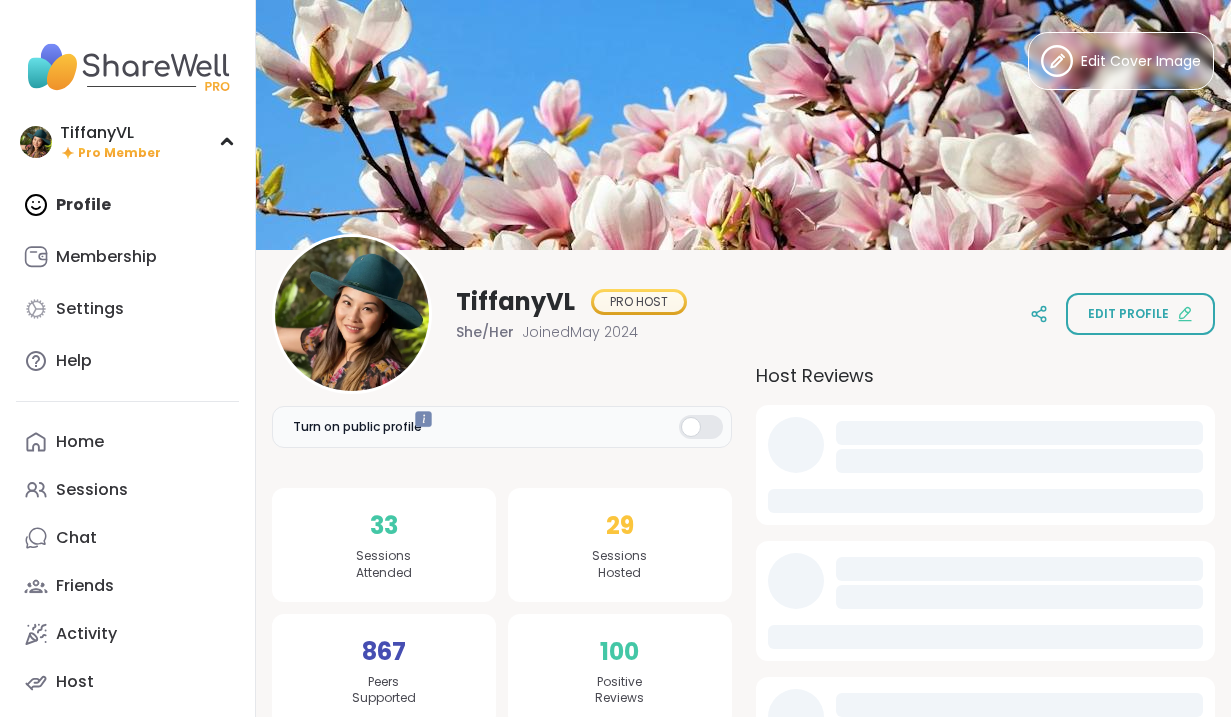 scroll, scrollTop: 0, scrollLeft: 0, axis: both 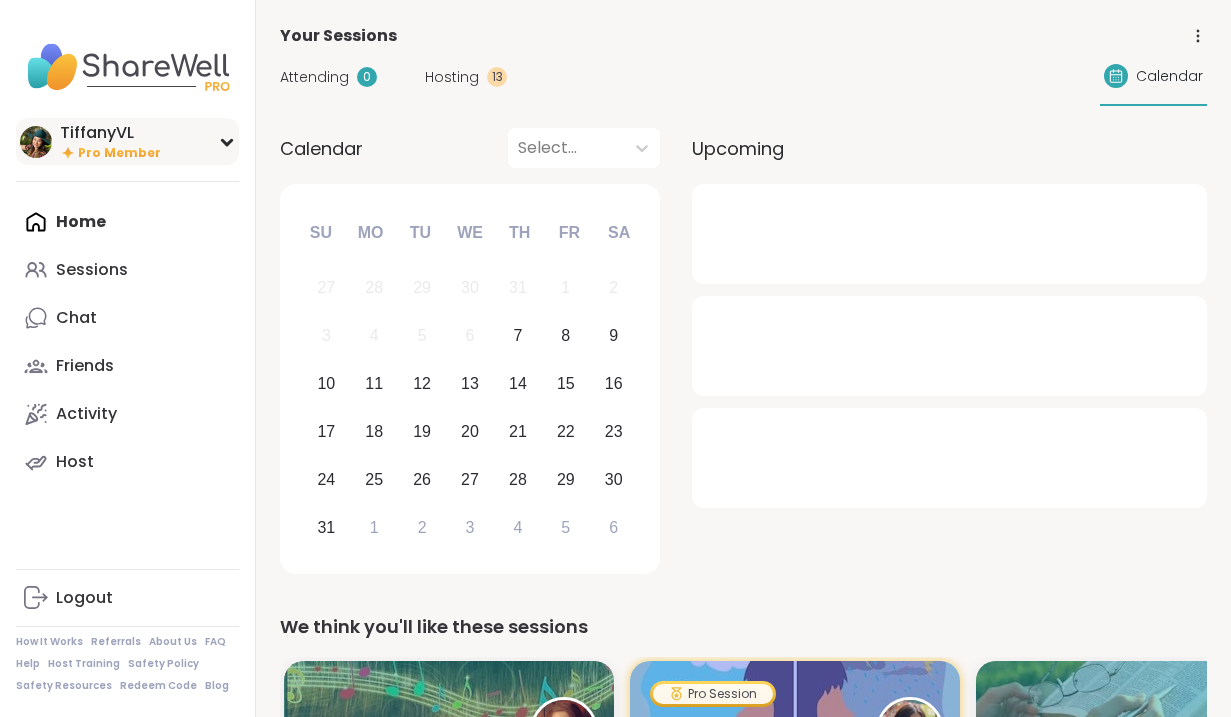 click on "[NAME]VL Pro Member" at bounding box center (127, 141) 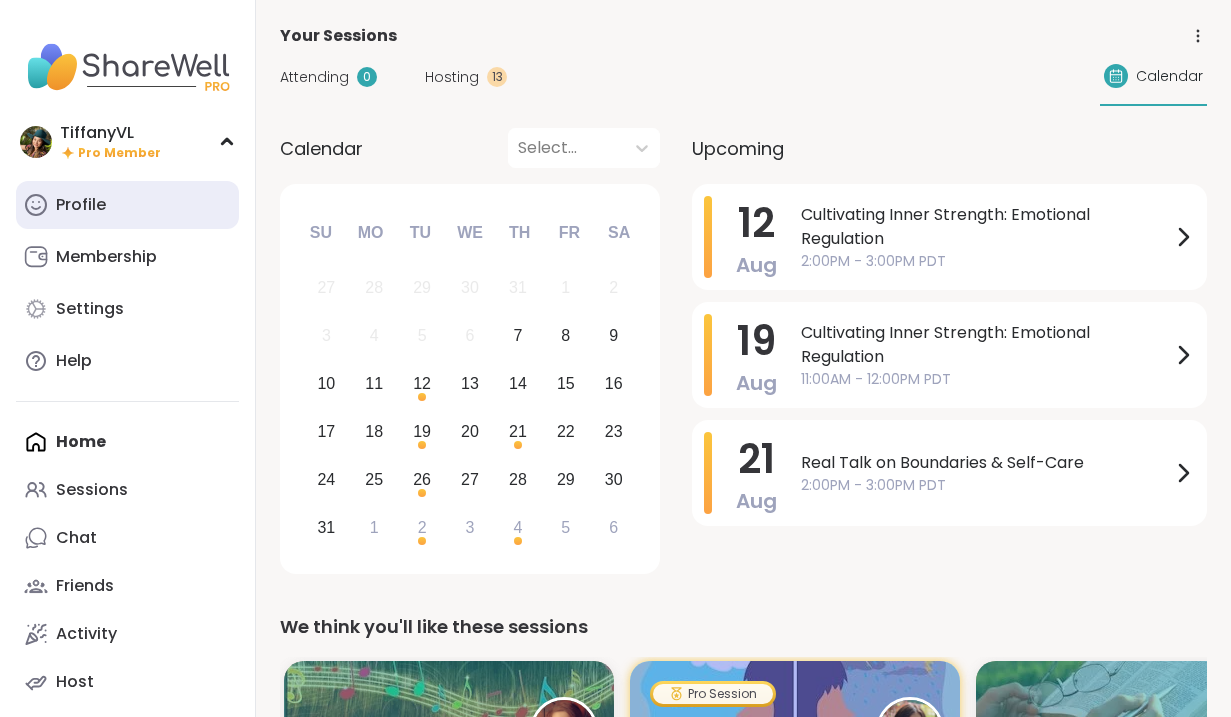 click on "Profile" at bounding box center (127, 205) 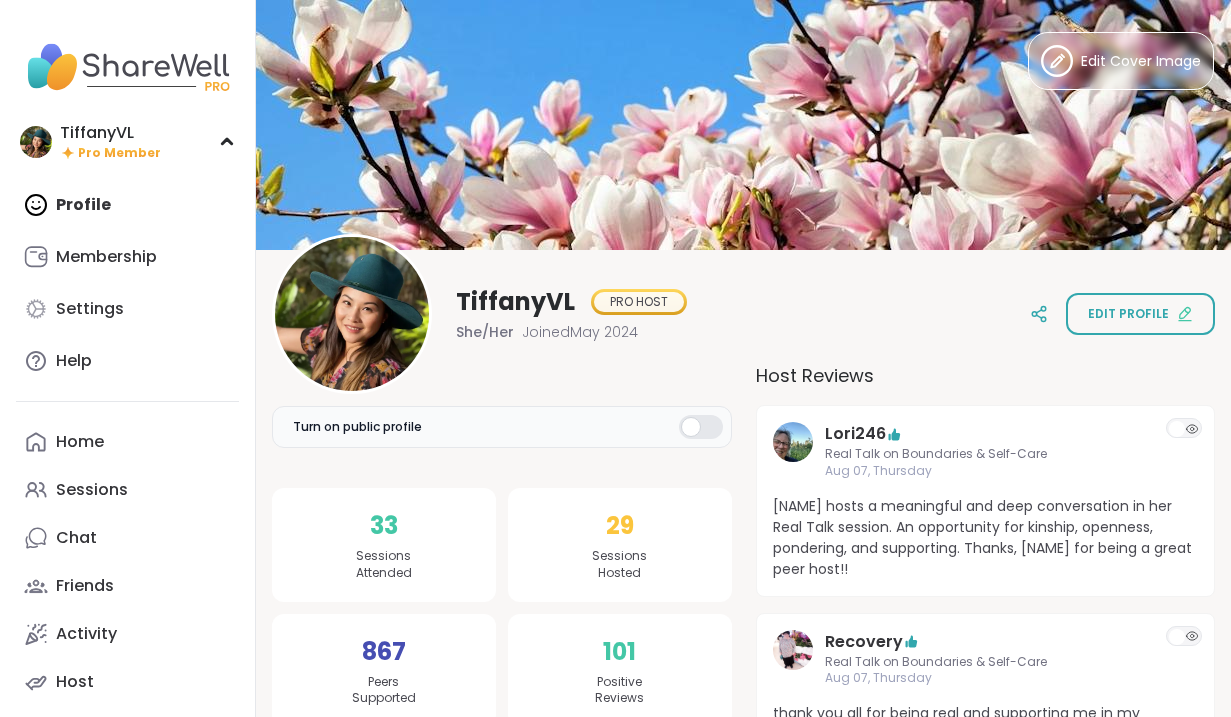 scroll, scrollTop: 0, scrollLeft: 0, axis: both 